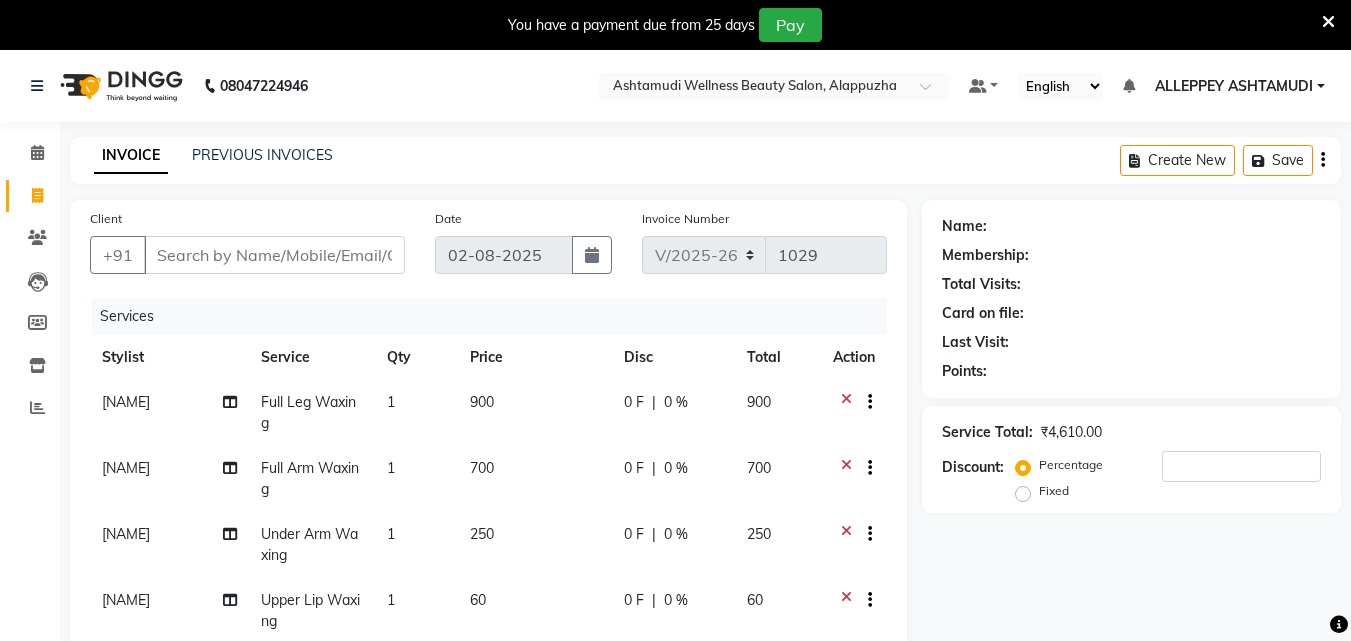 select on "4626" 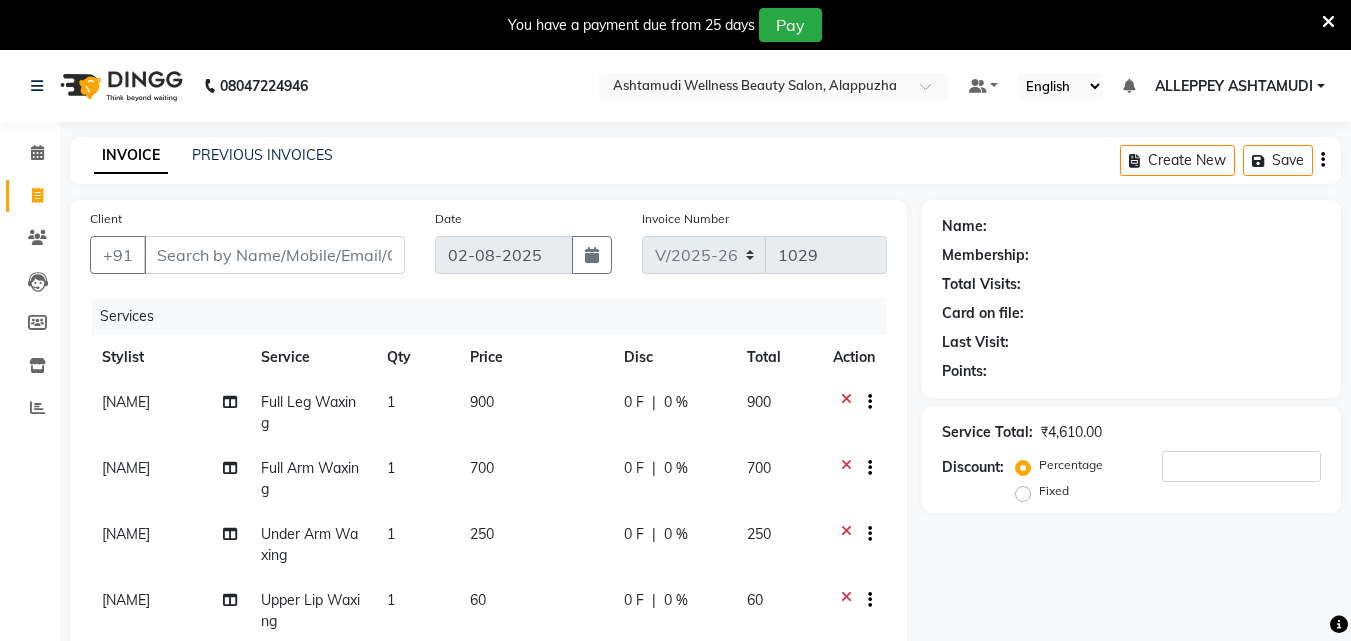 scroll, scrollTop: 510, scrollLeft: 0, axis: vertical 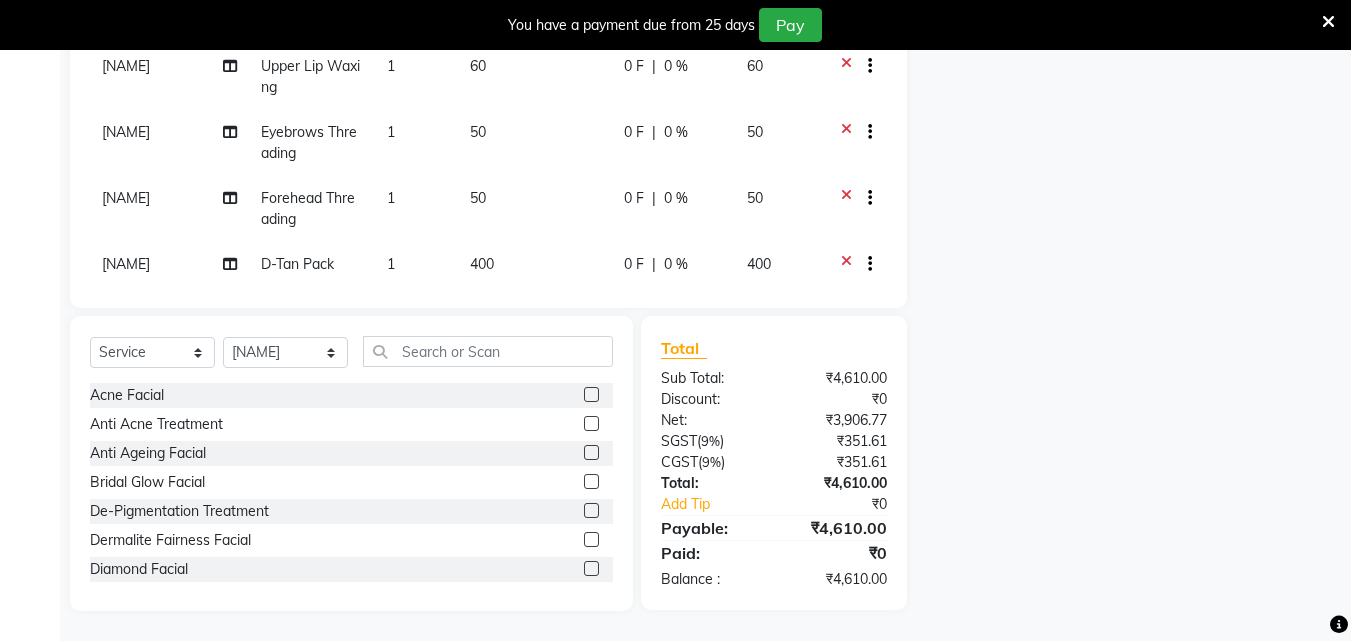 click 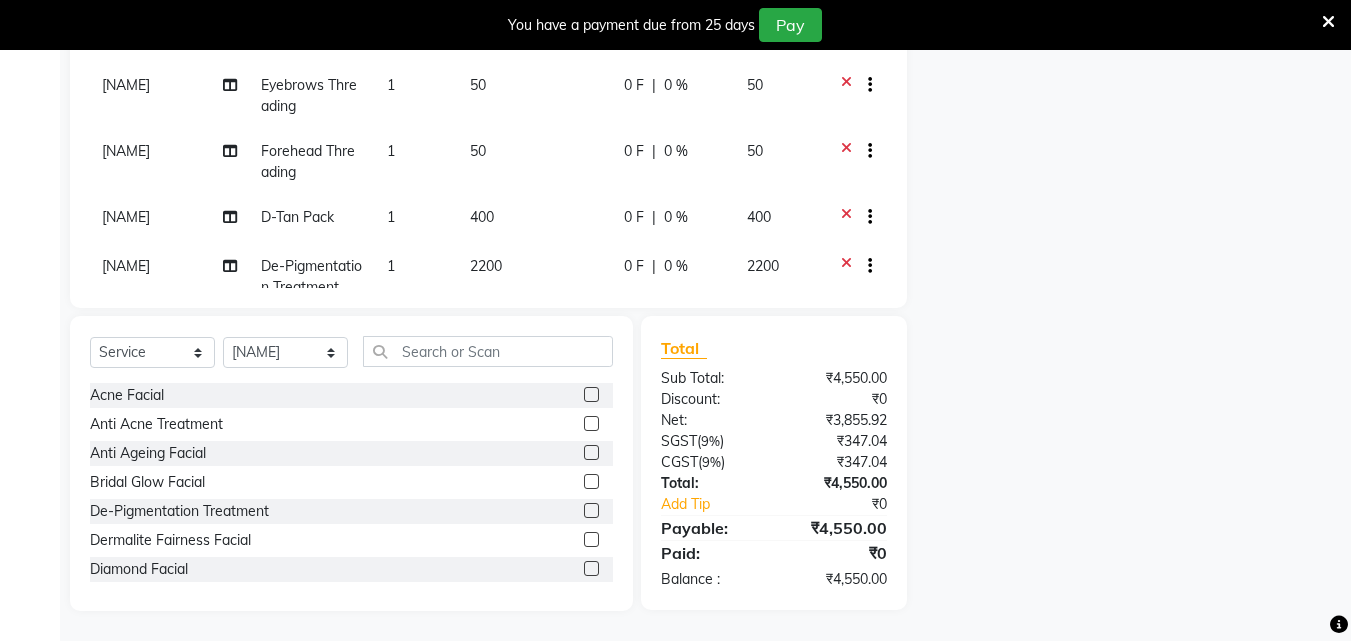 scroll, scrollTop: 0, scrollLeft: 0, axis: both 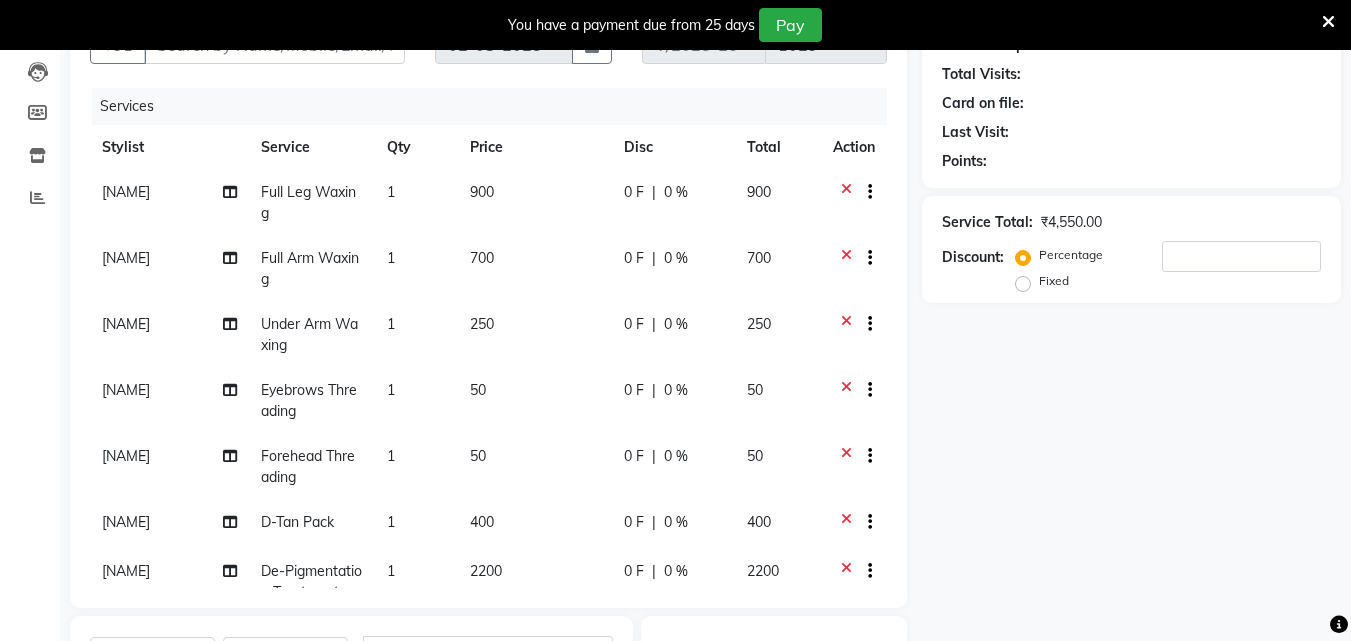 click 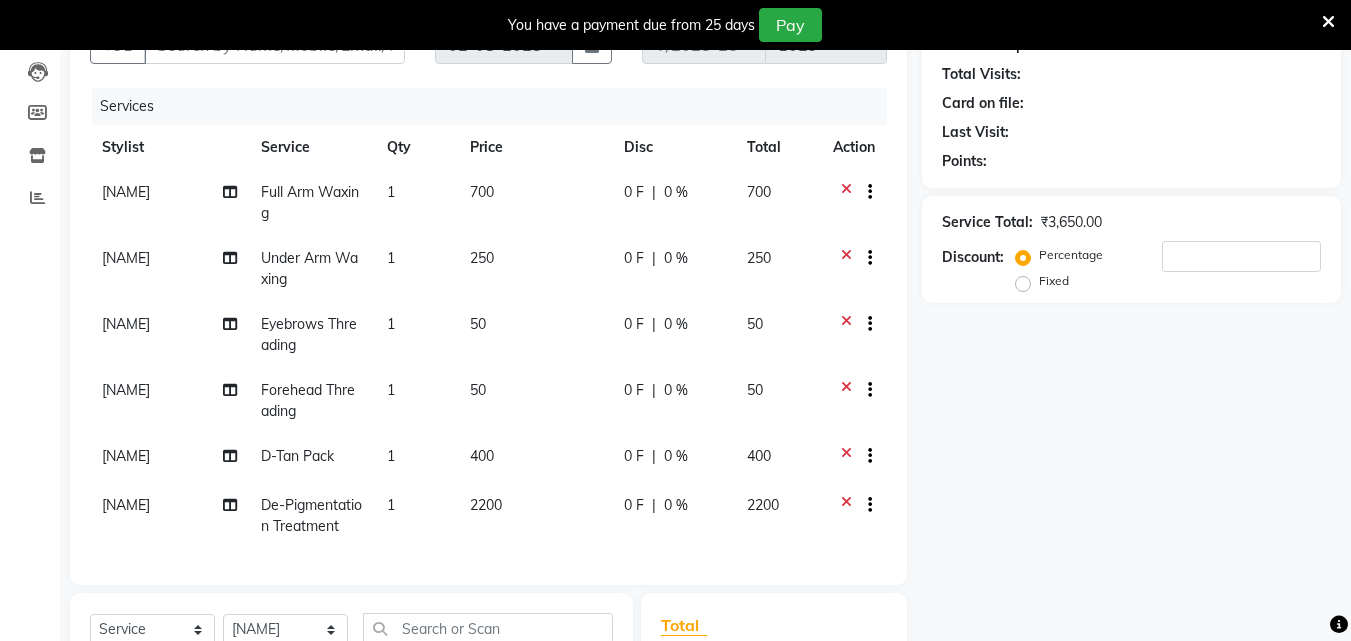 scroll, scrollTop: 487, scrollLeft: 0, axis: vertical 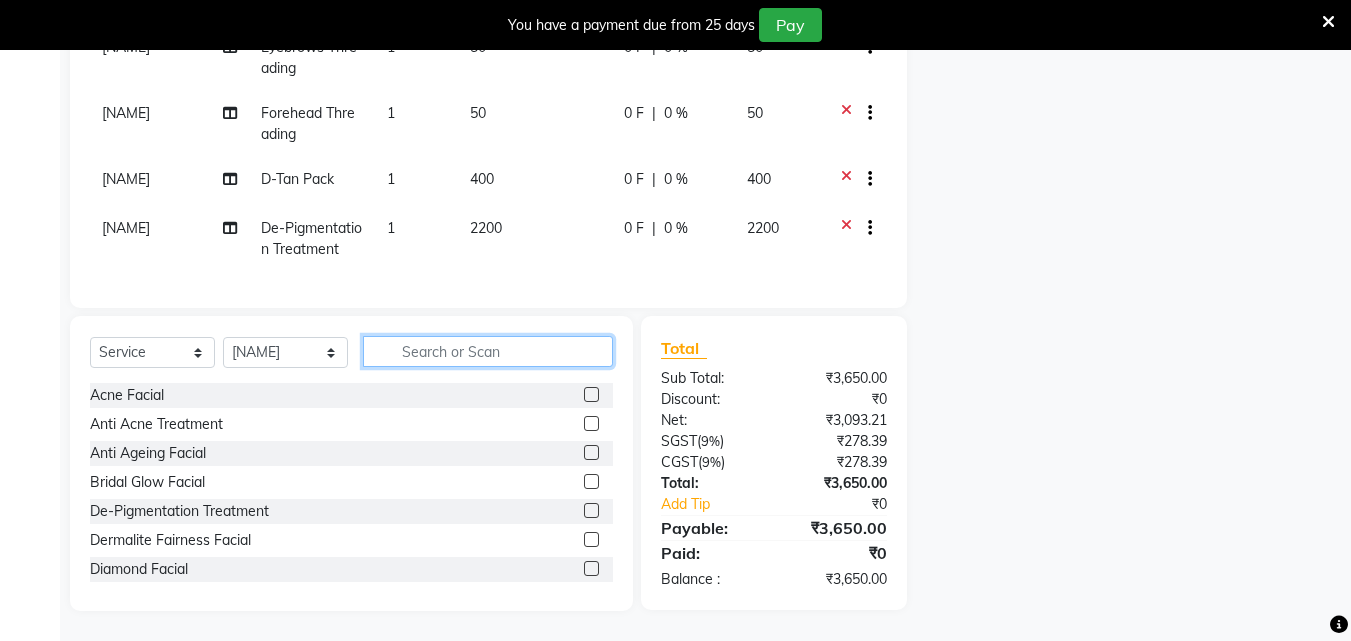 click 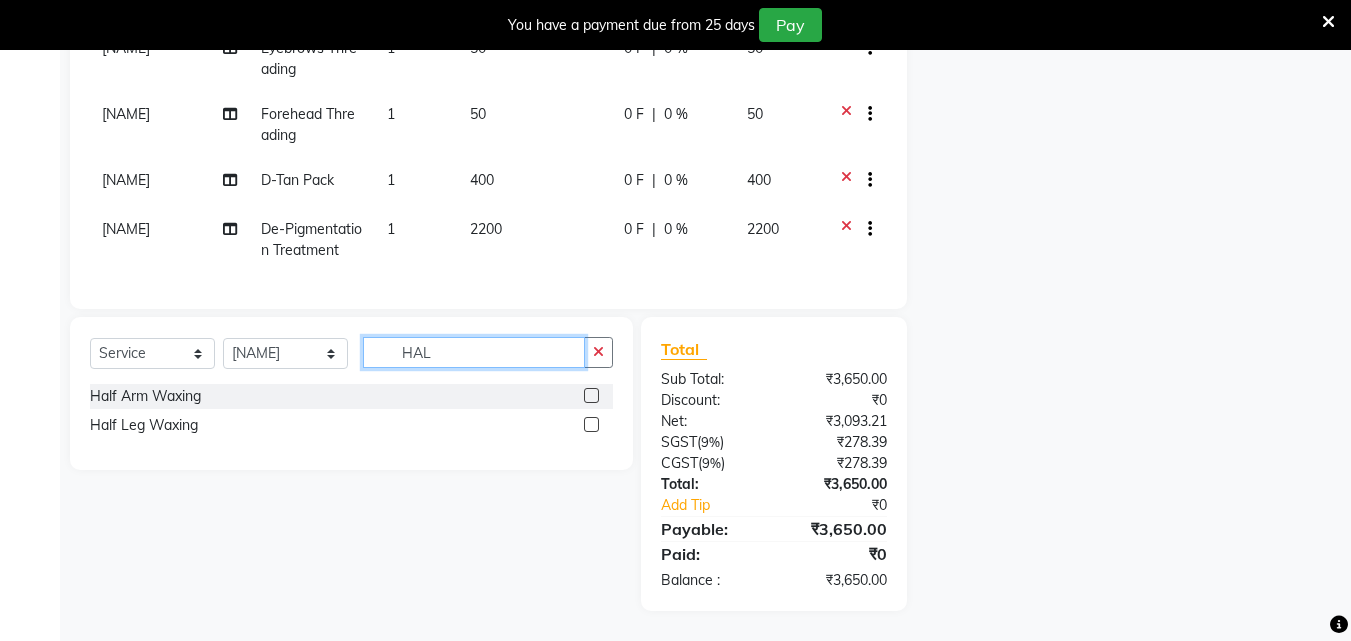 scroll, scrollTop: 486, scrollLeft: 0, axis: vertical 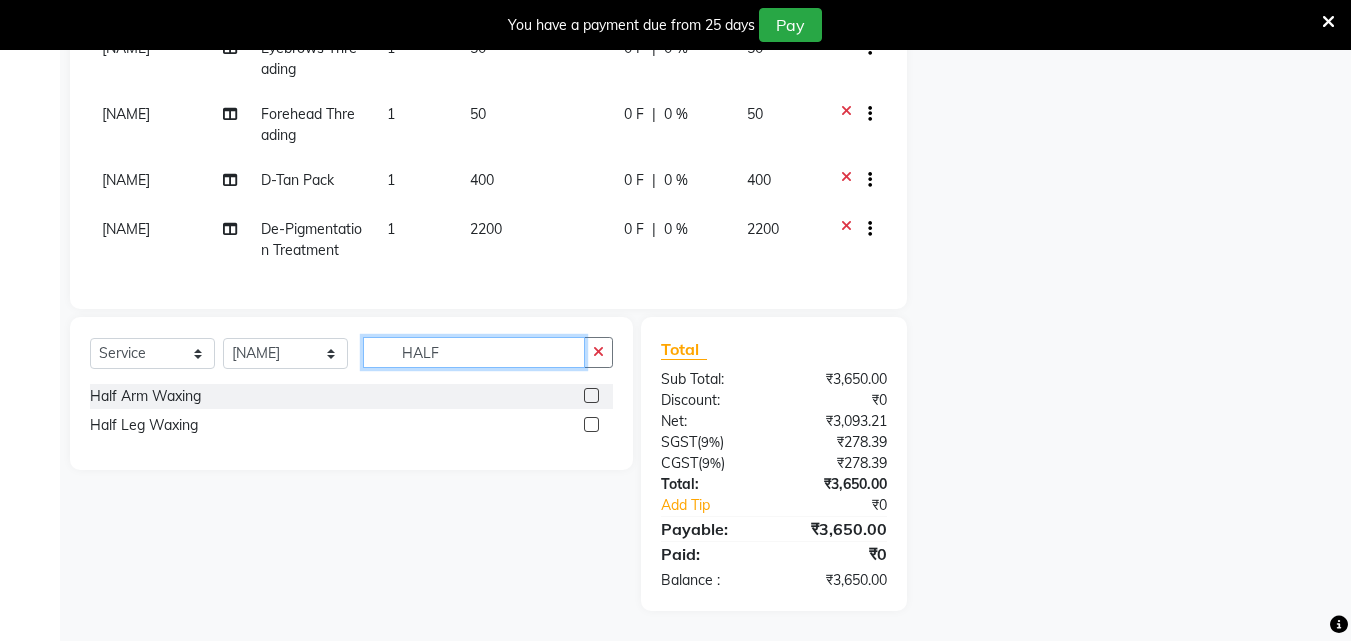 type on "HALF" 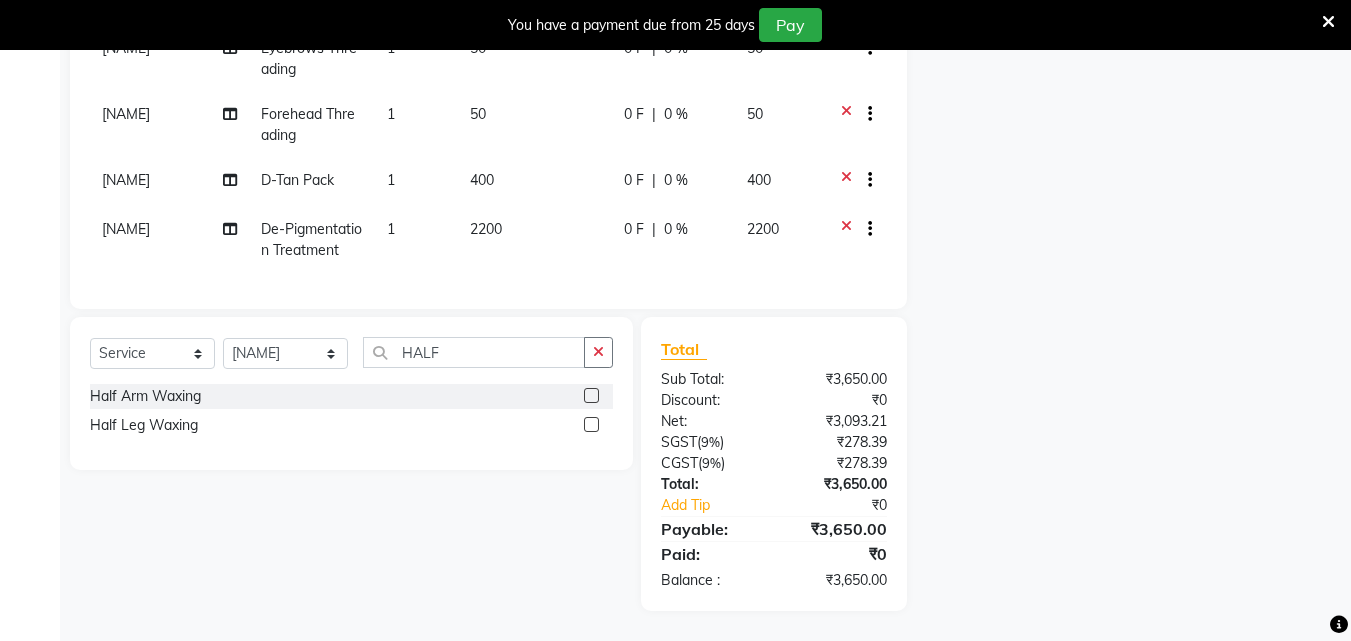 click 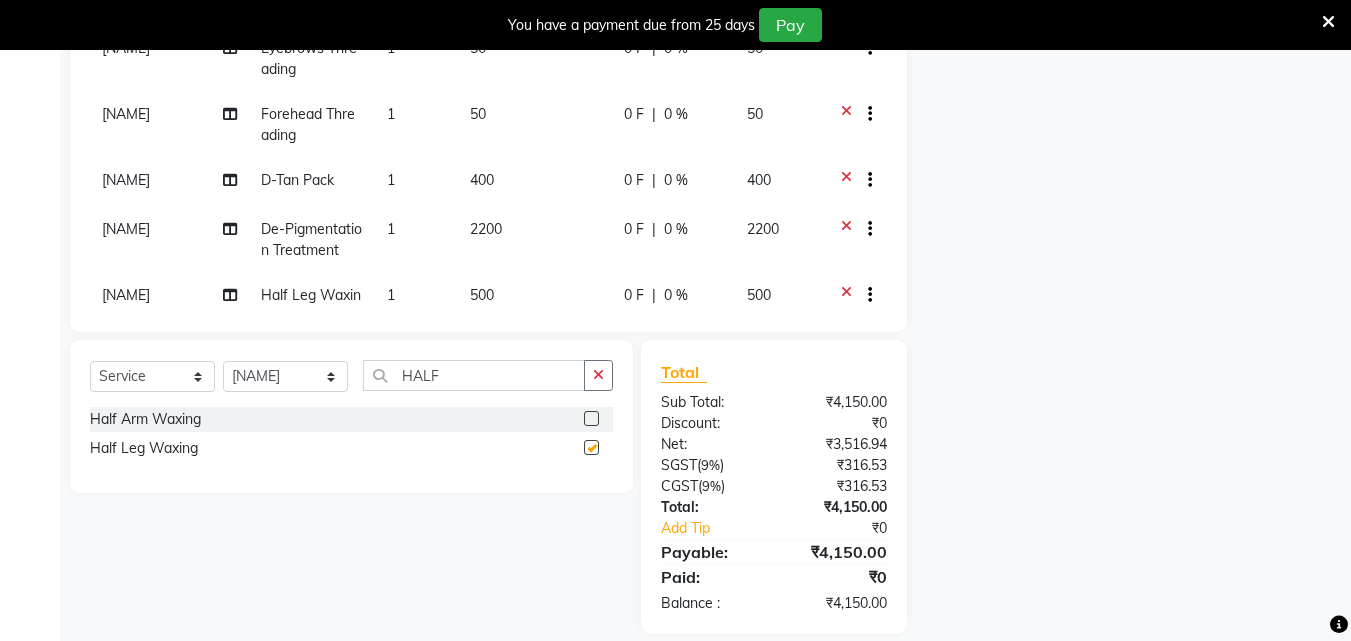 checkbox on "false" 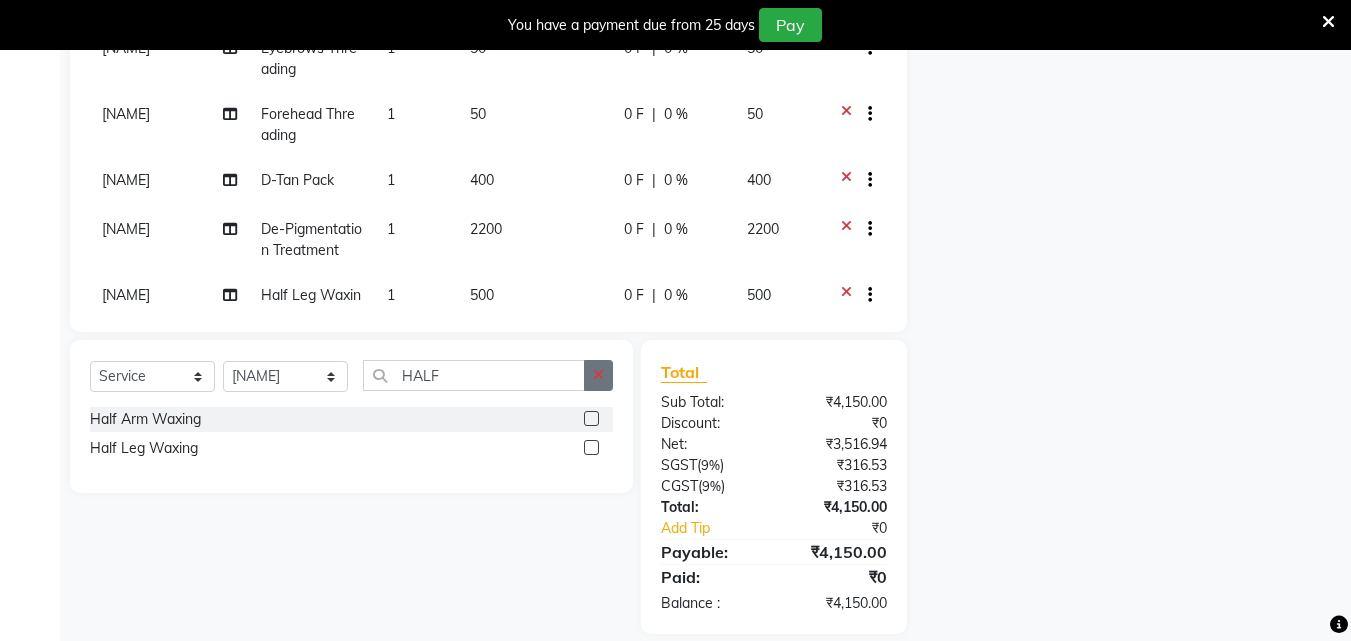 click 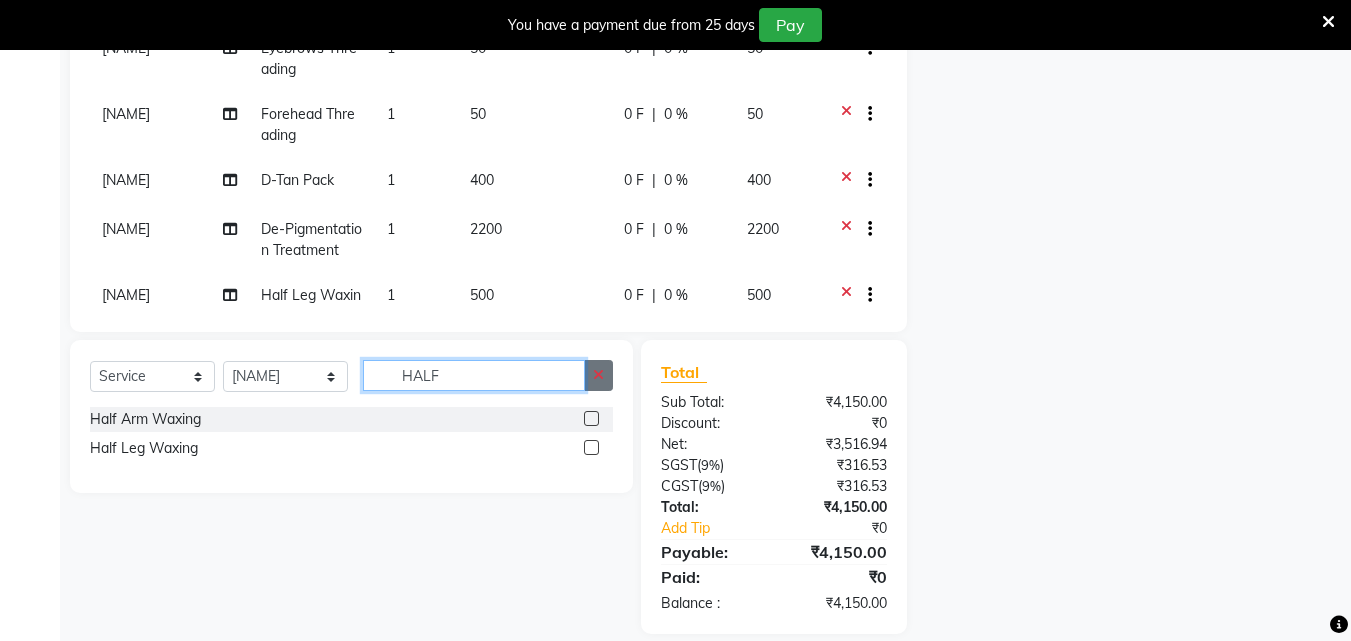 type 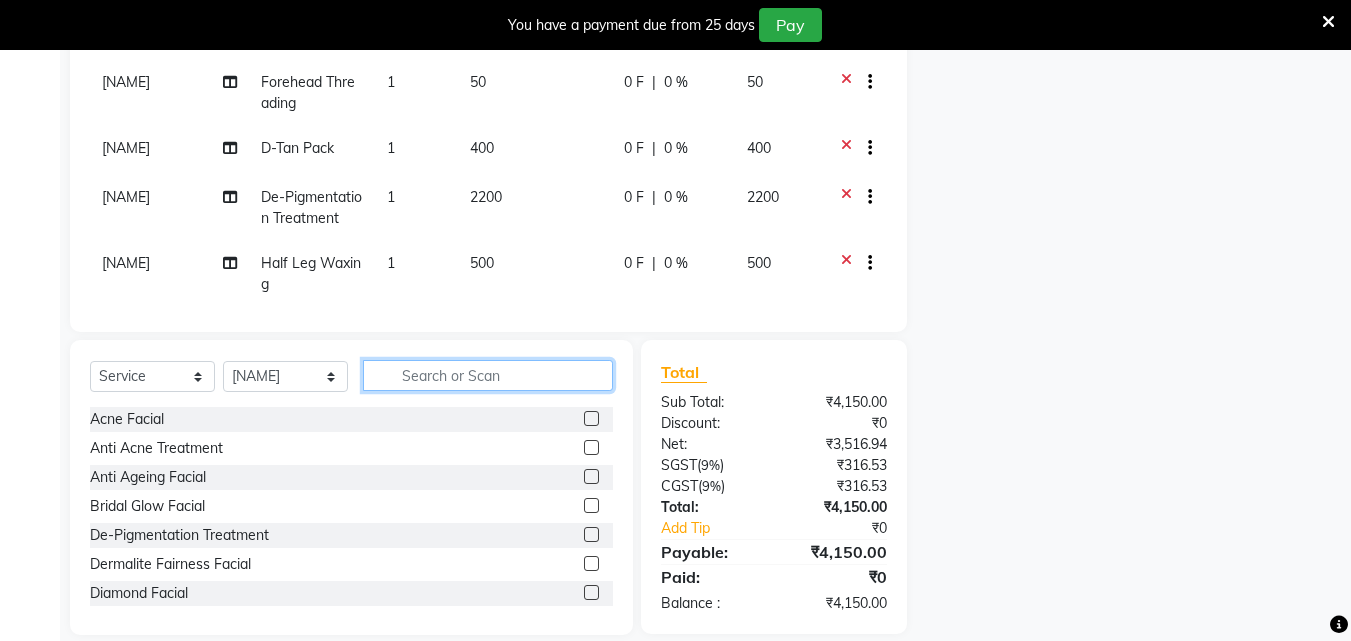 scroll, scrollTop: 58, scrollLeft: 0, axis: vertical 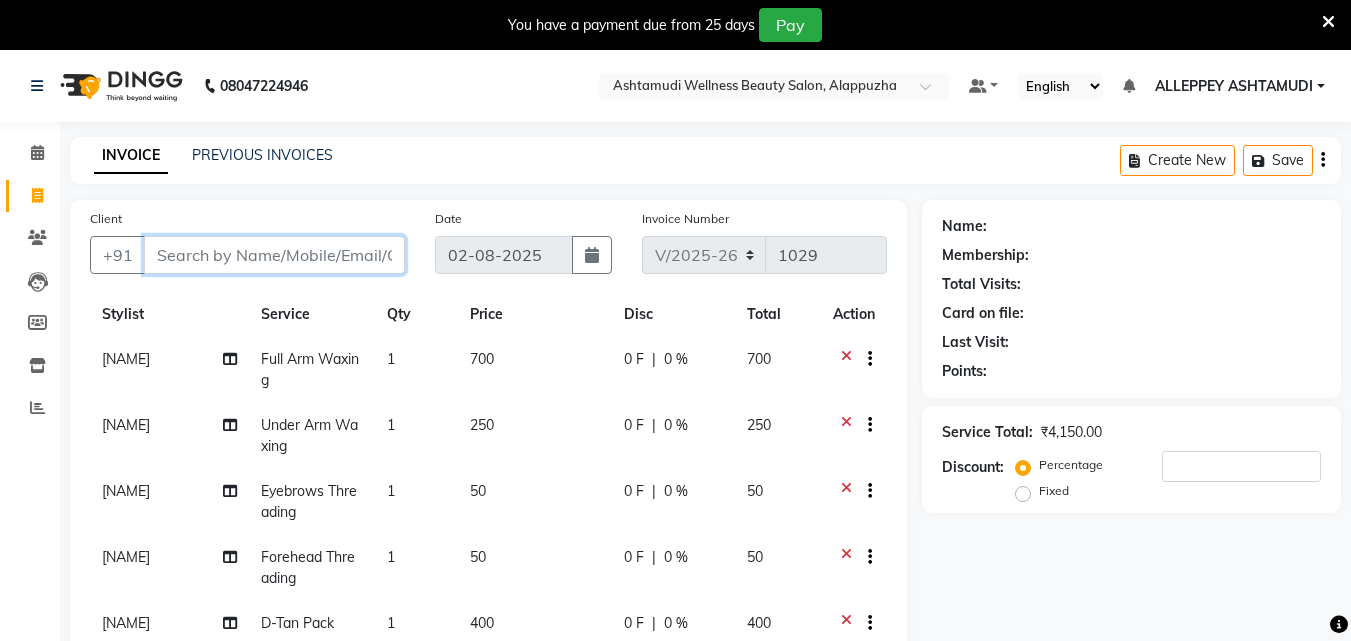 click on "Client" at bounding box center (274, 255) 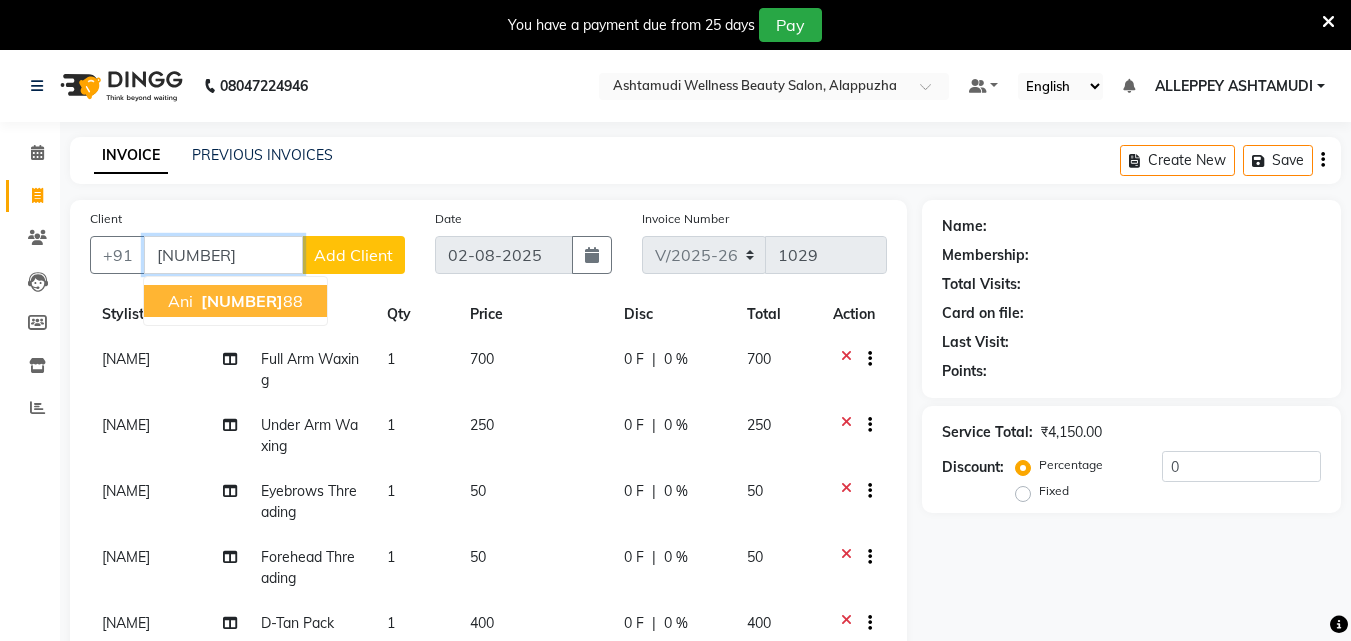 click on "[NUMBER]" at bounding box center [242, 301] 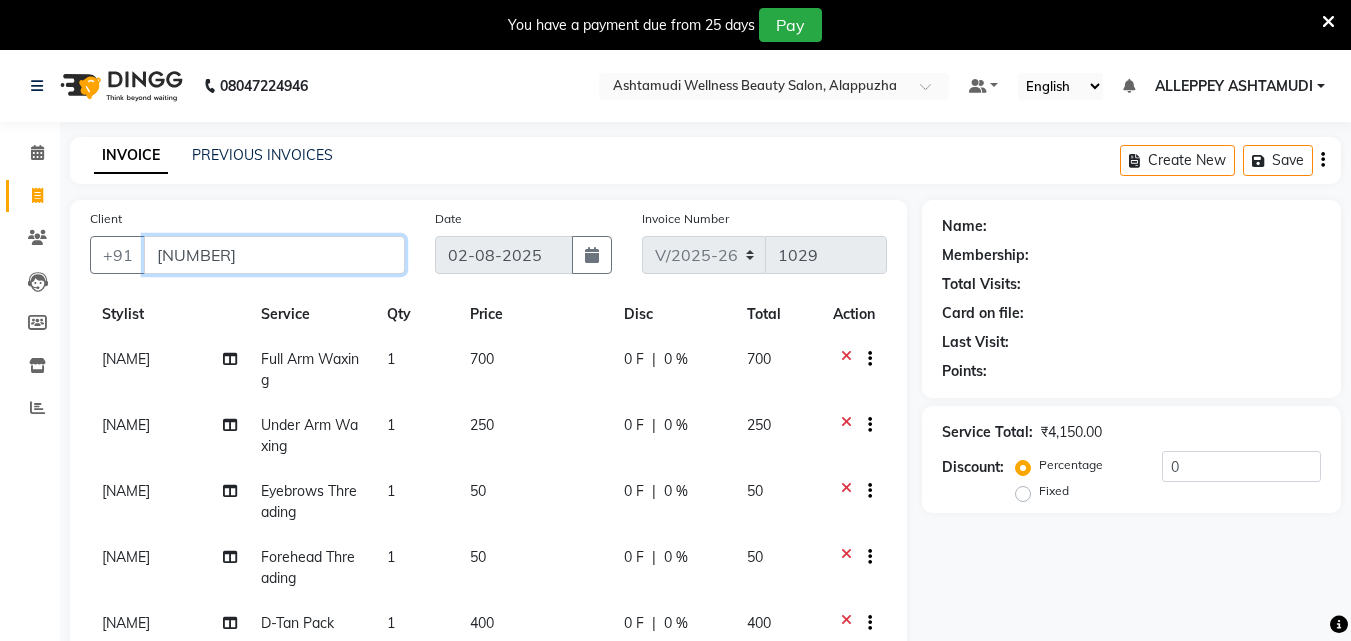 type on "[NUMBER]" 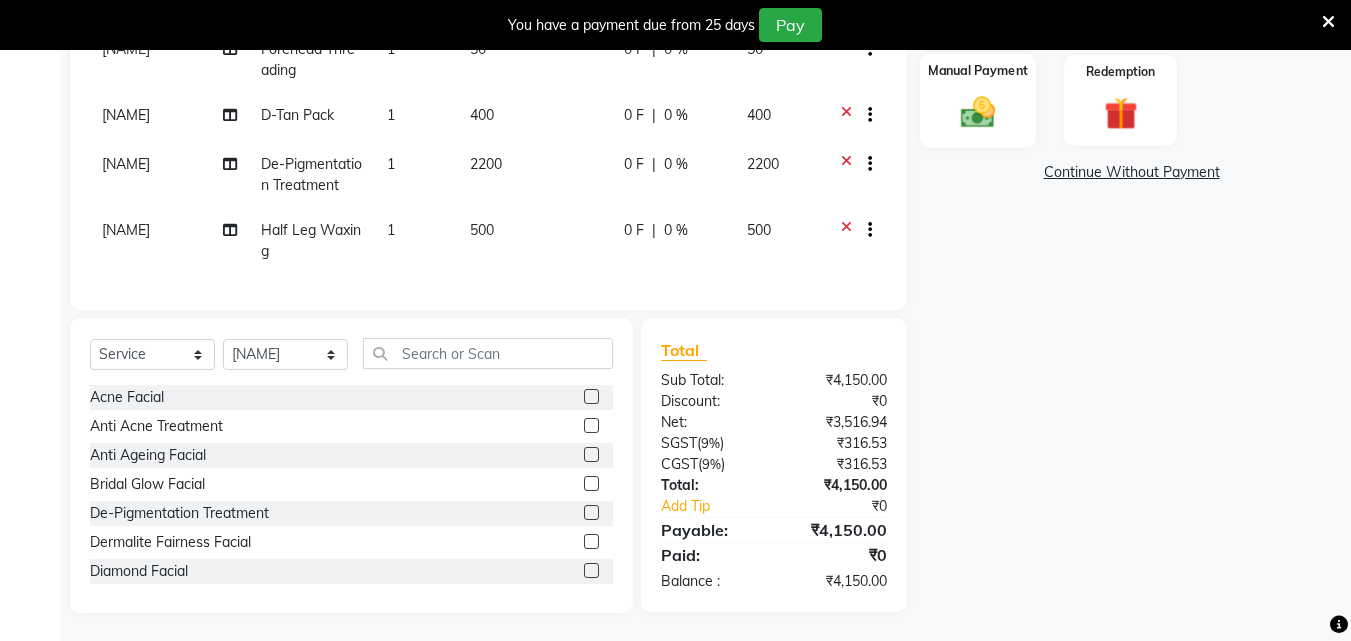 scroll, scrollTop: 510, scrollLeft: 0, axis: vertical 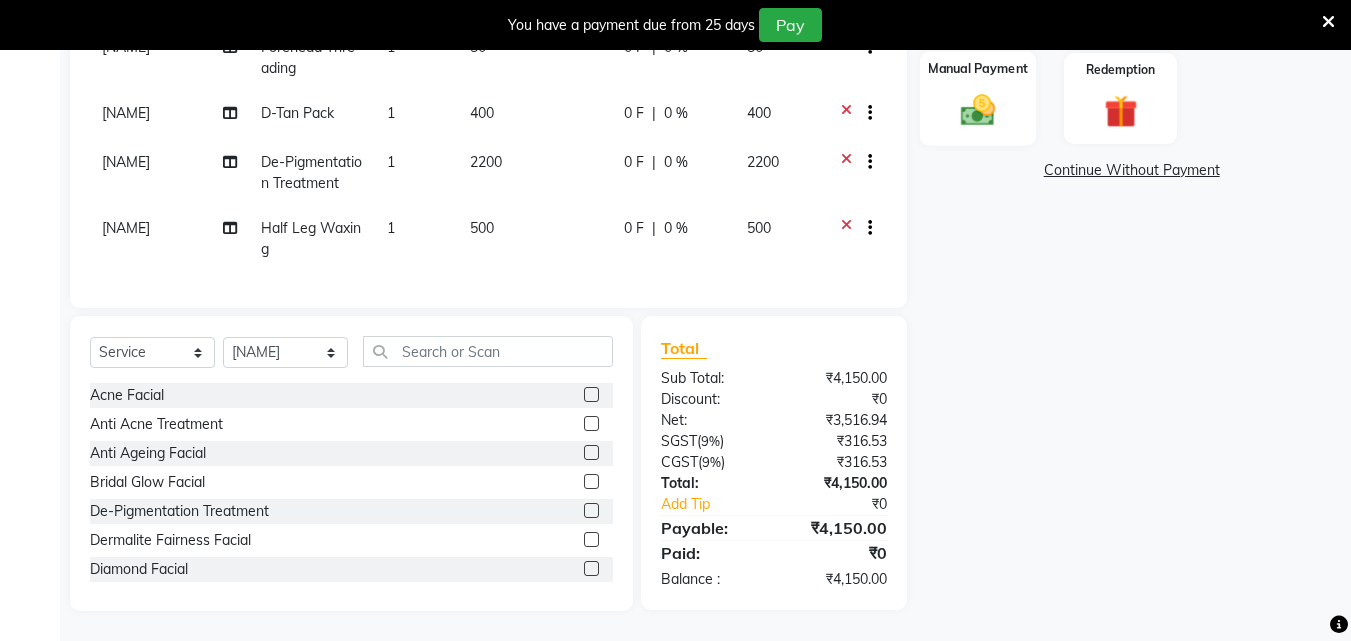 click 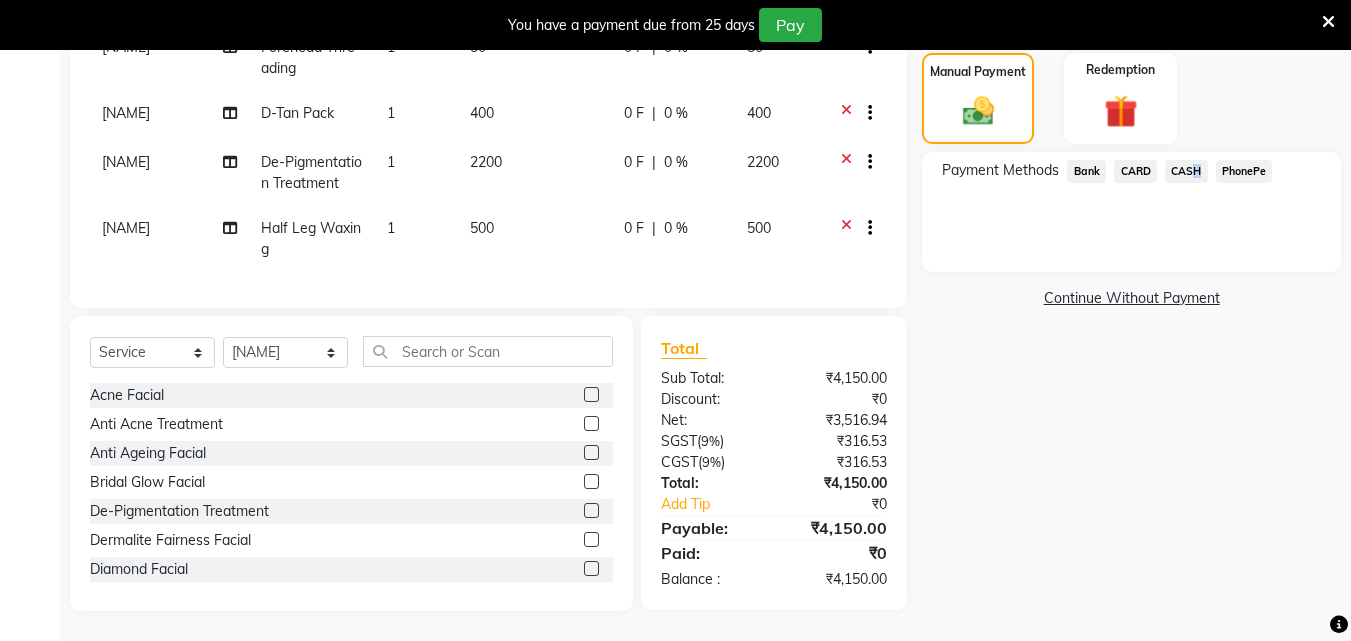click on "CASH" 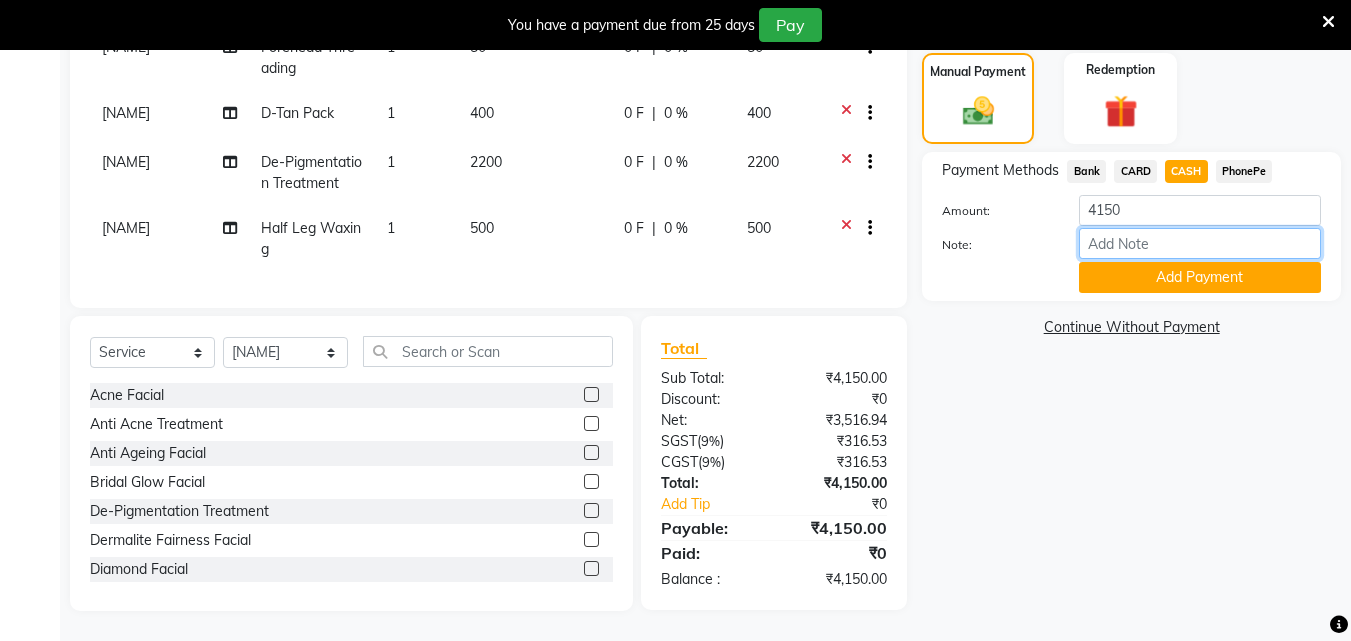 click on "Note:" at bounding box center [1200, 243] 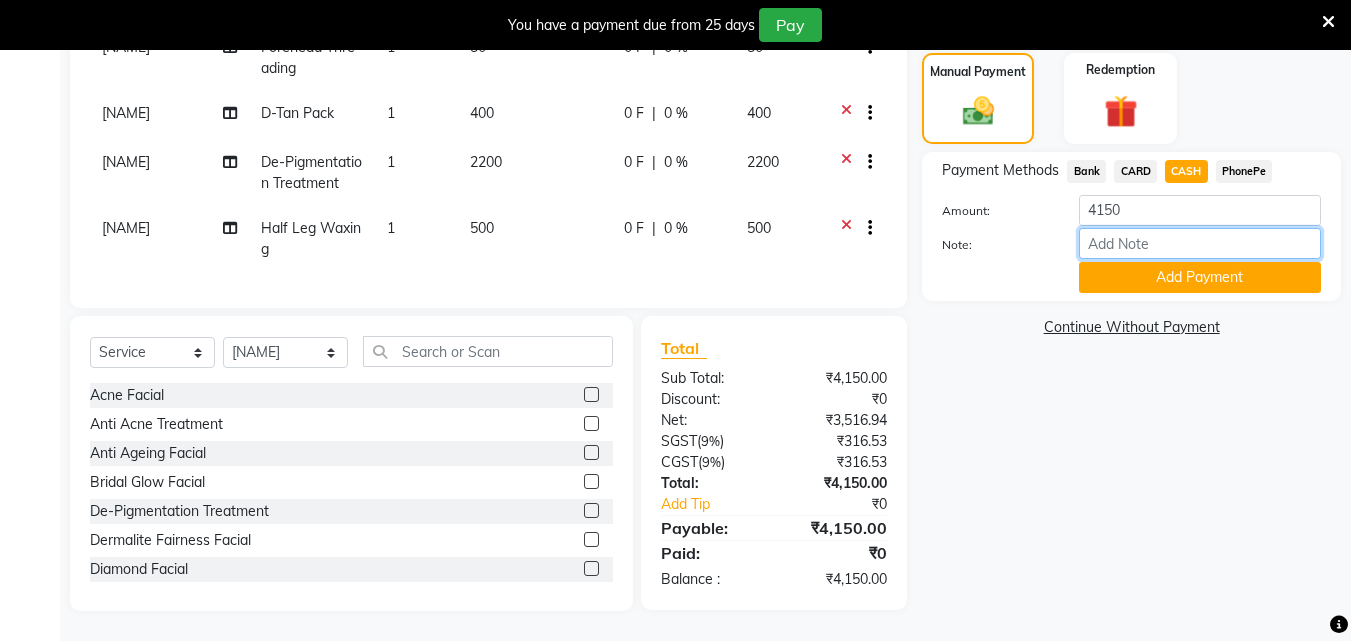 type on "soumya" 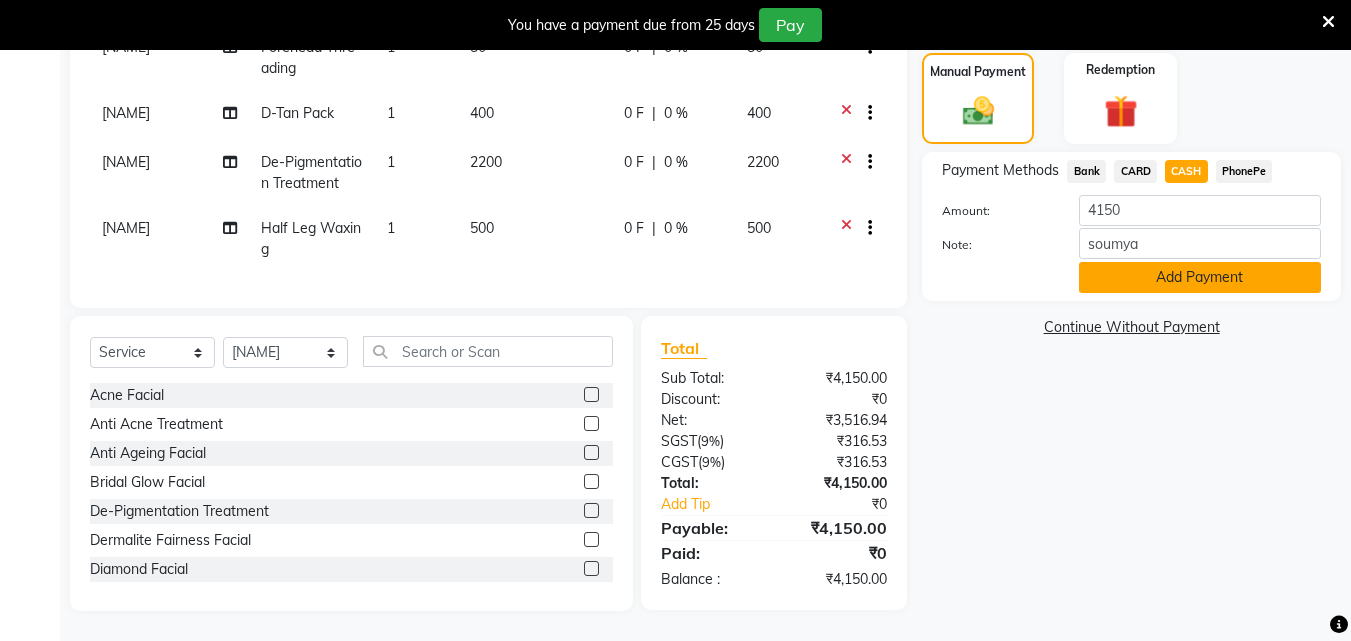 click on "Add Payment" 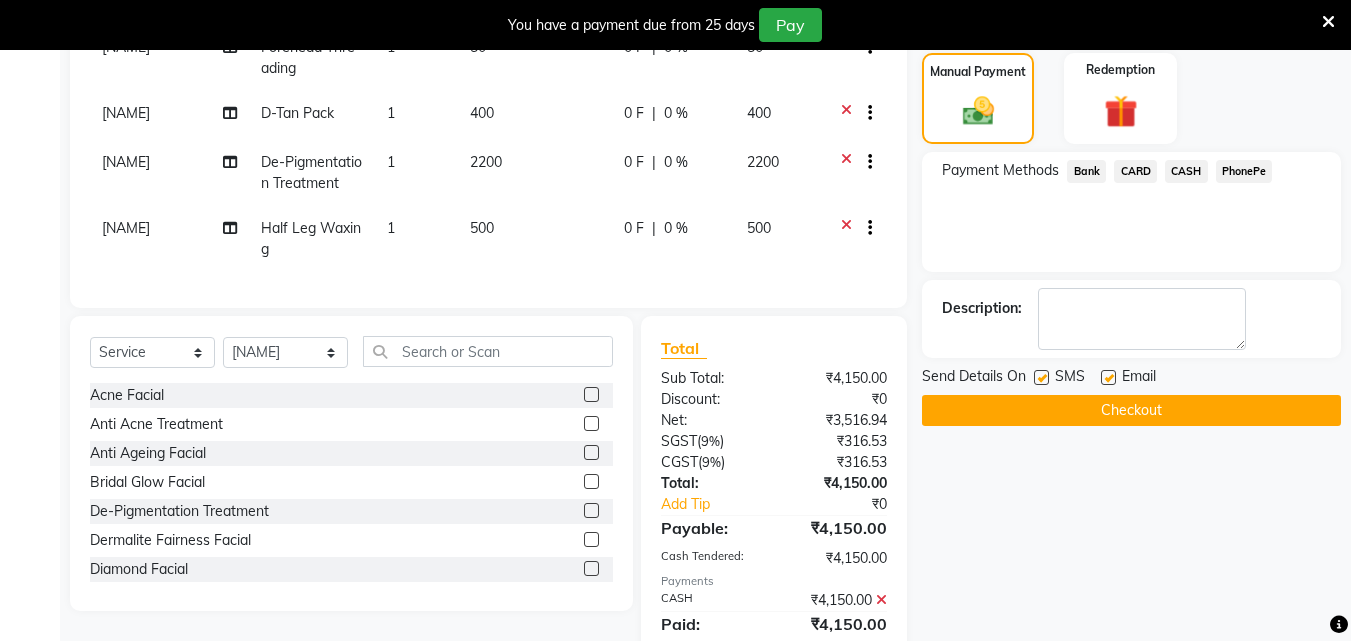 scroll, scrollTop: 580, scrollLeft: 0, axis: vertical 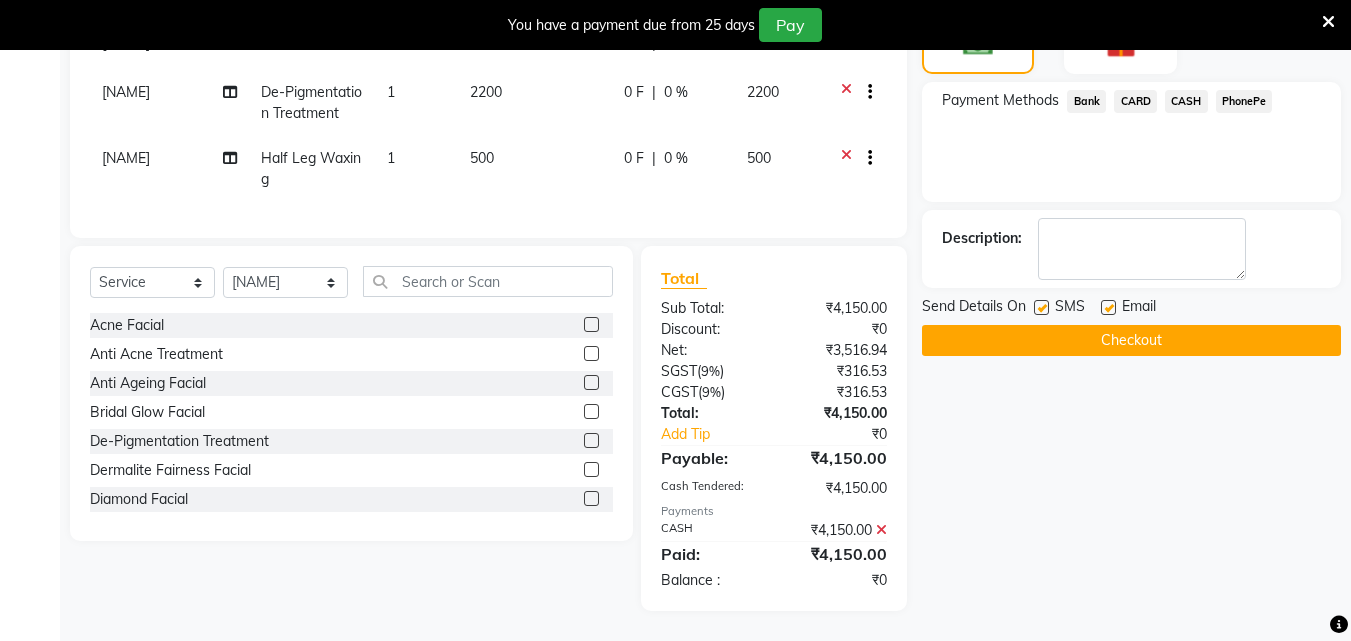 click on "Checkout" 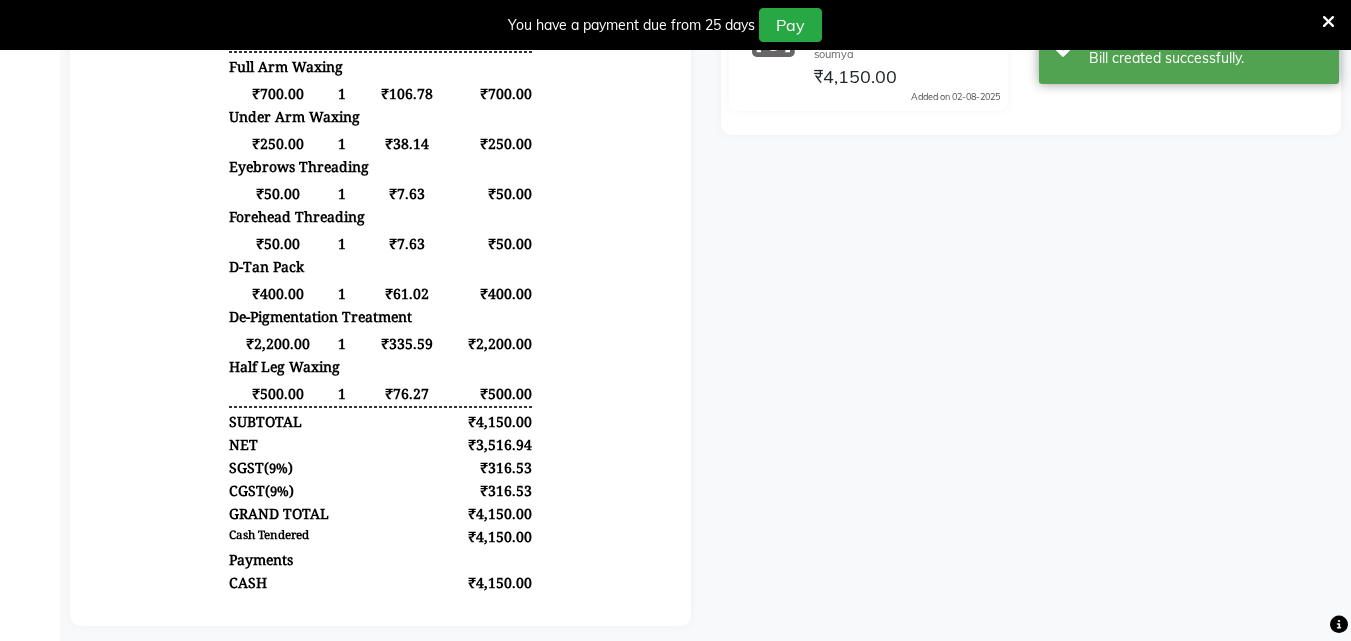 scroll, scrollTop: 80, scrollLeft: 0, axis: vertical 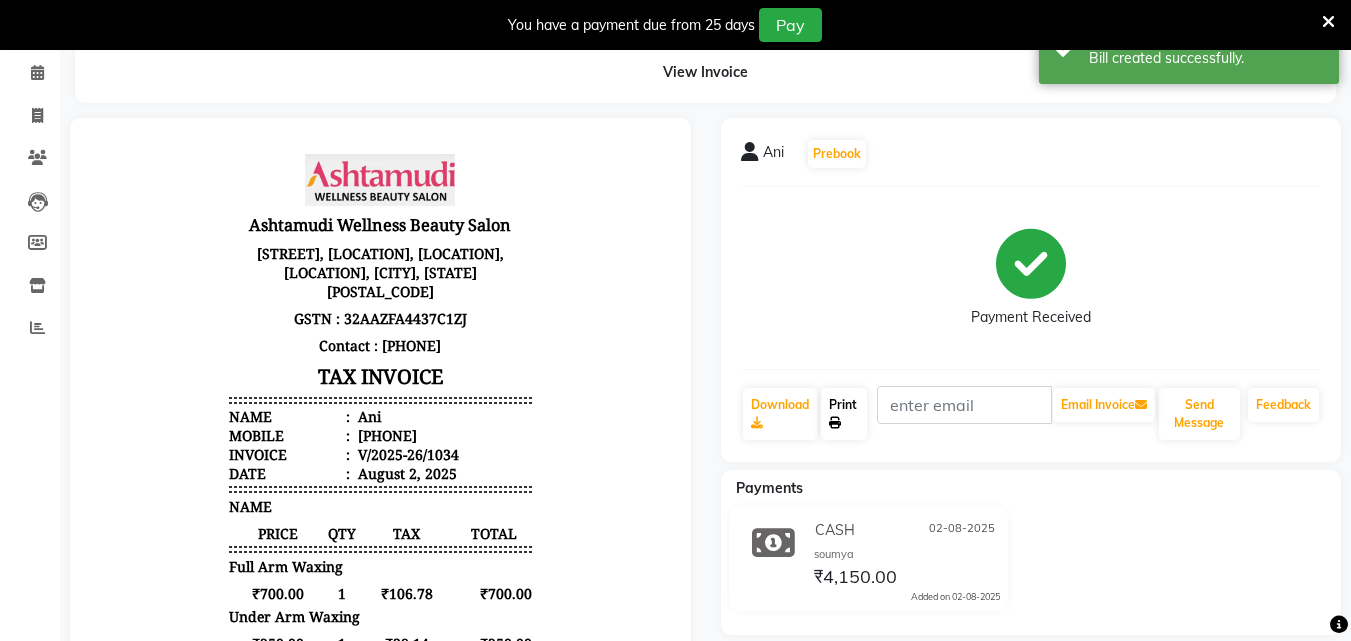 click on "Print" 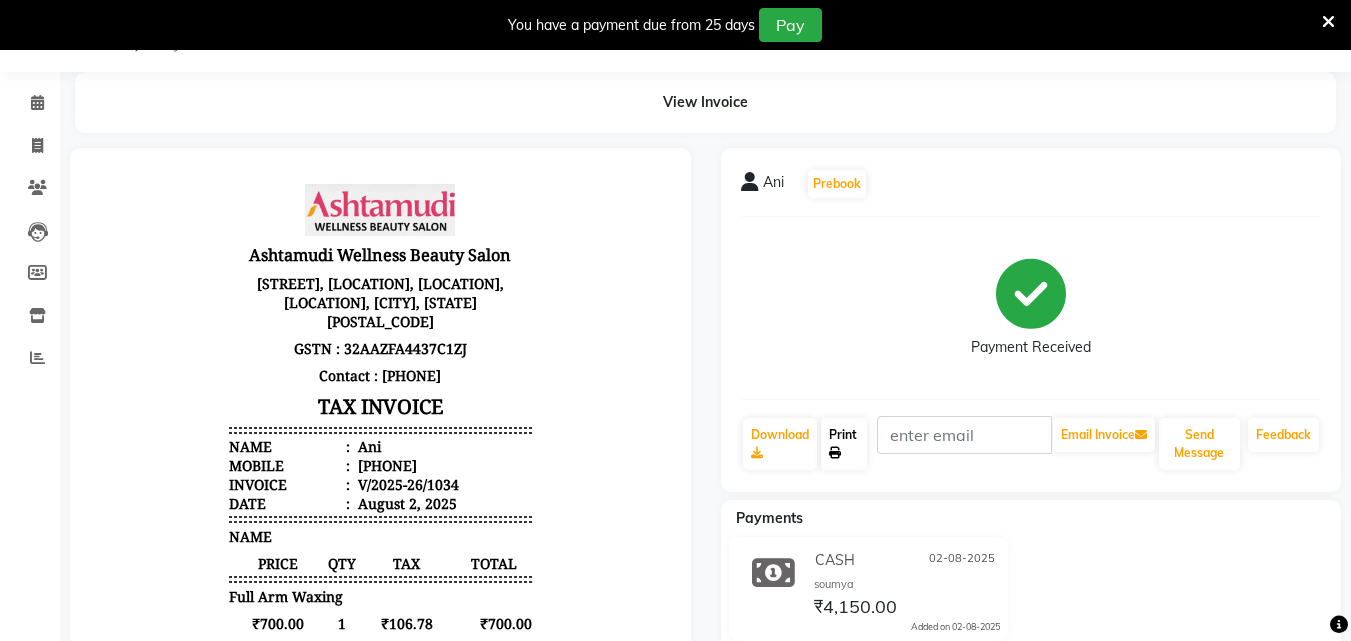 scroll, scrollTop: 0, scrollLeft: 0, axis: both 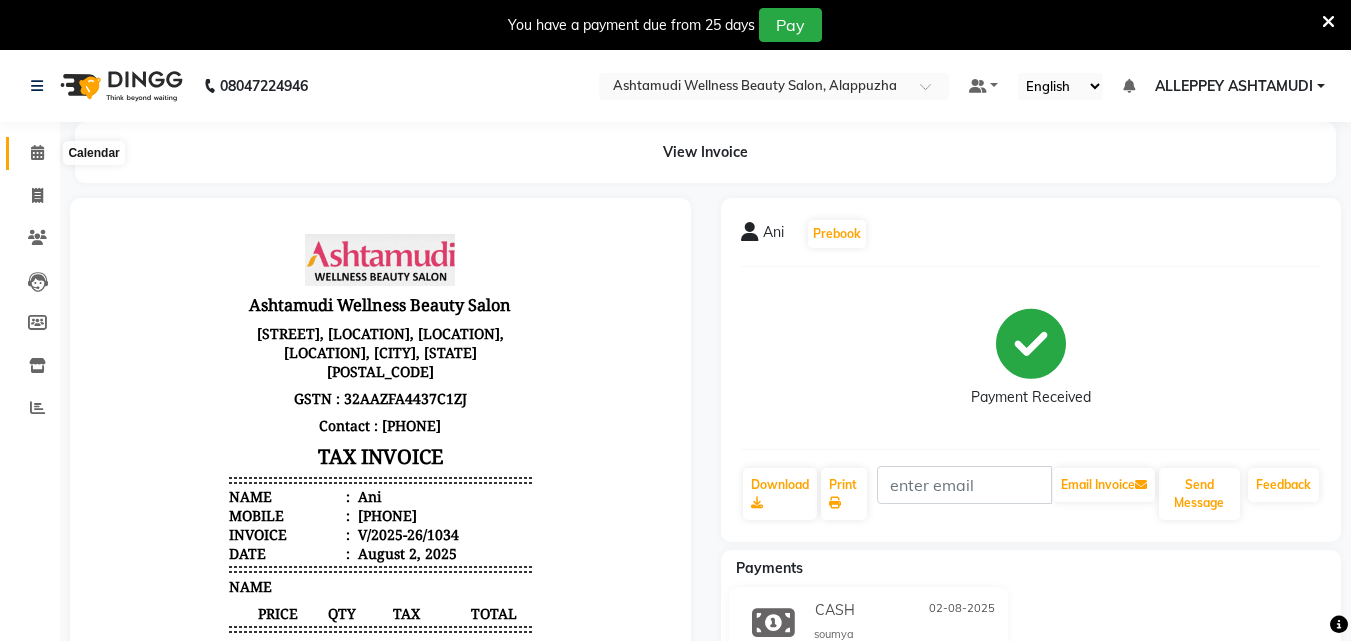click 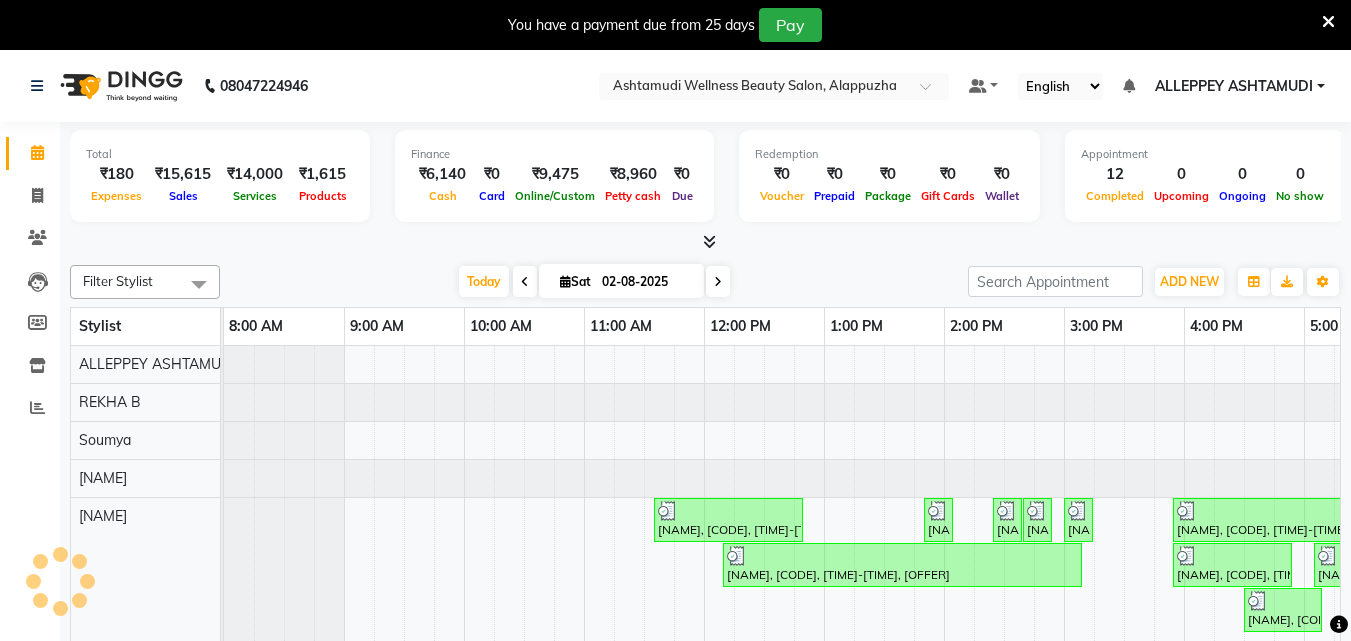scroll, scrollTop: 0, scrollLeft: 0, axis: both 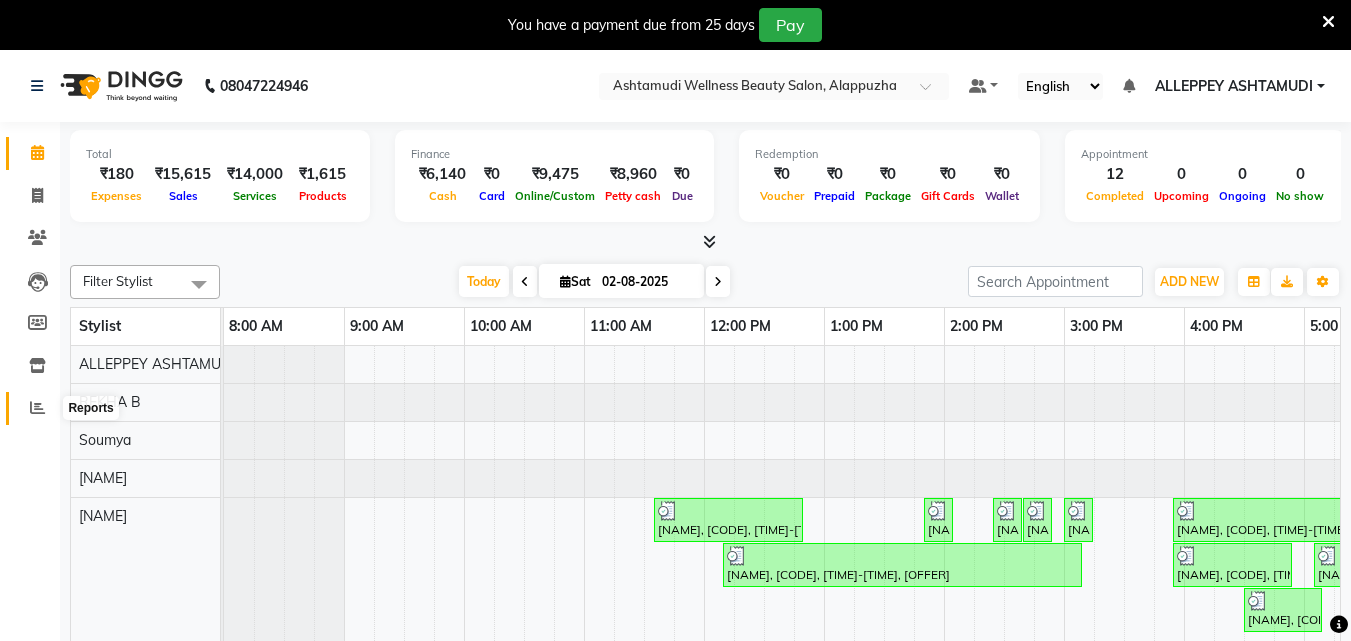 click 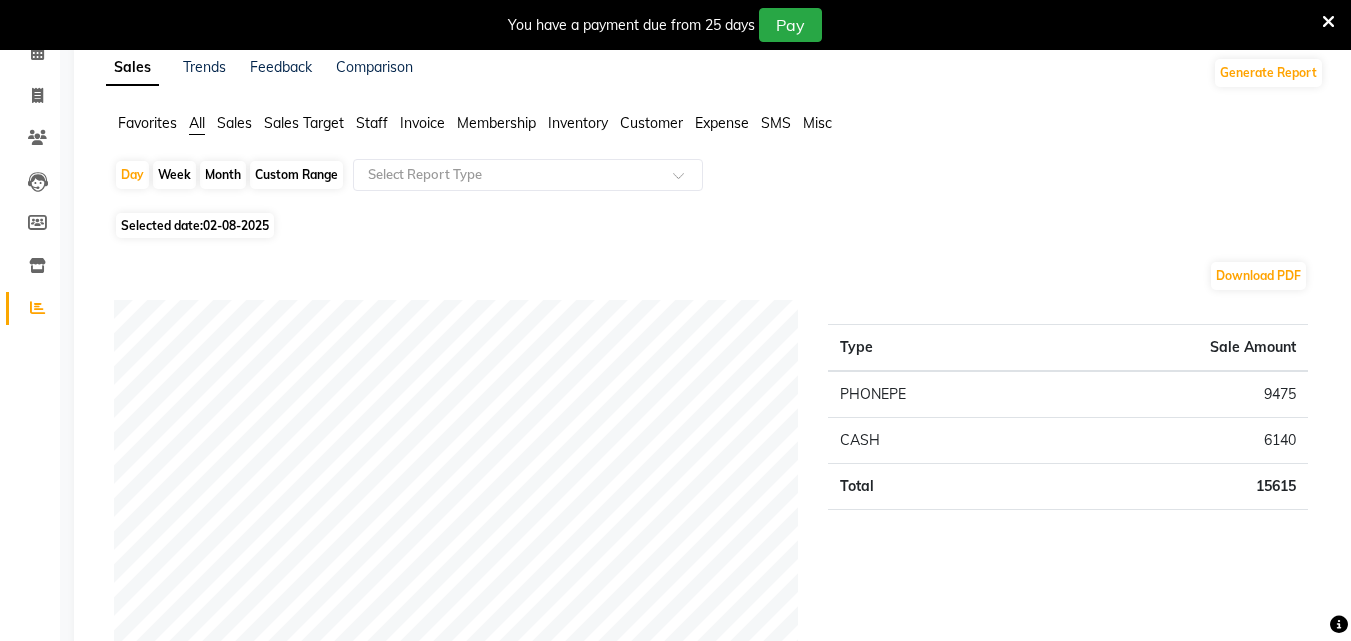 scroll, scrollTop: 0, scrollLeft: 0, axis: both 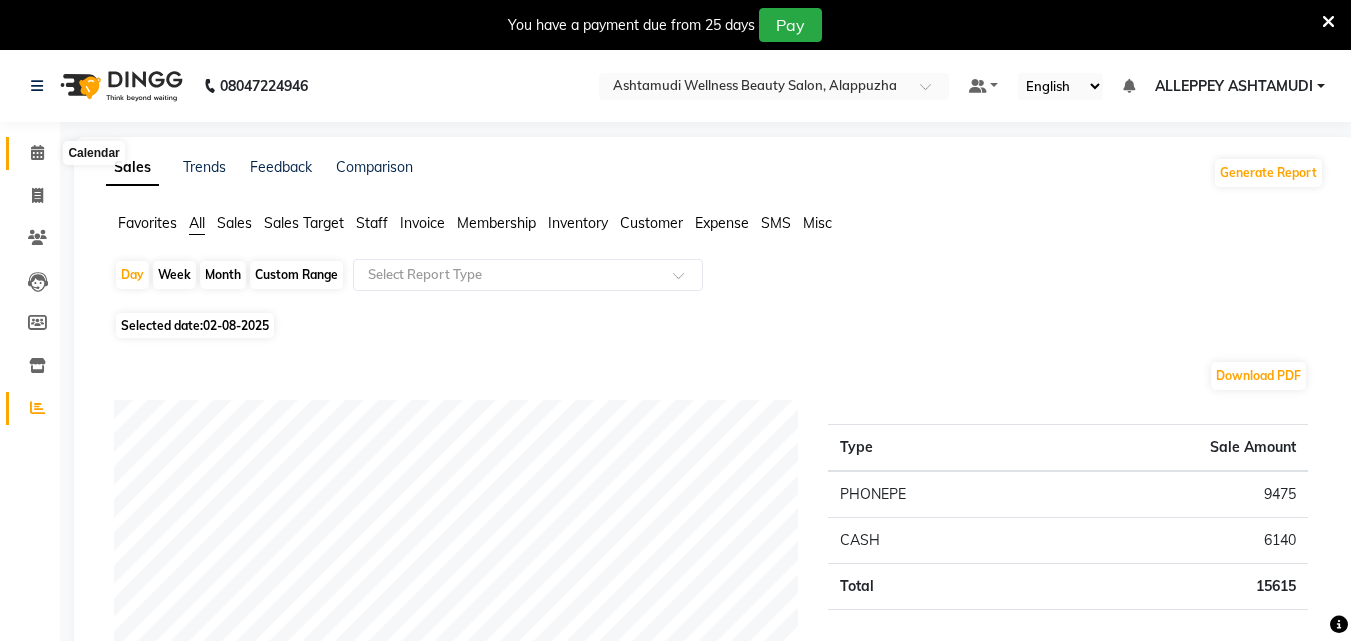 click 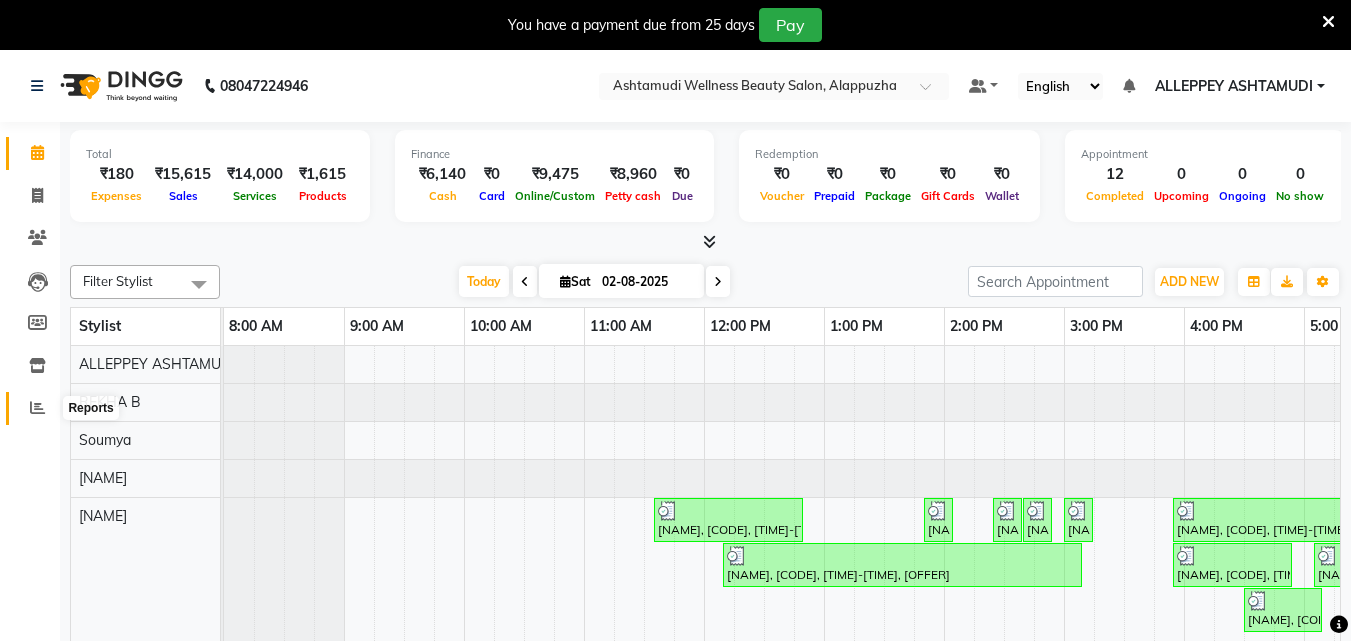 click 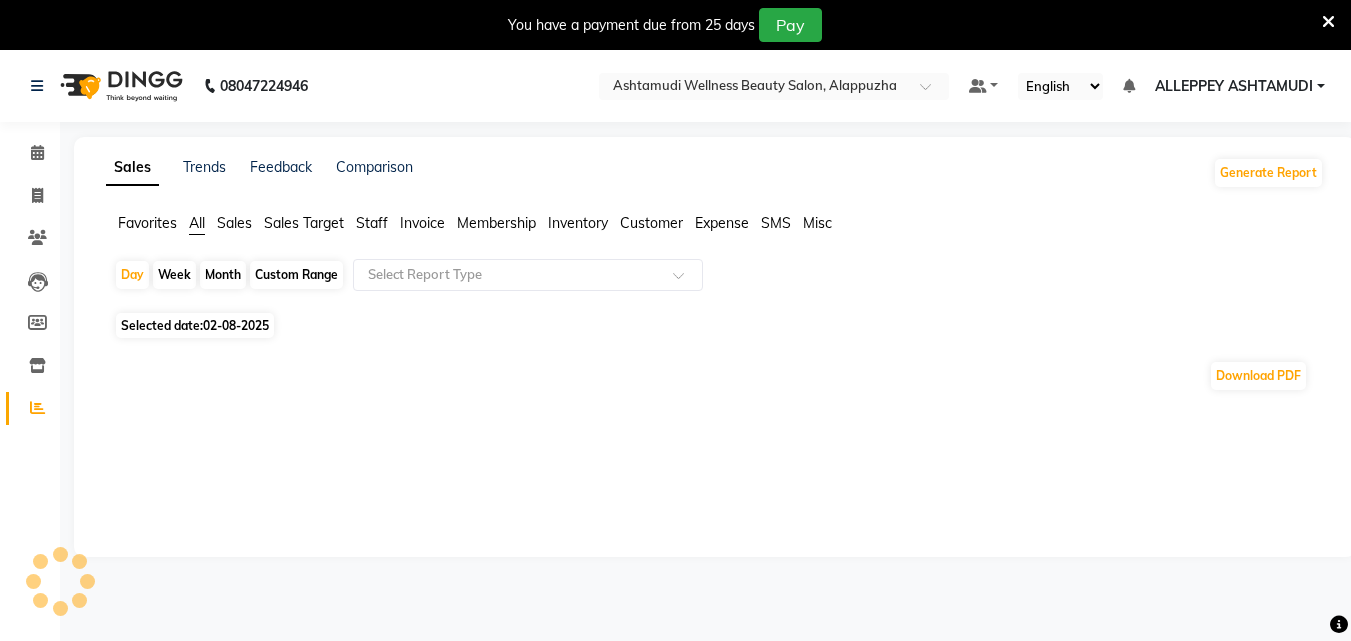 click on "Customer" 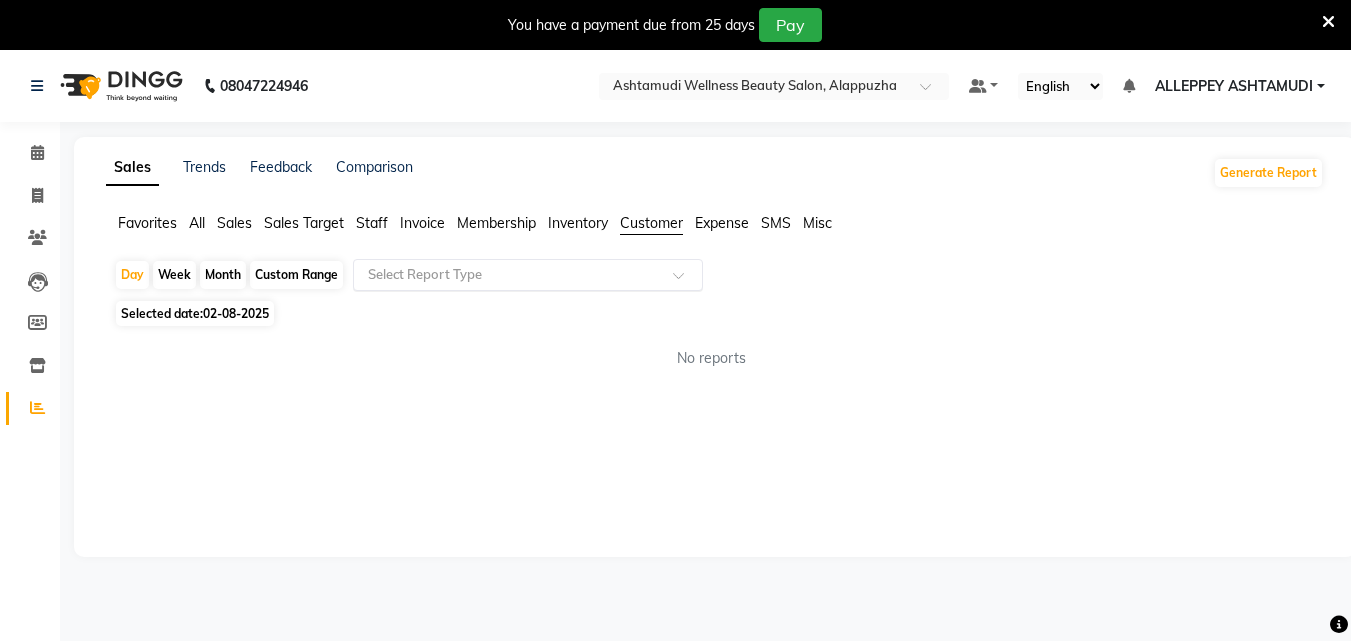 click on "Favorites All Sales Sales Target Staff Invoice Membership Inventory Customer Expense SMS Misc  Day   Week   Month   Custom Range  Select Report Type Selected date:  02-08-2025  No reports ★ Mark as Favorite  Choose how you'd like to save "" report to favorites  Save to Personal Favorites:   Only you can see this report in your favorites tab. Share with Organization:   Everyone in your organization can see this report in their favorites tab.  Save to Favorites" 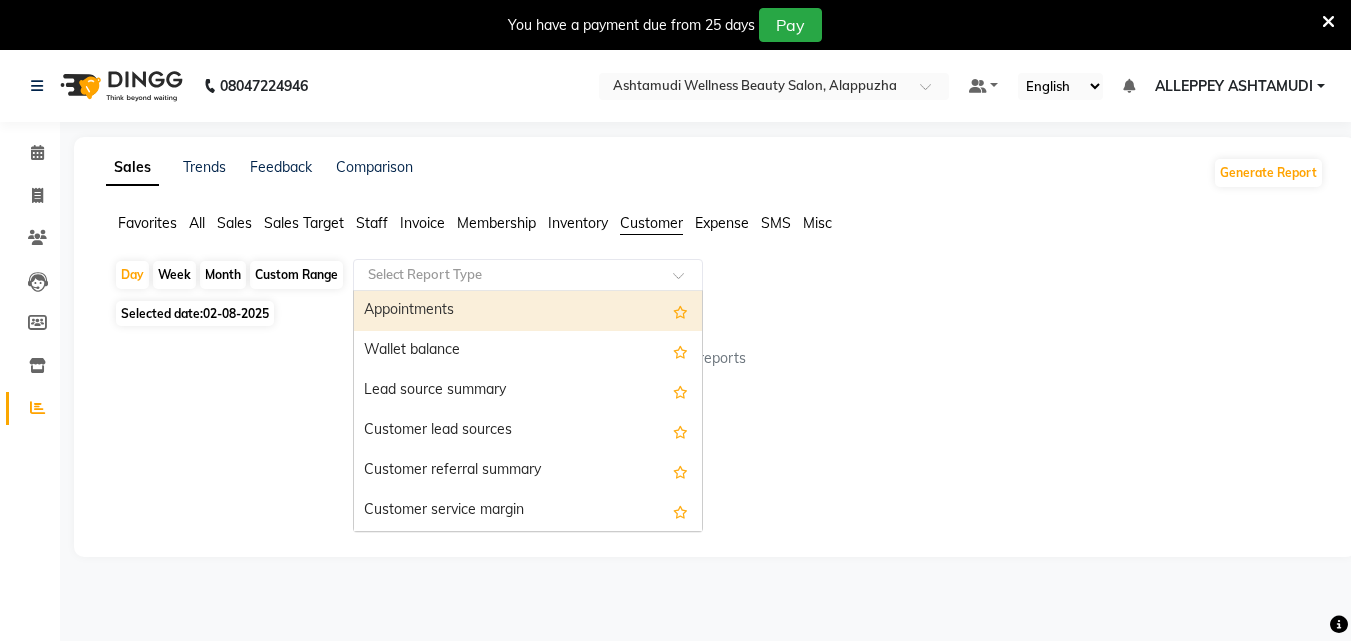 click on "Appointments" at bounding box center (528, 311) 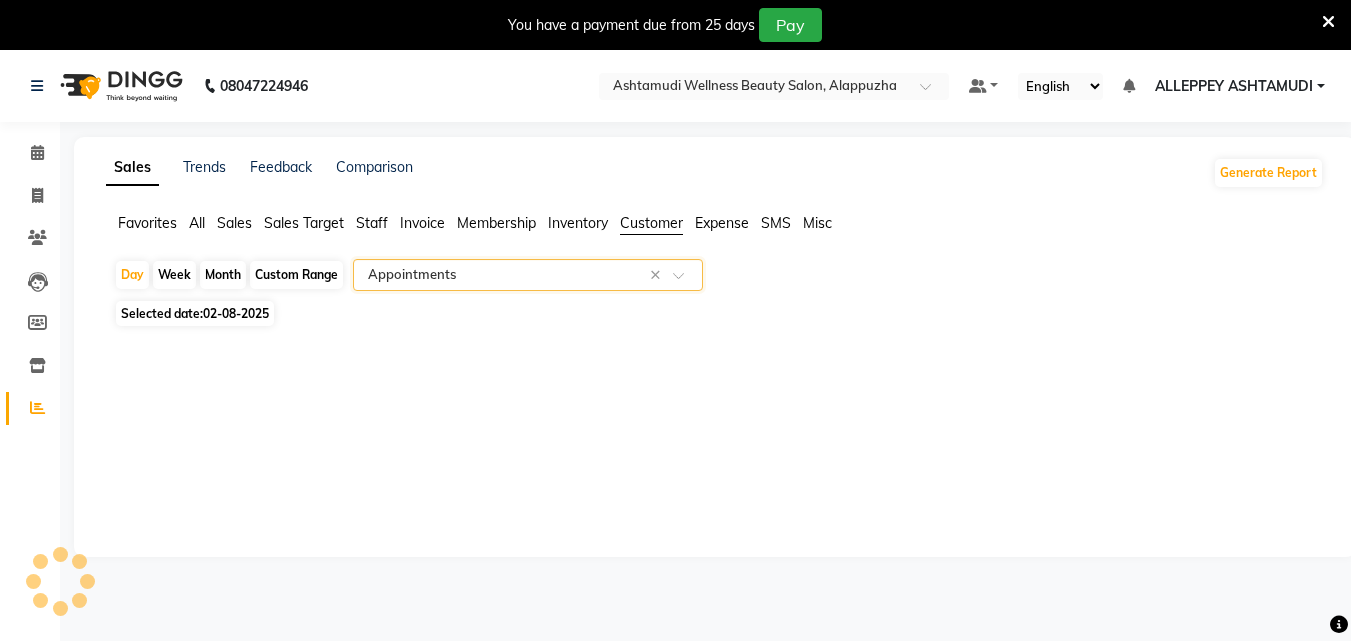 select on "full_report" 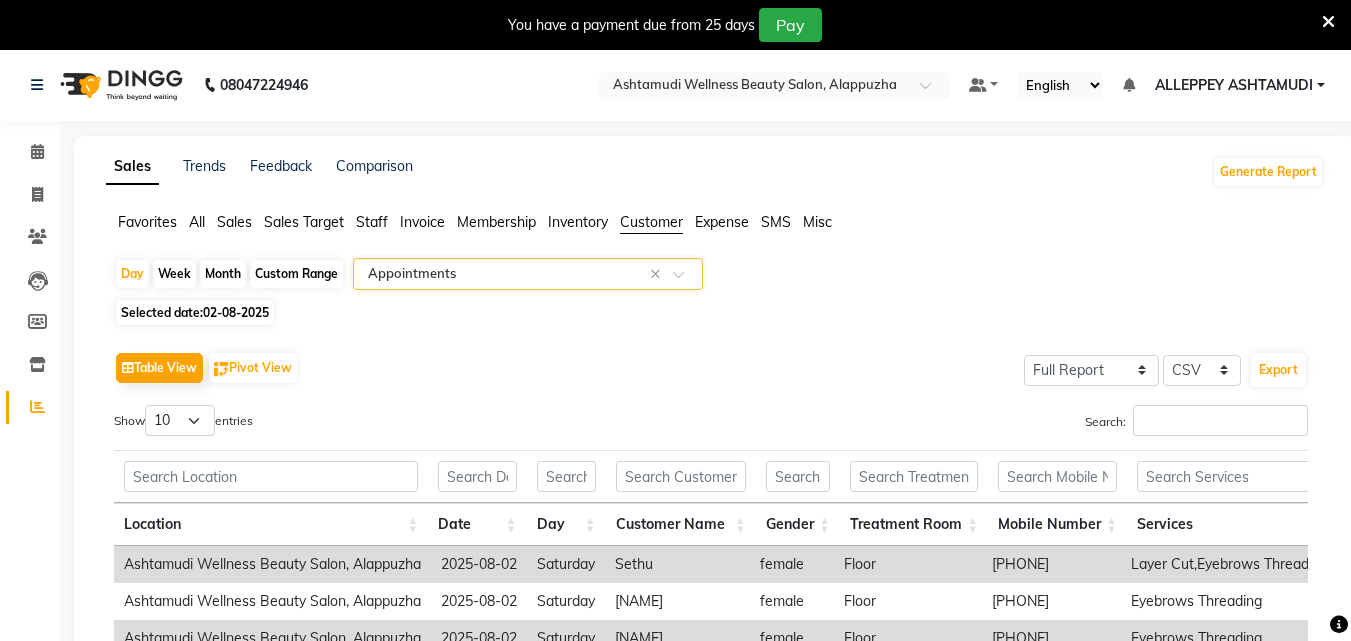 scroll, scrollTop: 0, scrollLeft: 0, axis: both 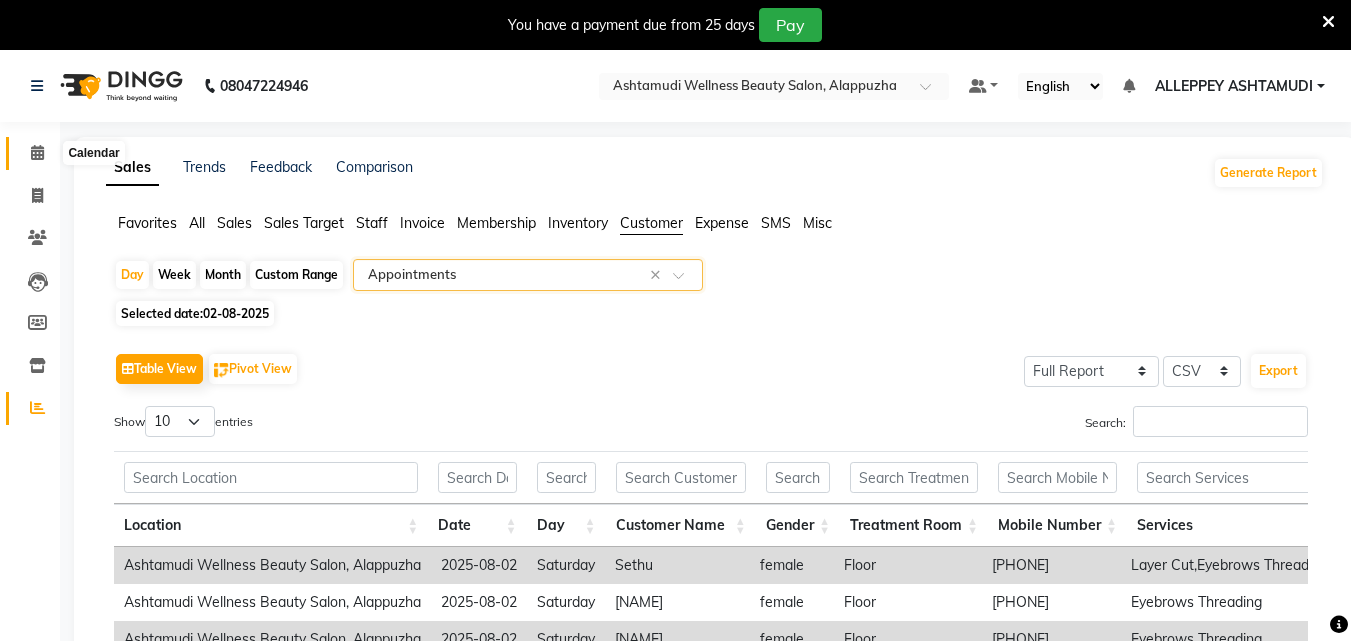 click 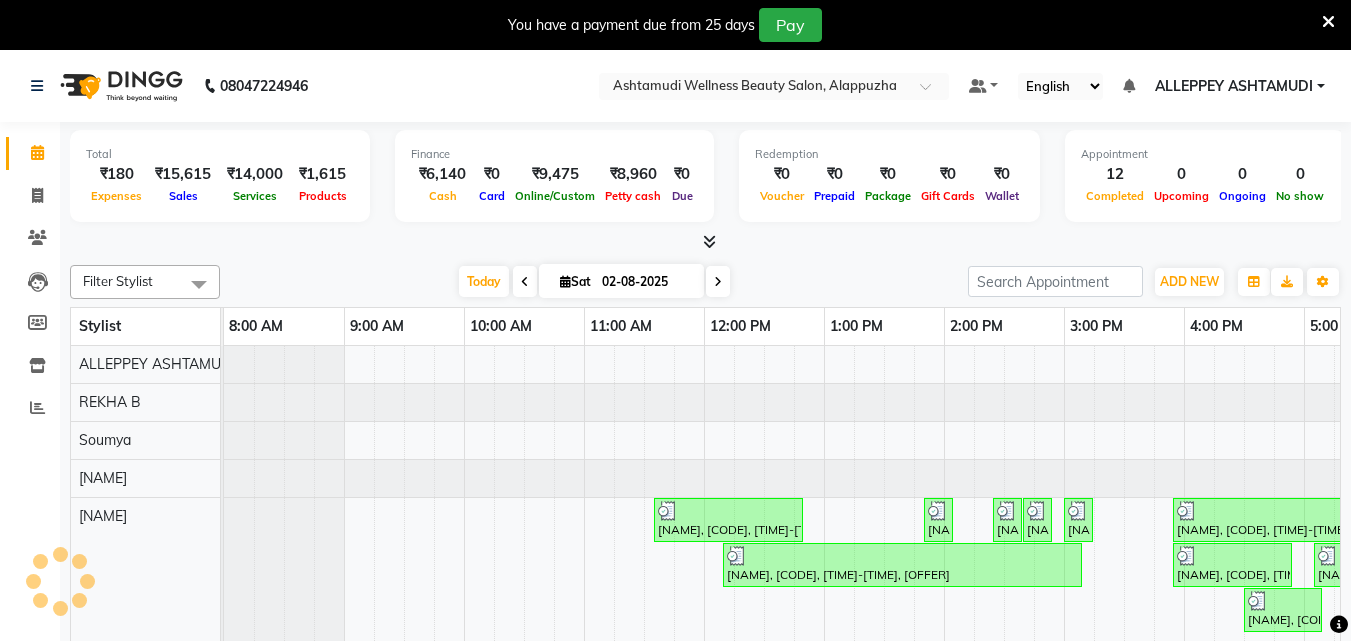 scroll, scrollTop: 0, scrollLeft: 0, axis: both 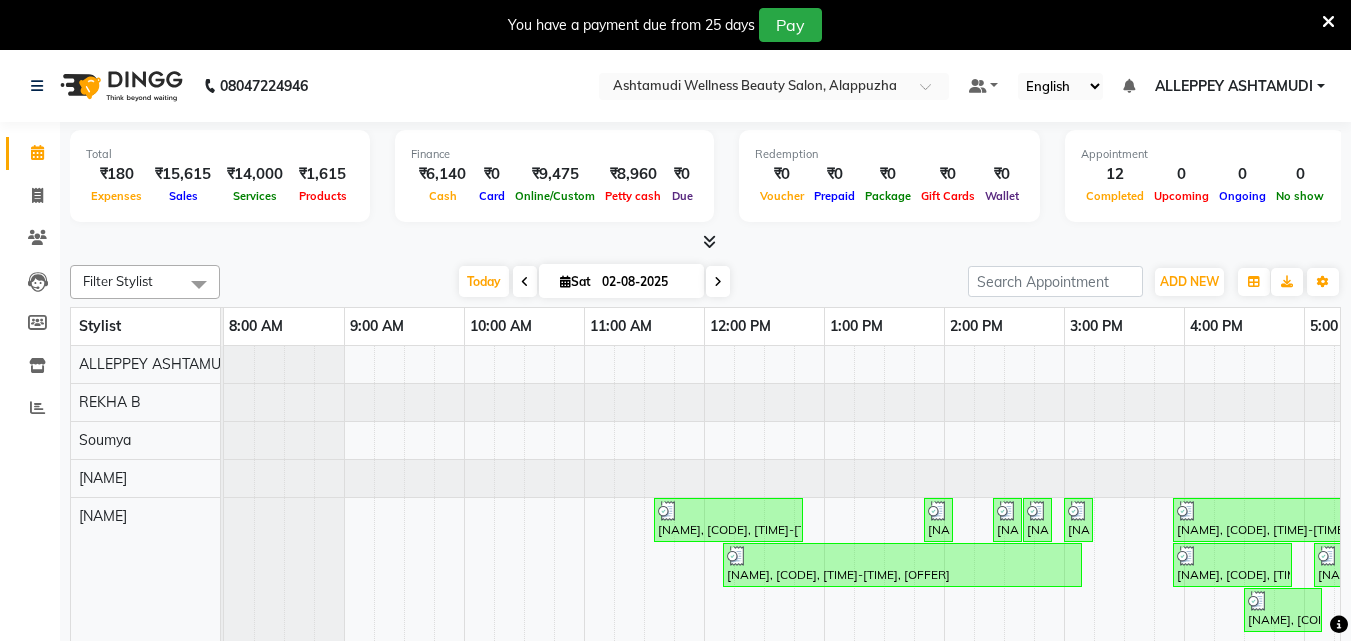 click at bounding box center [705, 242] 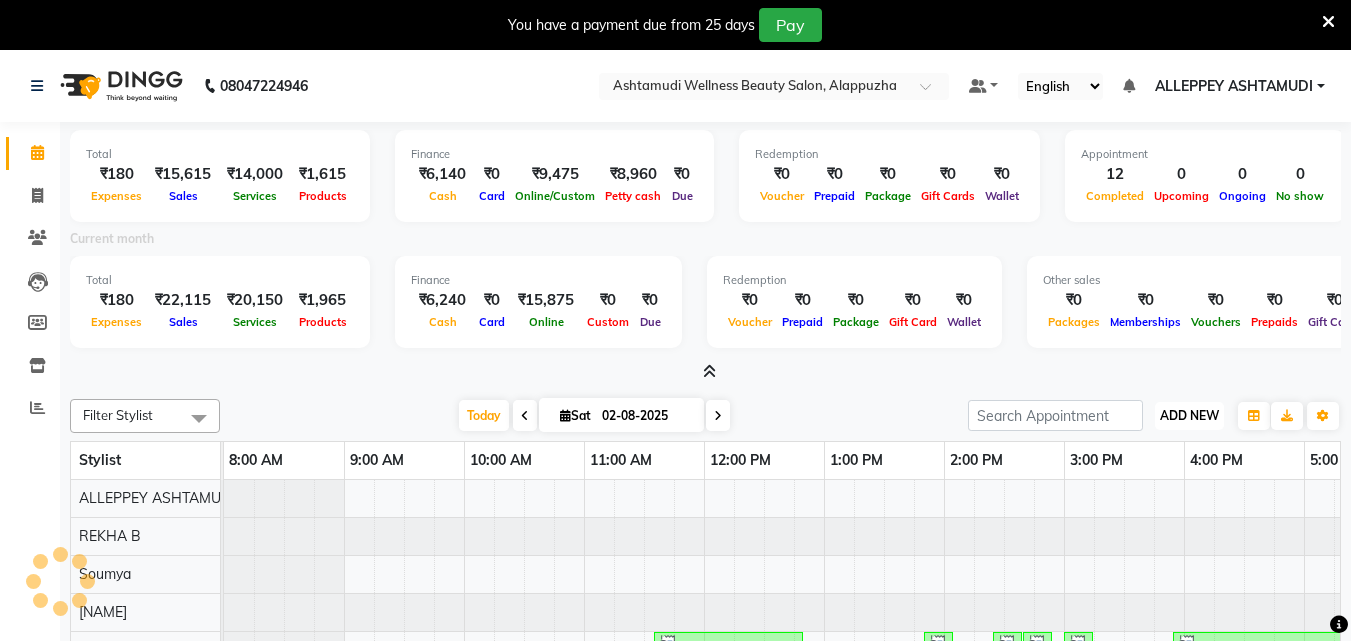 click on "ADD NEW" at bounding box center [1189, 415] 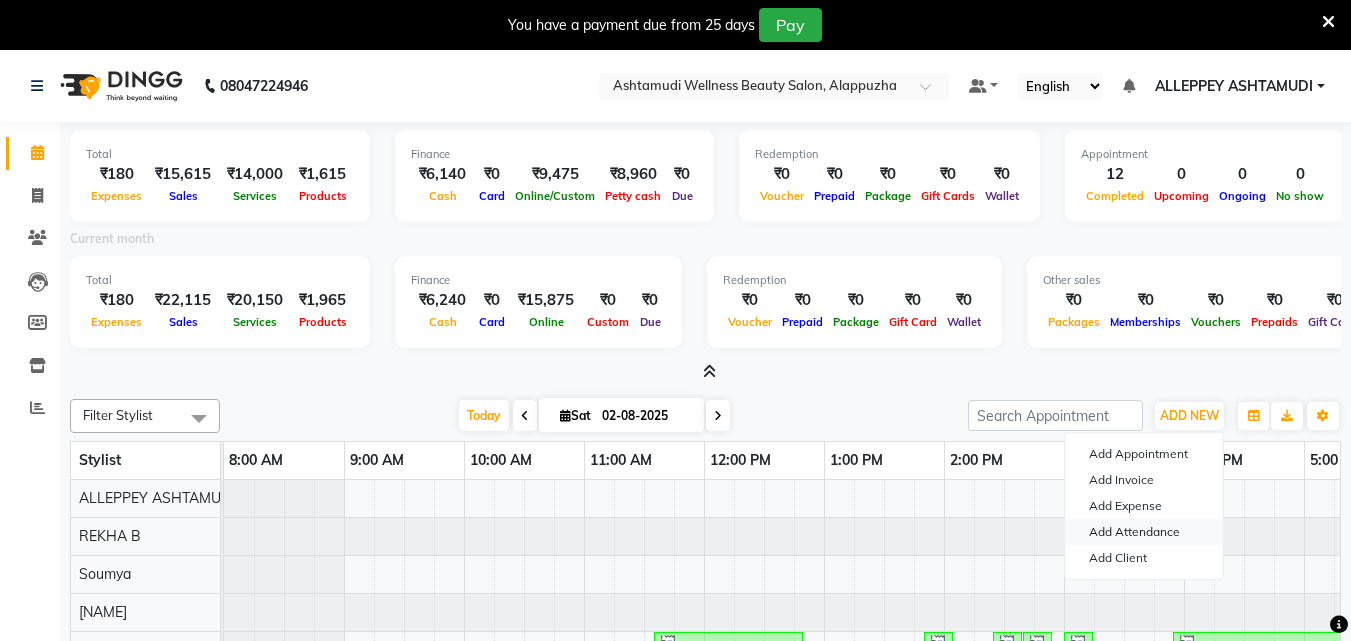 click on "Add Attendance" at bounding box center (1144, 532) 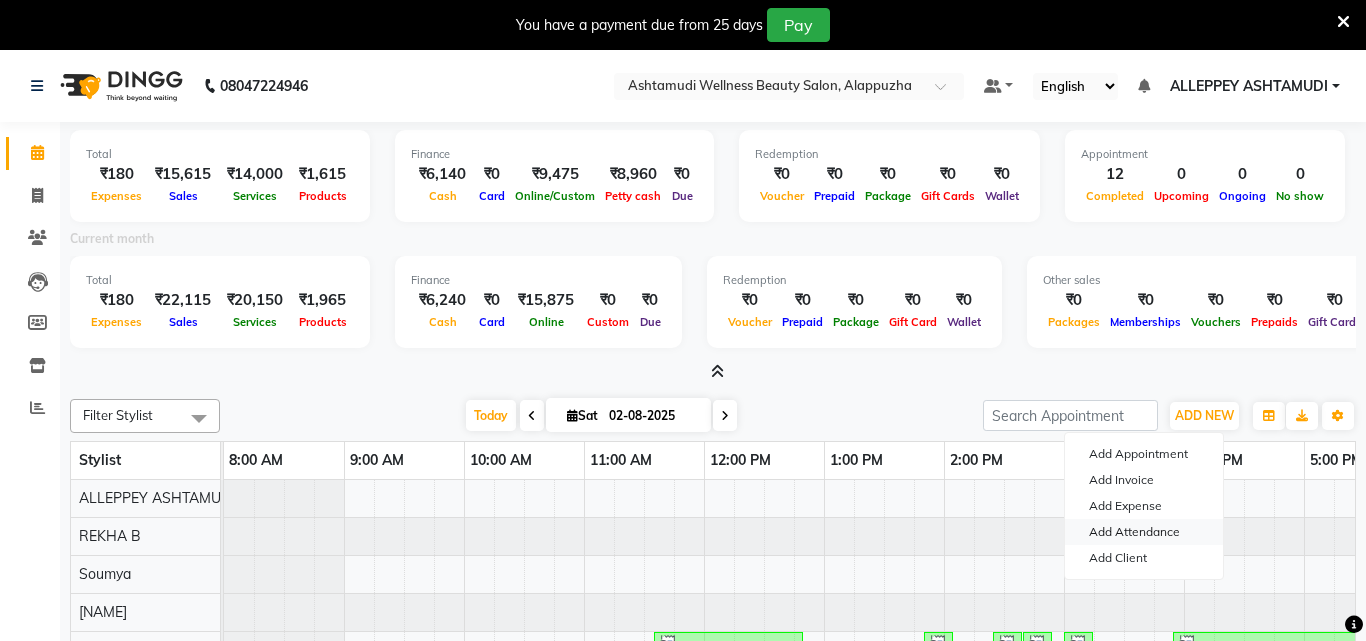 select on "A" 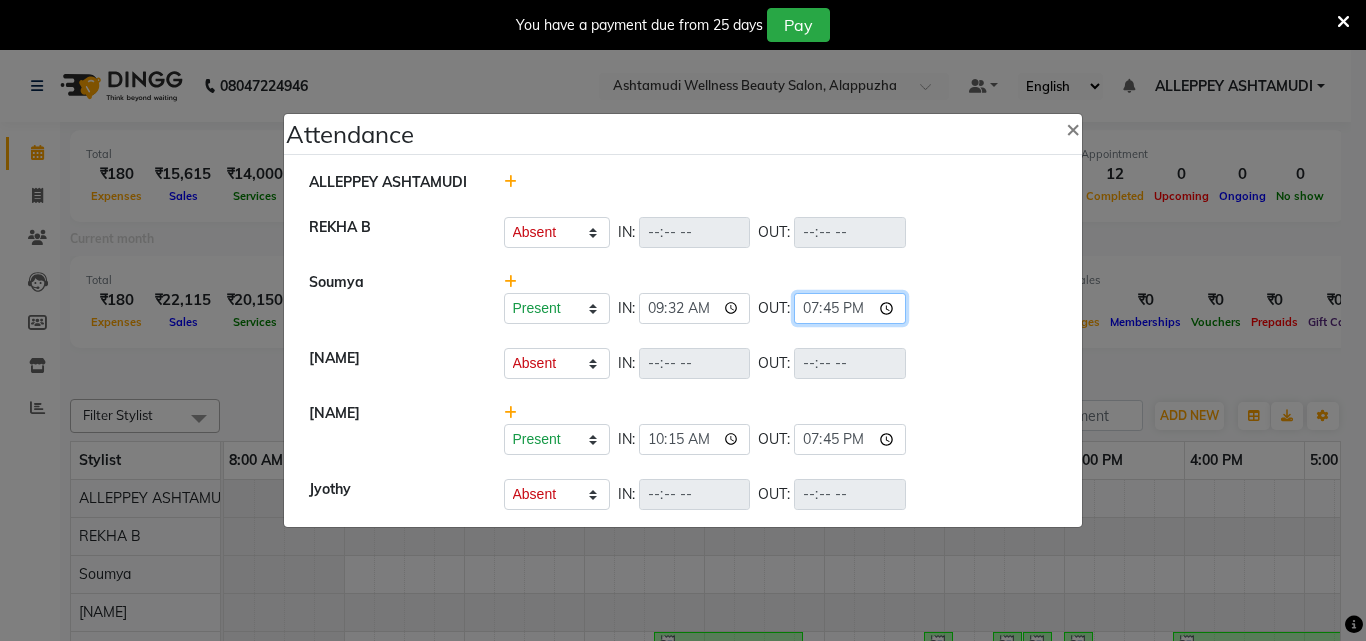 click on "19:45" 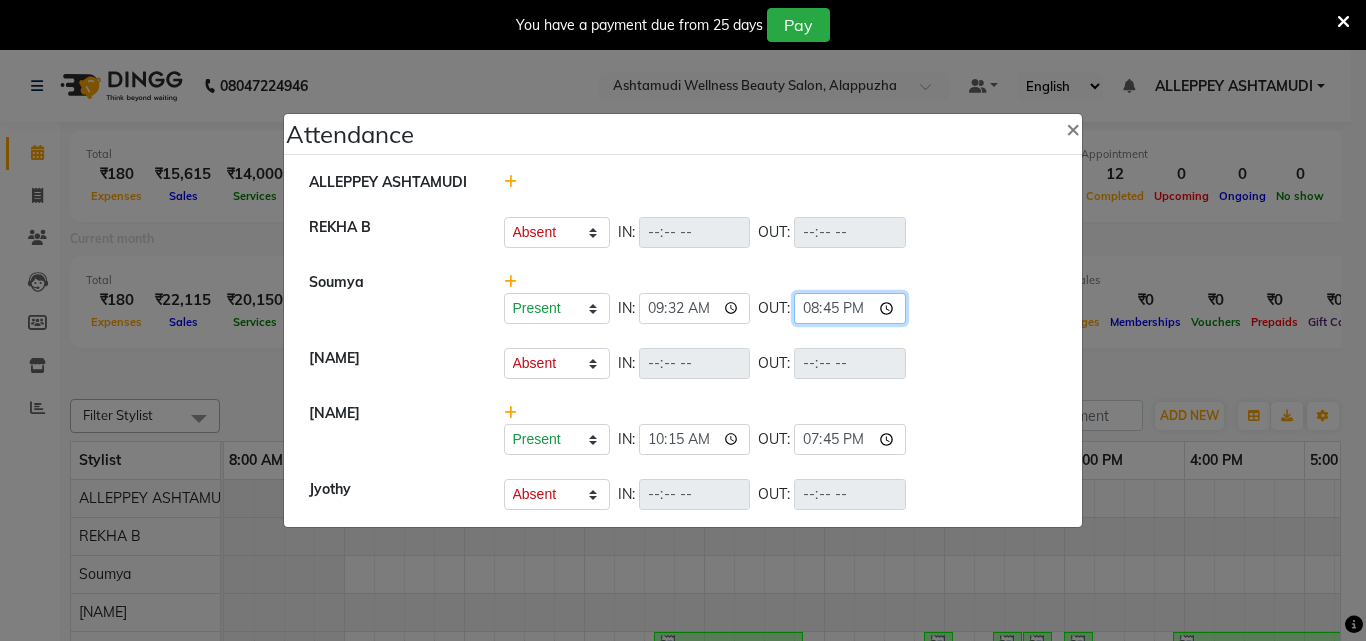 click on "20:45" 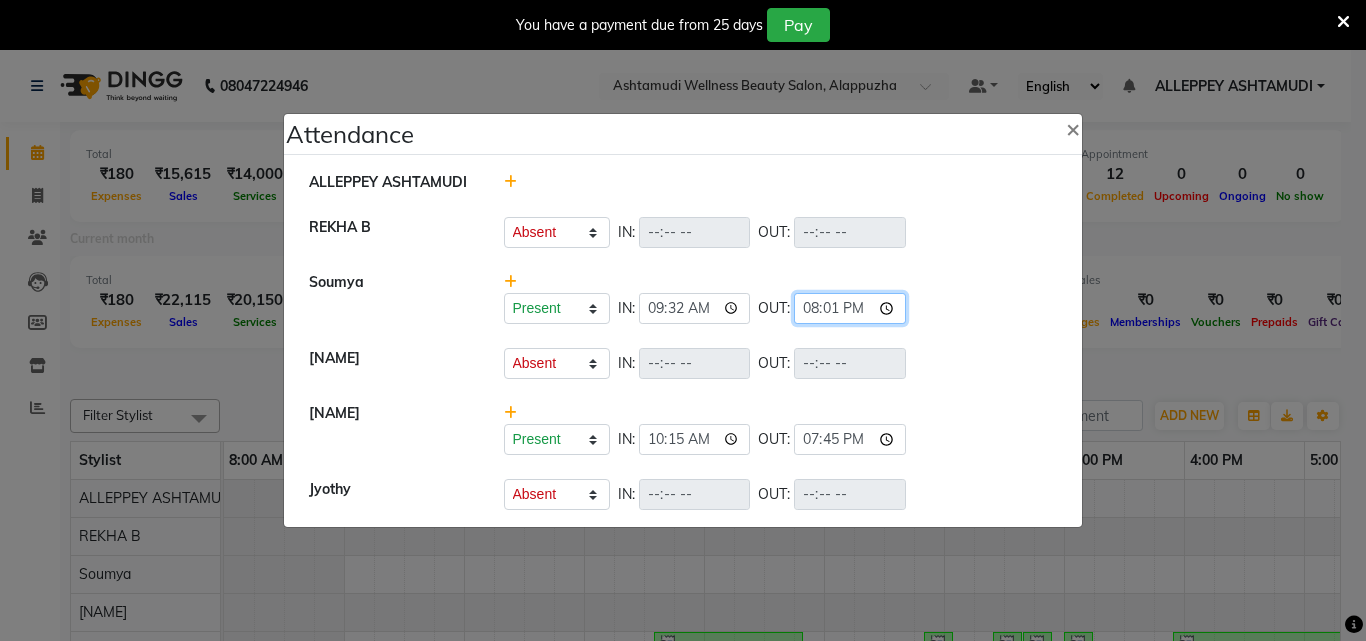 type on "20:15" 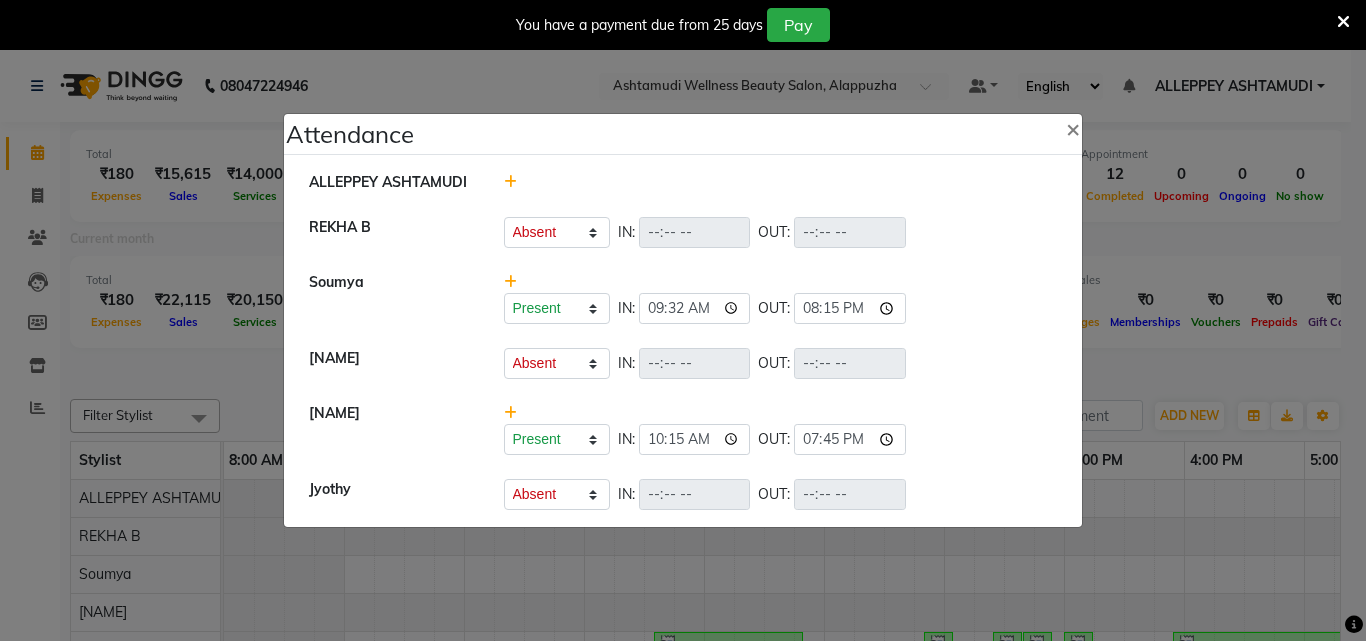 click on "Present   Absent   Late   Half Day   Weekly Off  IN:  OUT:" 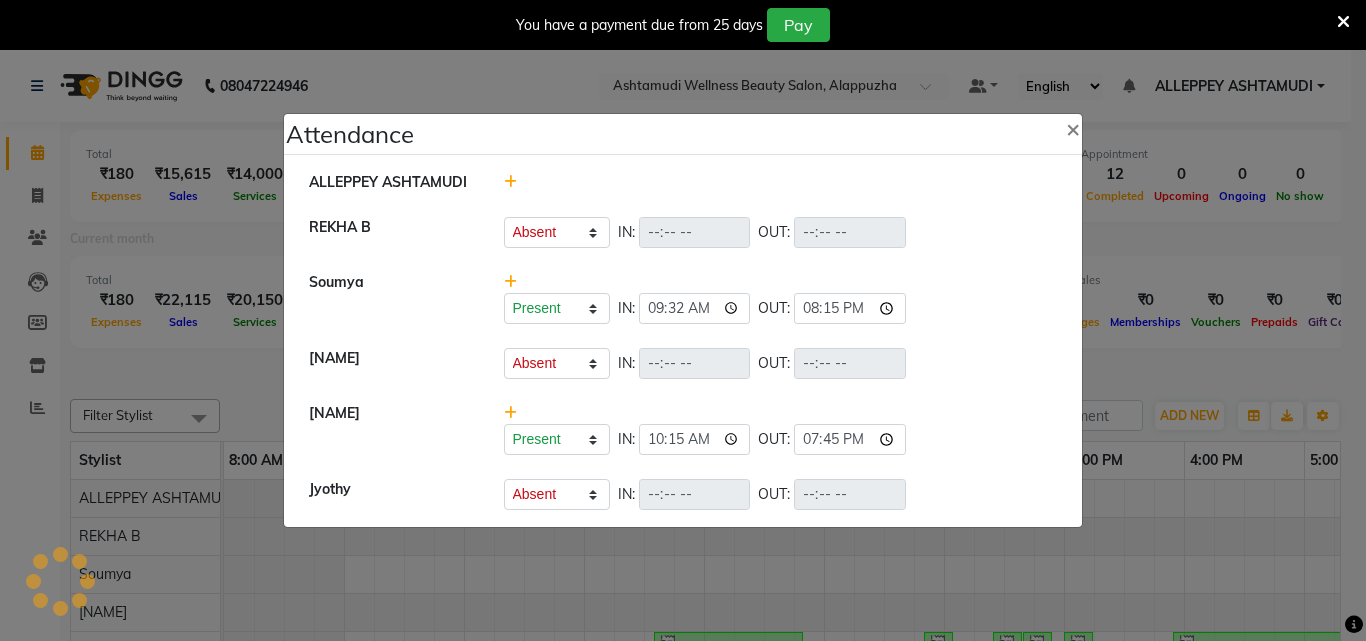 select on "A" 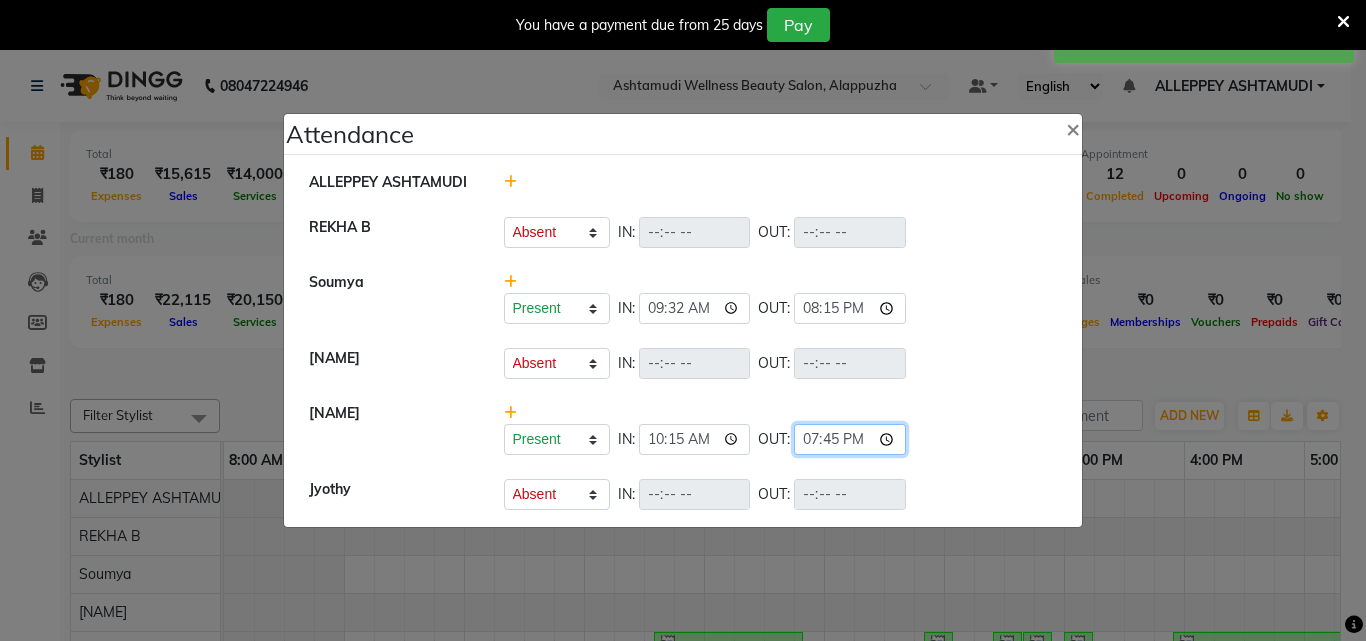 click on "19:45" 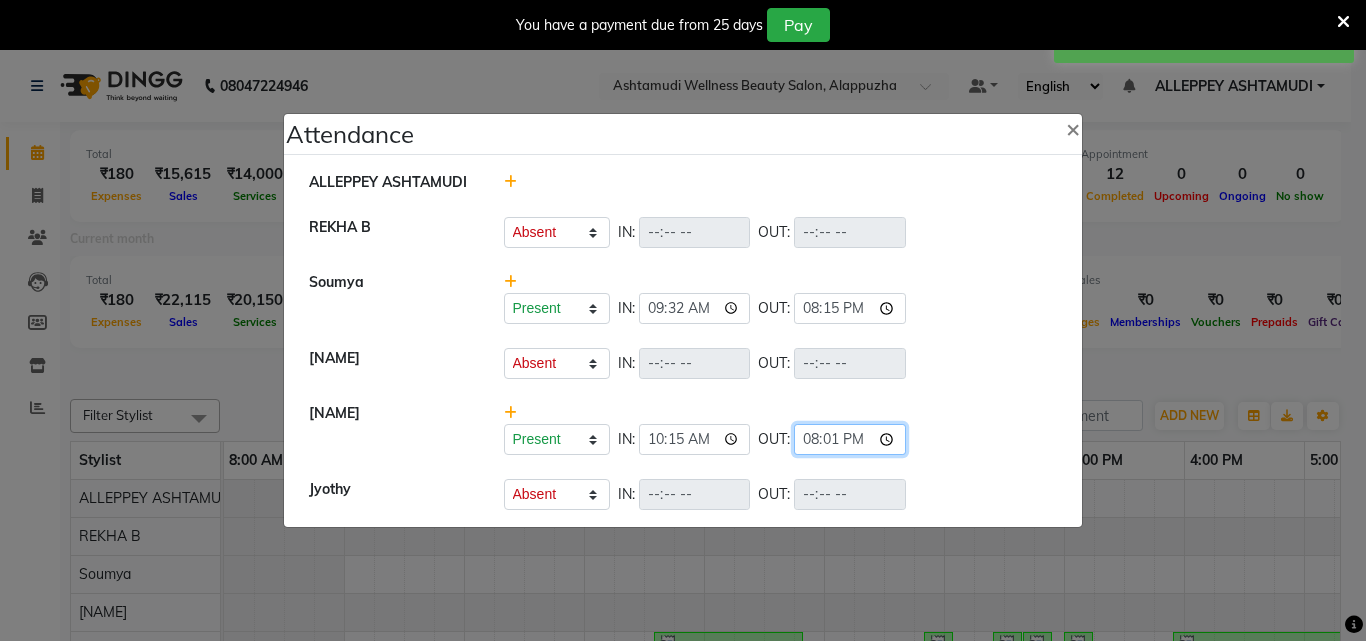type on "20:15" 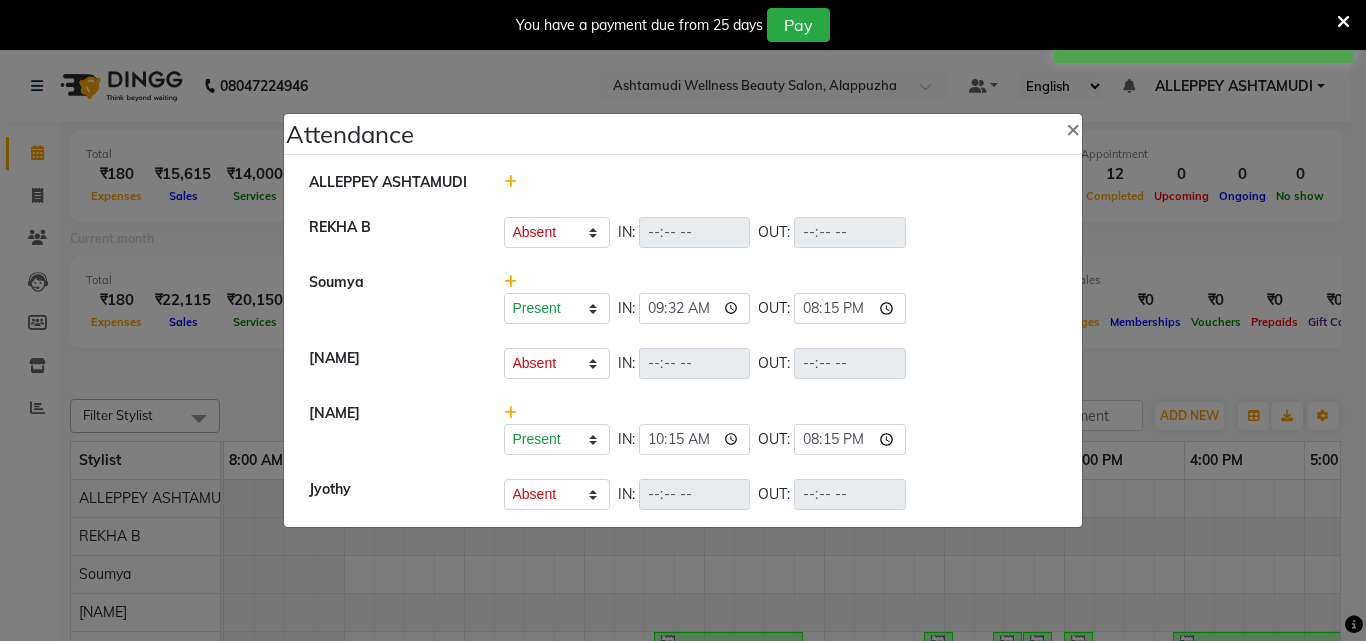 click on "[NAME]   Present   Absent   Late   Half Day   Weekly Off  IN:  OUT:" 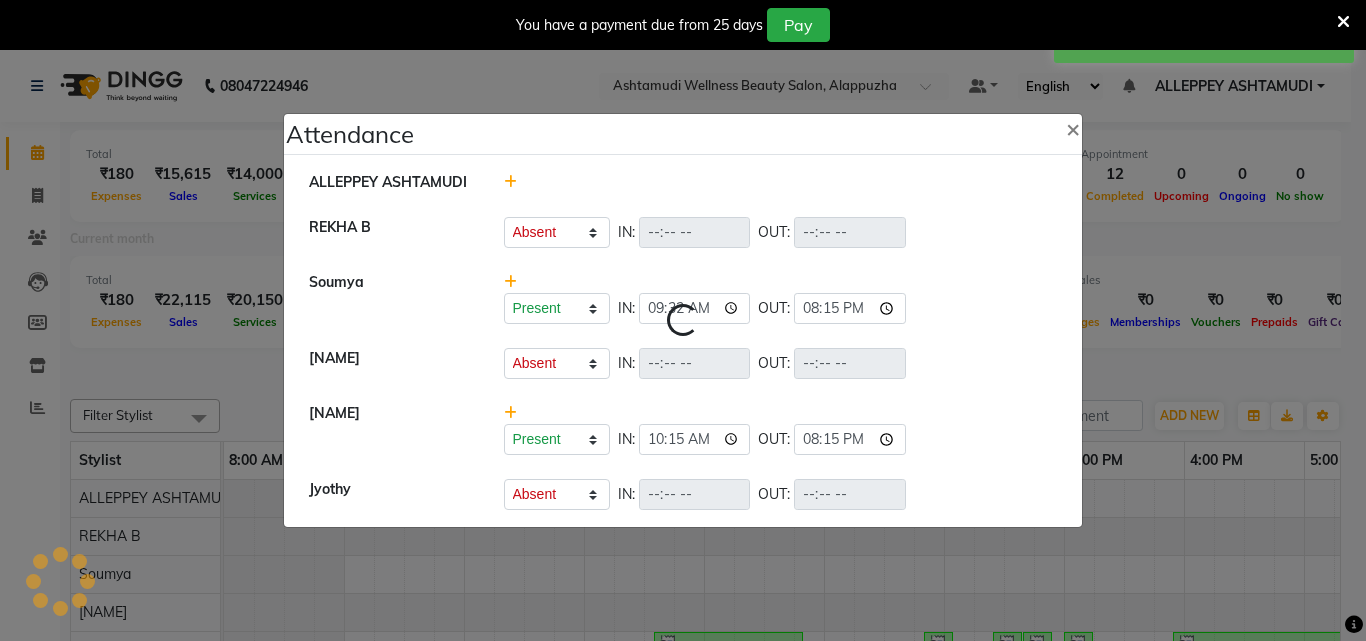 select on "A" 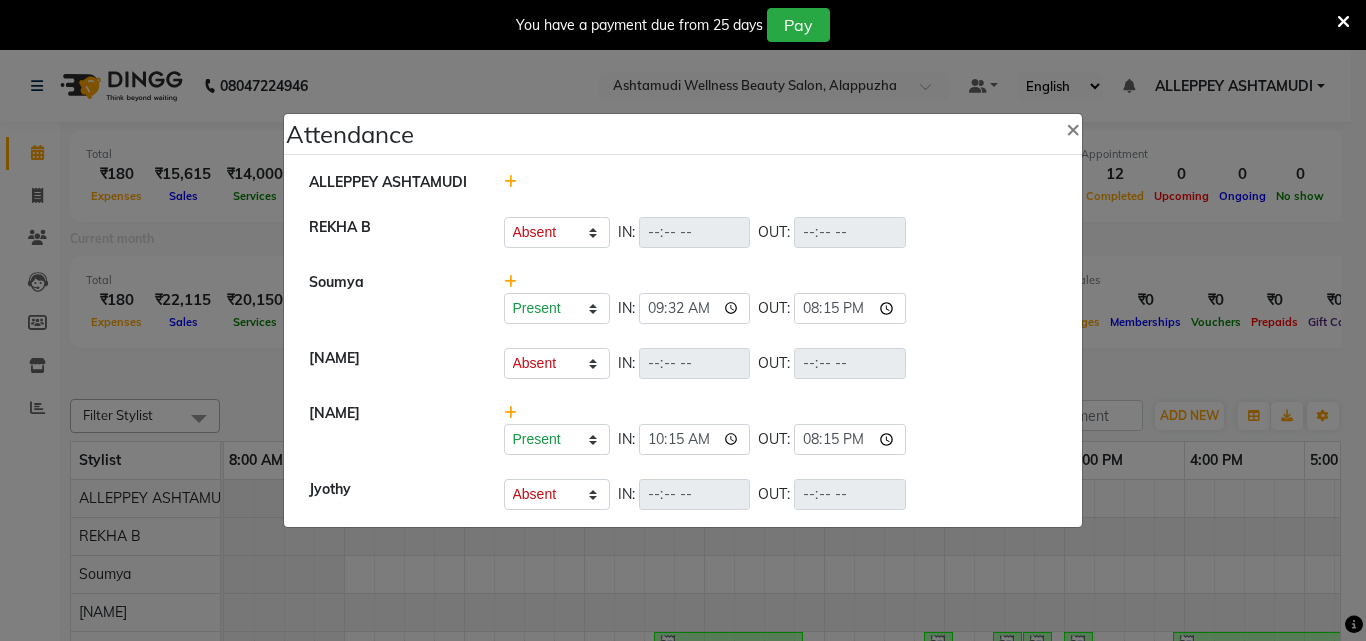 click on "[NAME]   Present   Absent   Late   Half Day   Weekly Off  IN:  OUT:" 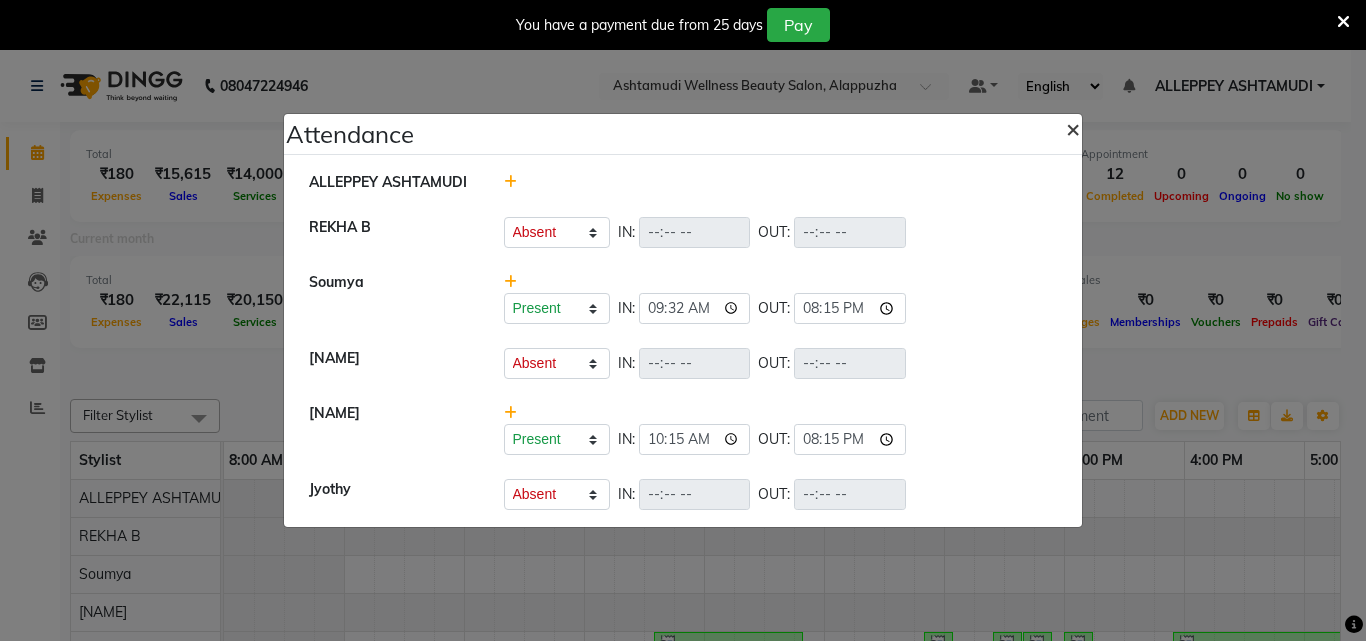 click on "×" 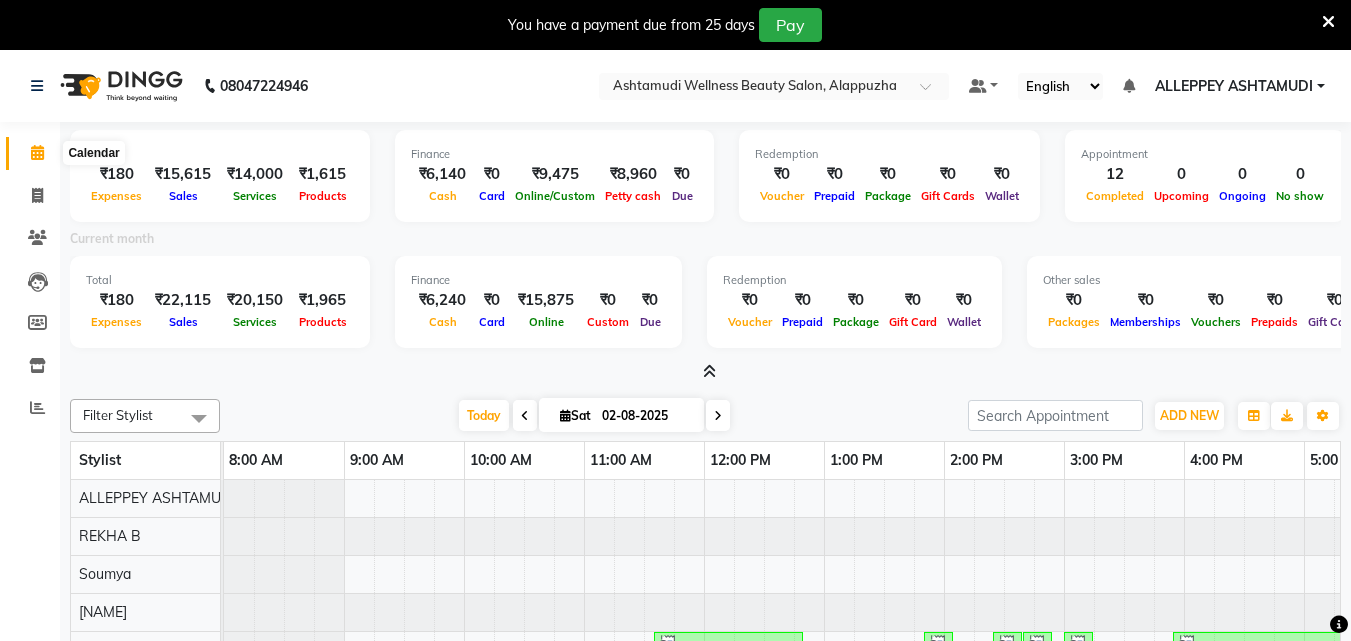 click 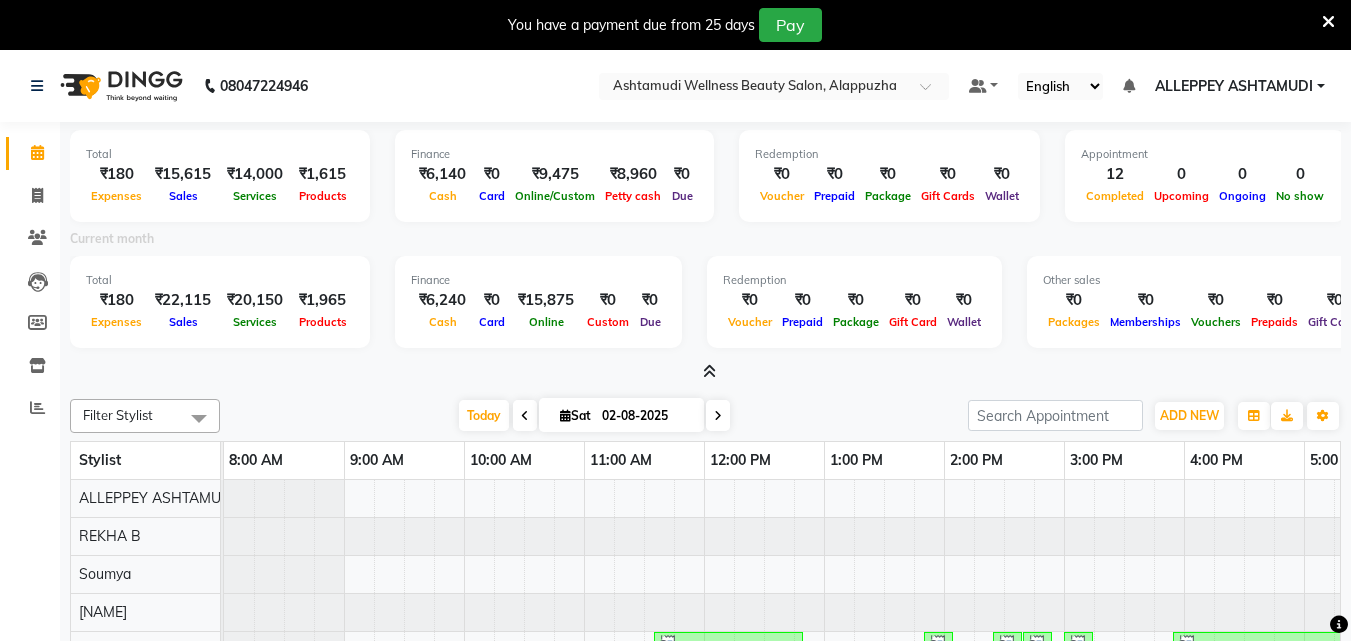 click at bounding box center (709, 371) 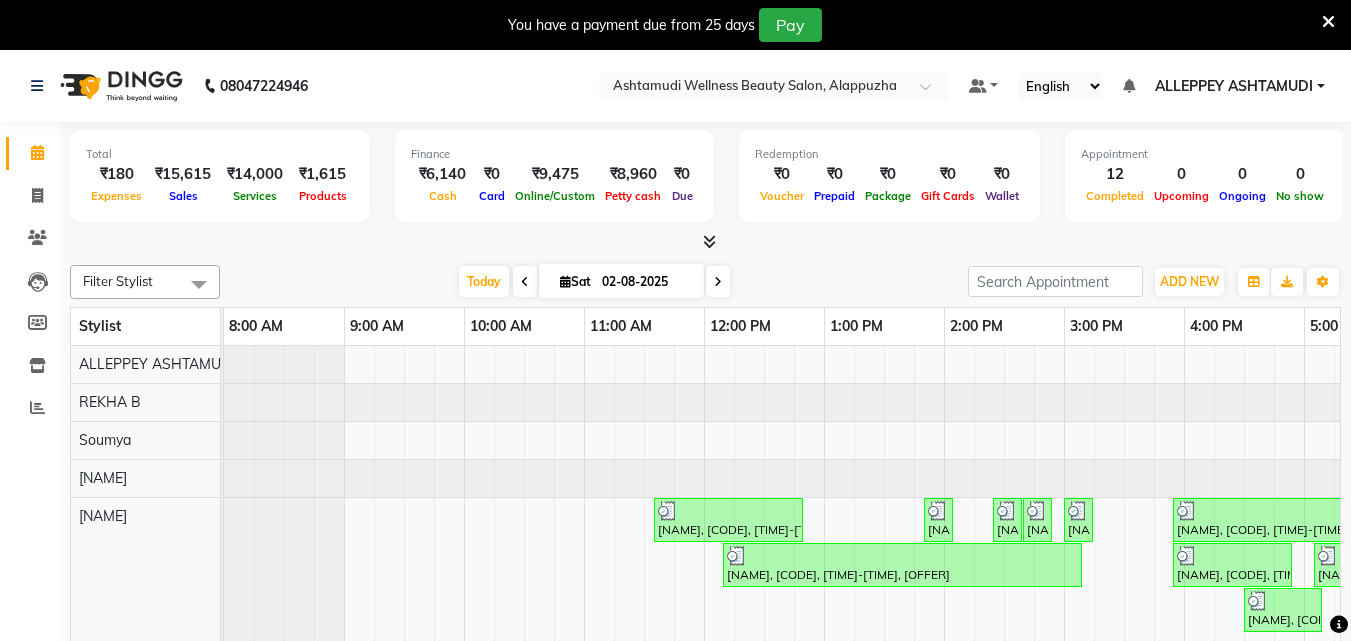 scroll, scrollTop: 21, scrollLeft: 0, axis: vertical 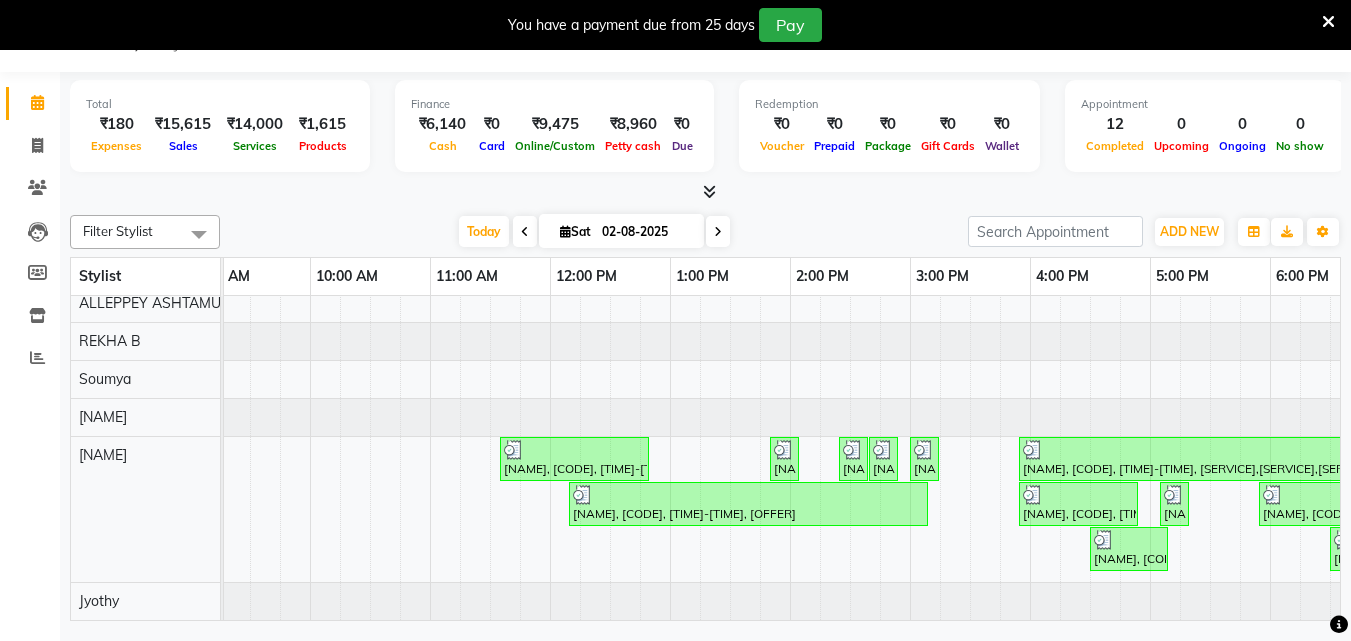 click at bounding box center [718, 231] 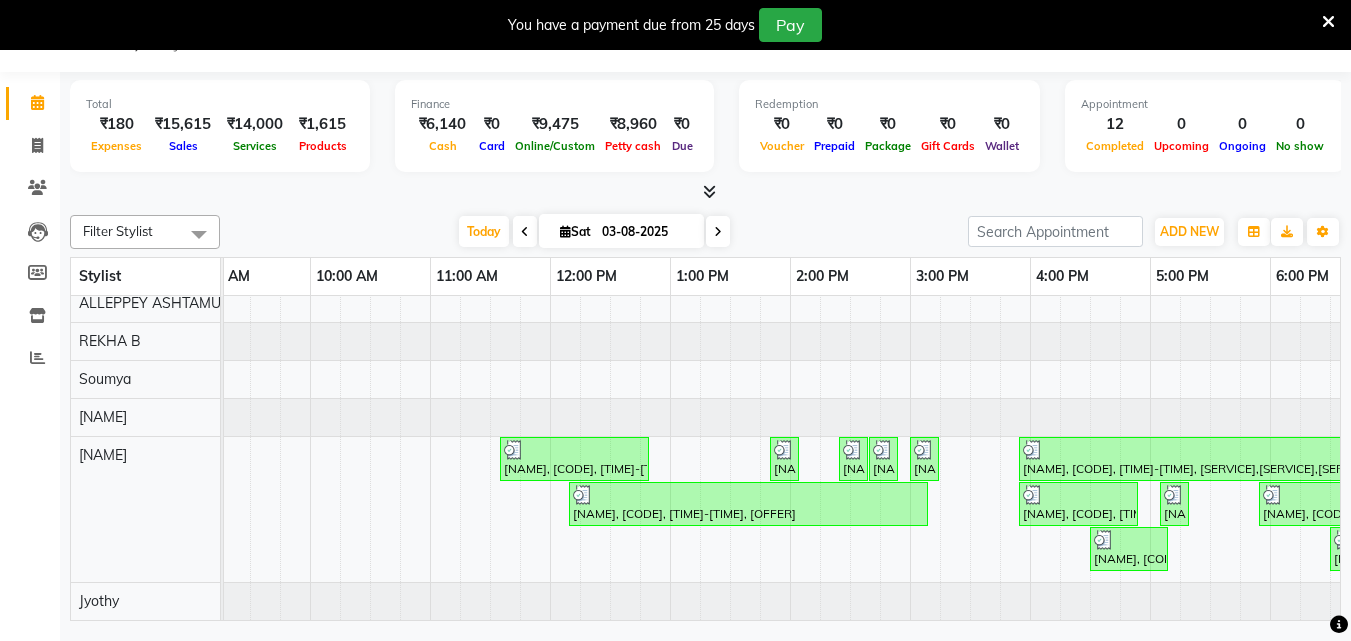 scroll, scrollTop: 0, scrollLeft: 0, axis: both 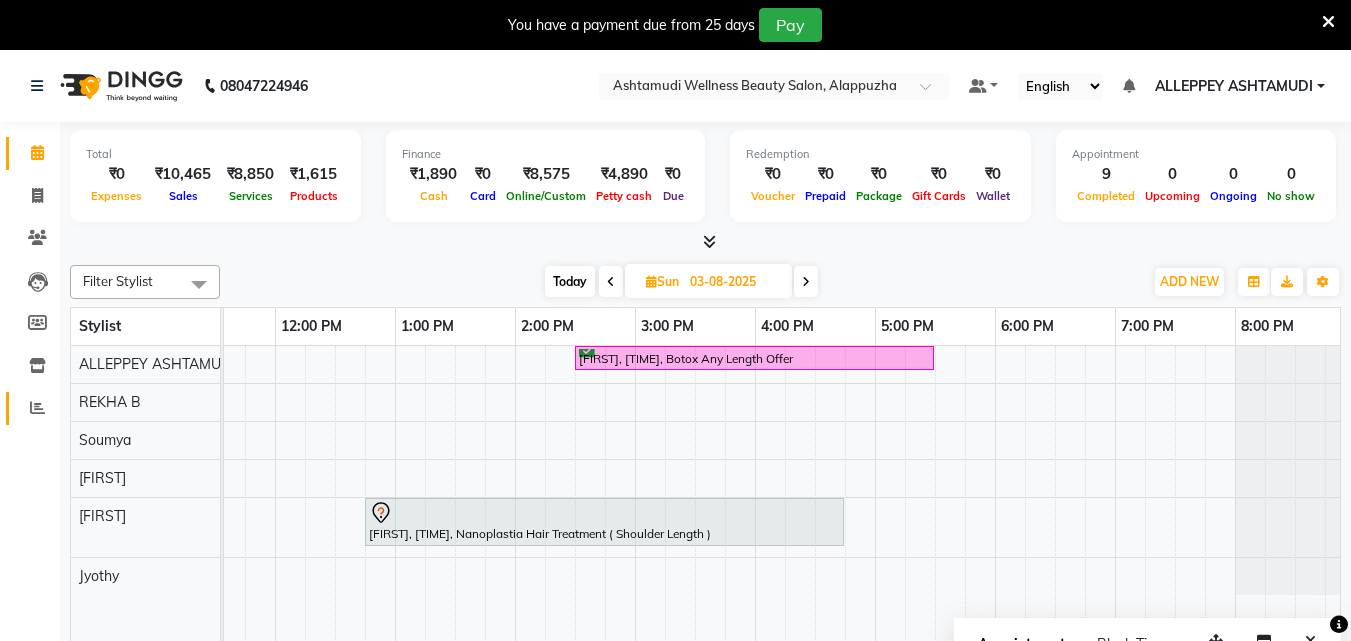 click on "Reports" 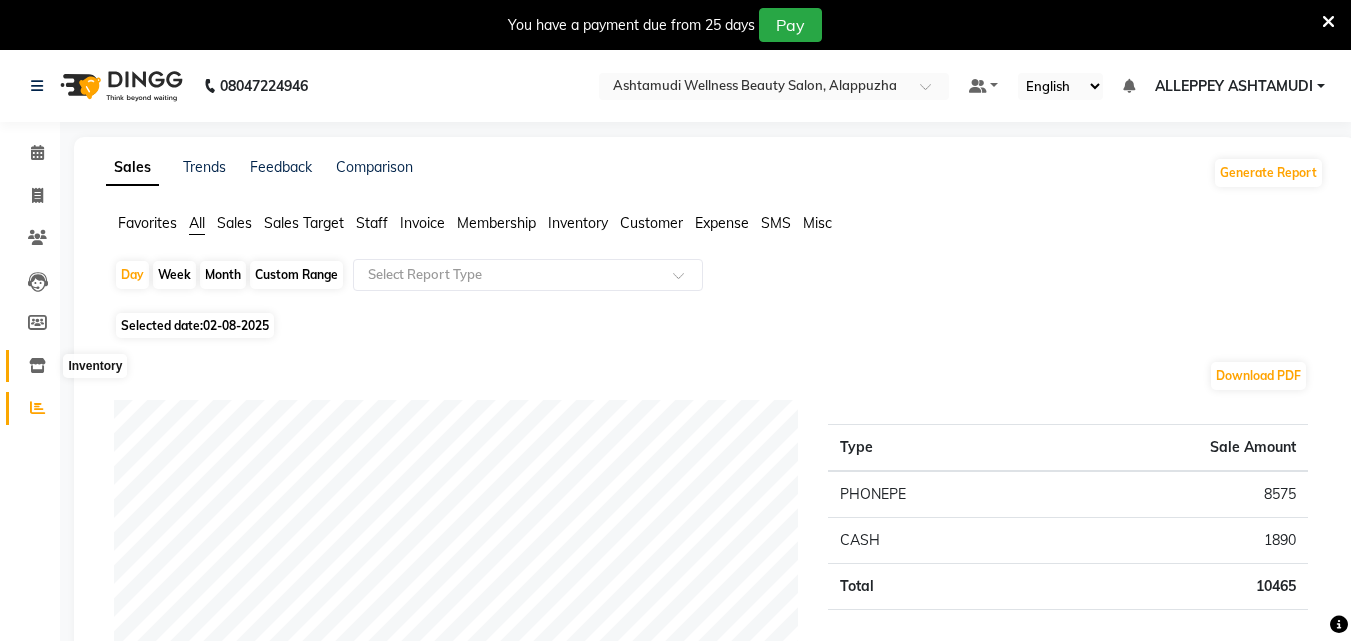 click 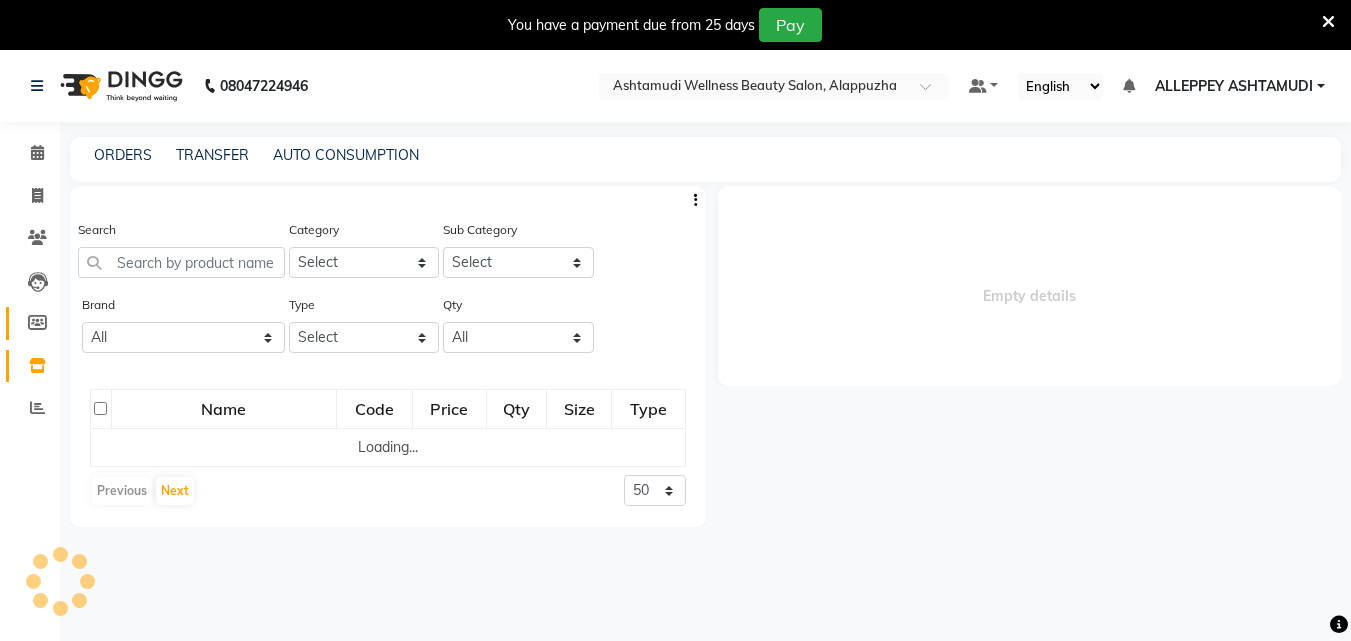 select 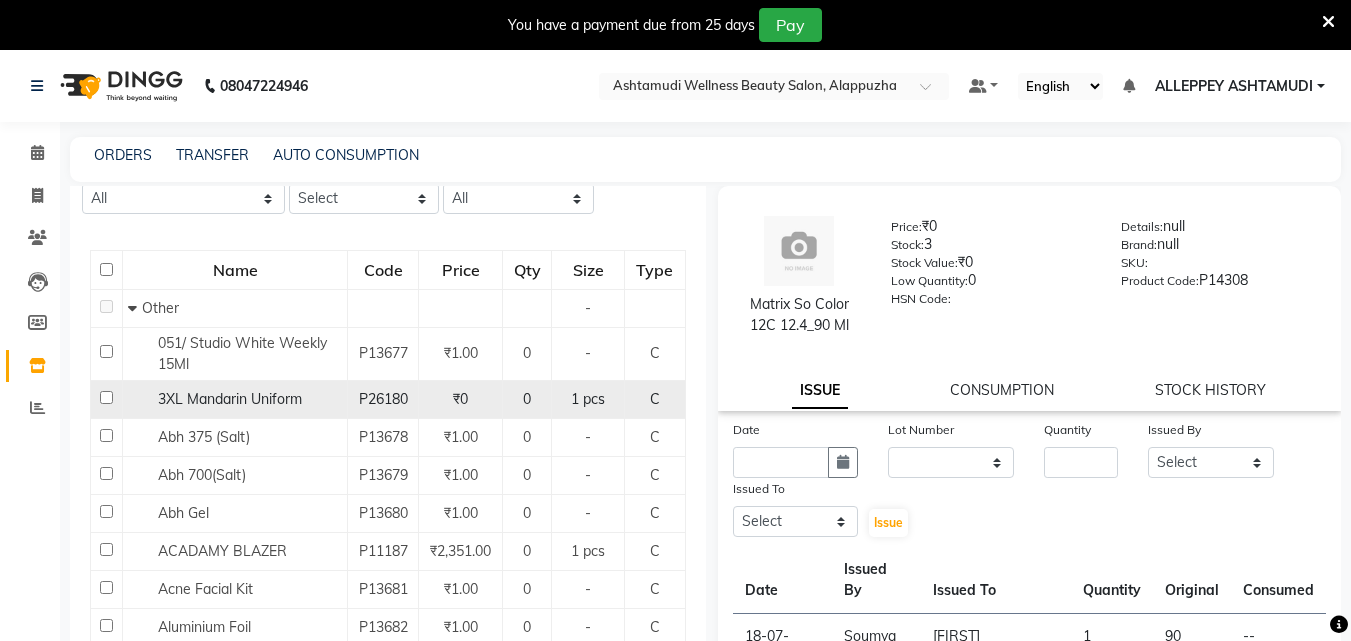 scroll, scrollTop: 0, scrollLeft: 0, axis: both 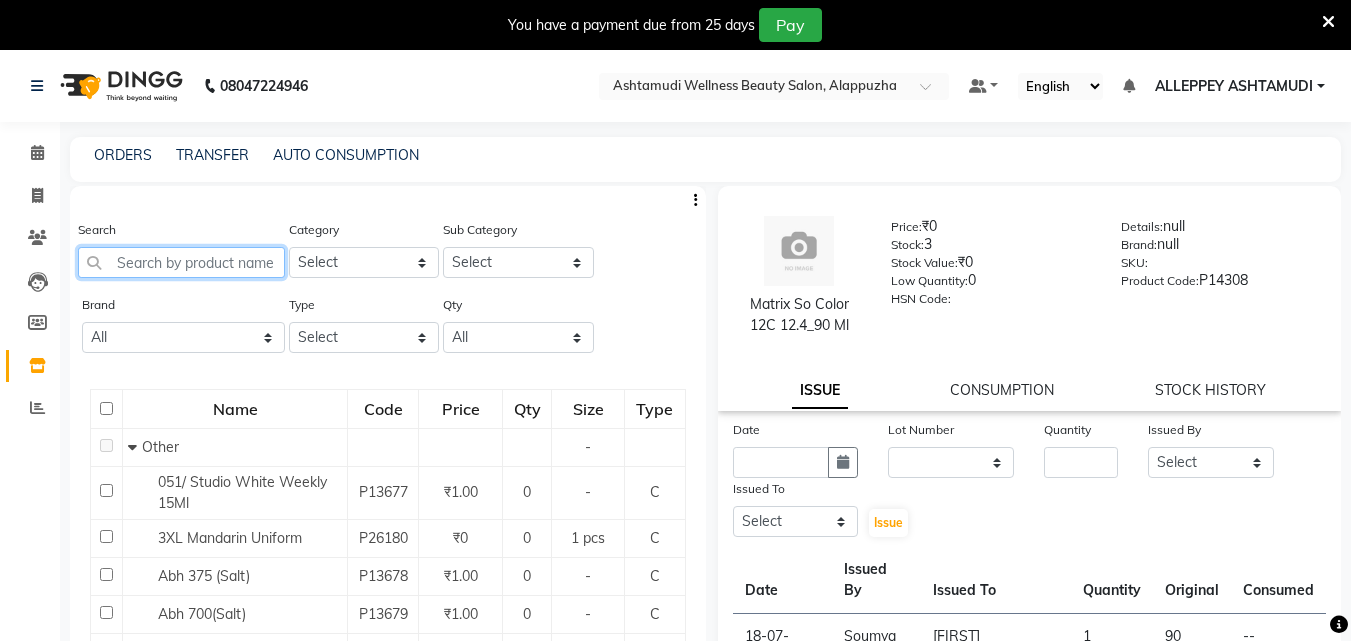 click 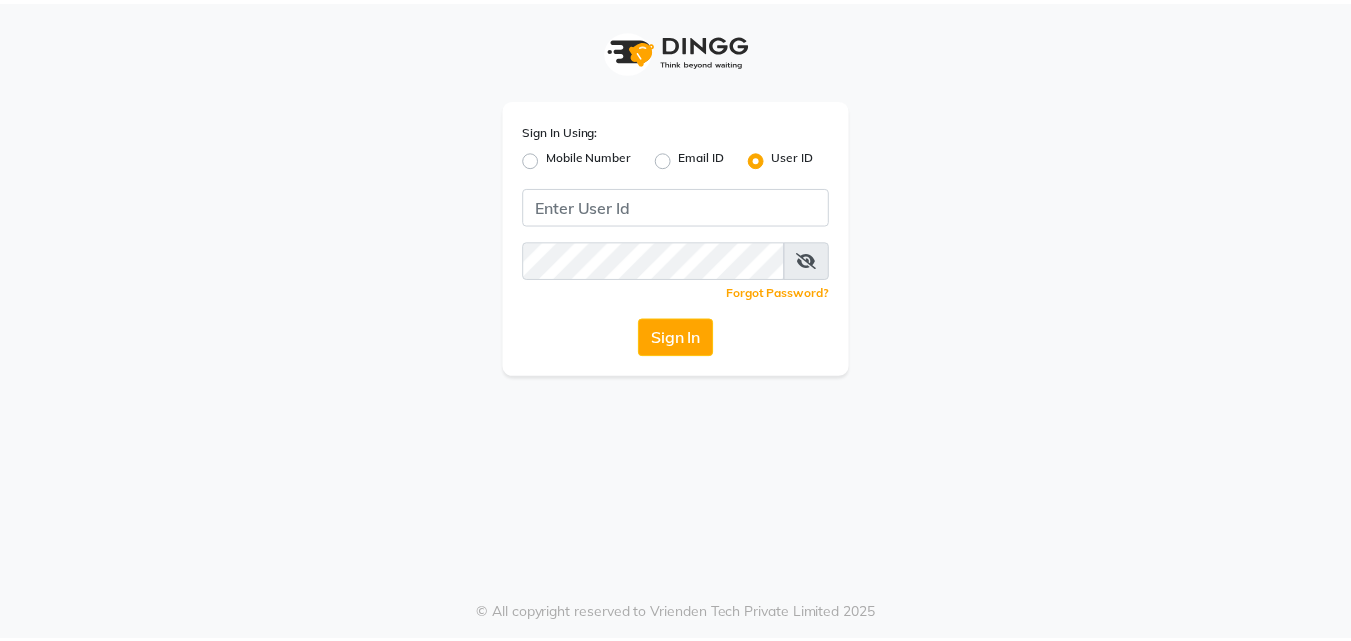 scroll, scrollTop: 0, scrollLeft: 0, axis: both 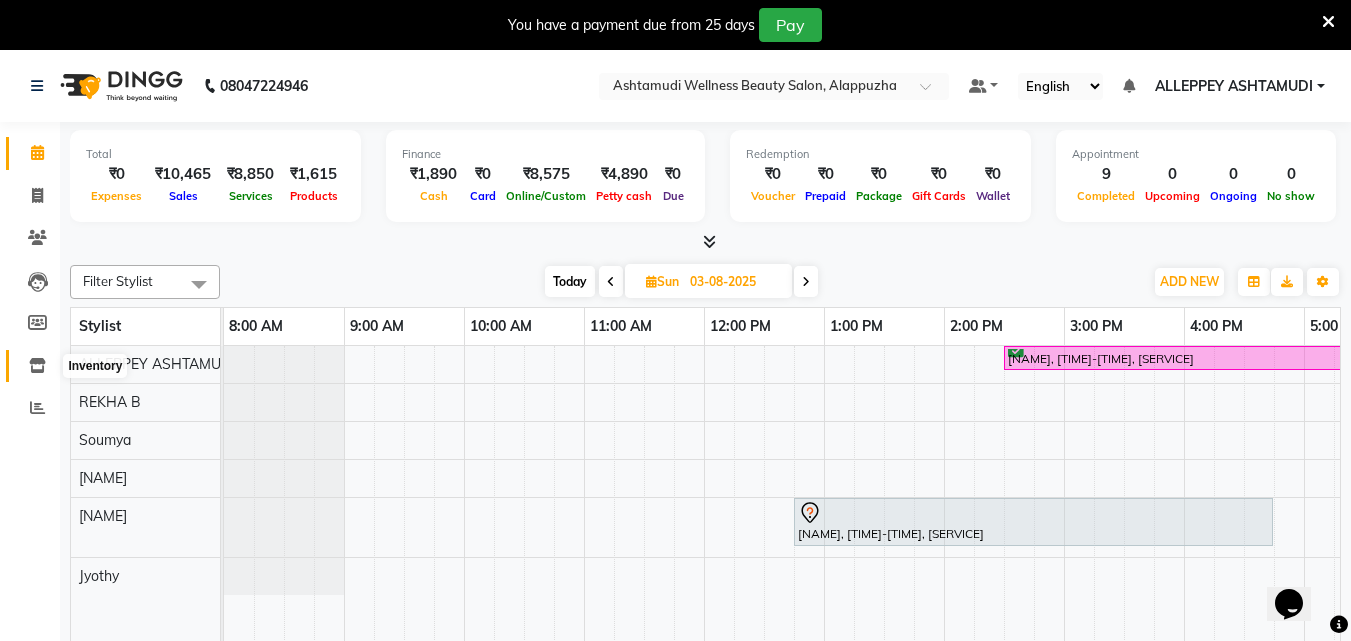 click 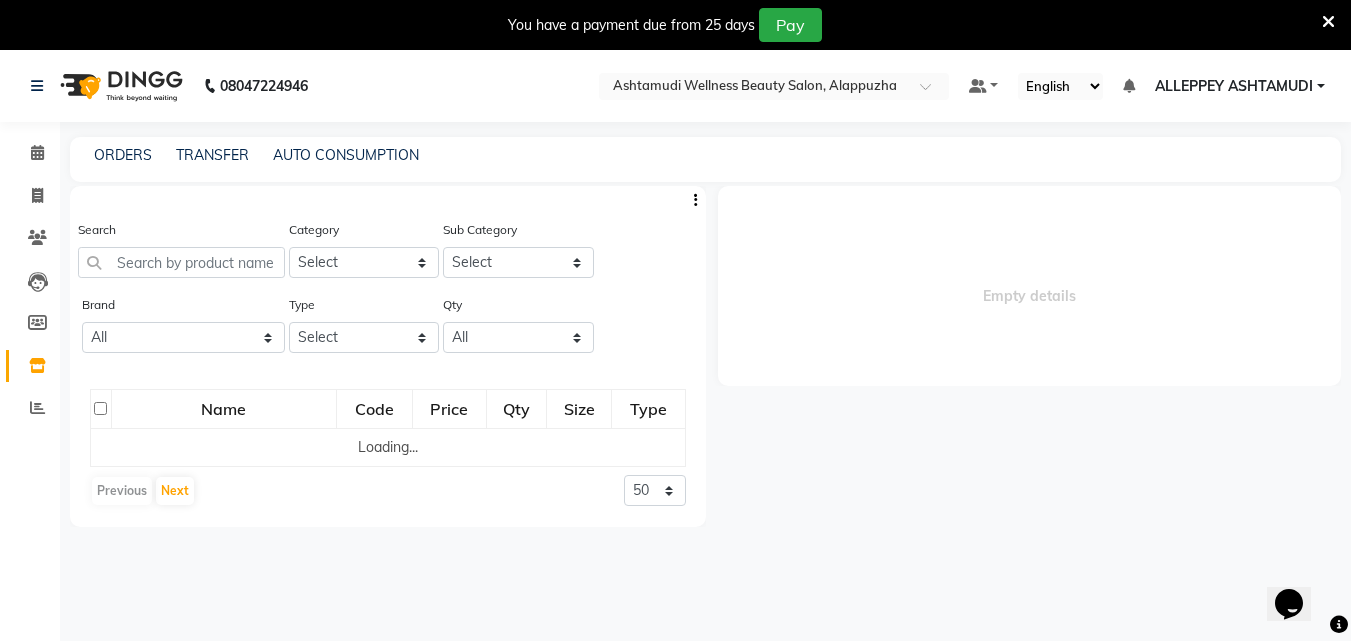 select 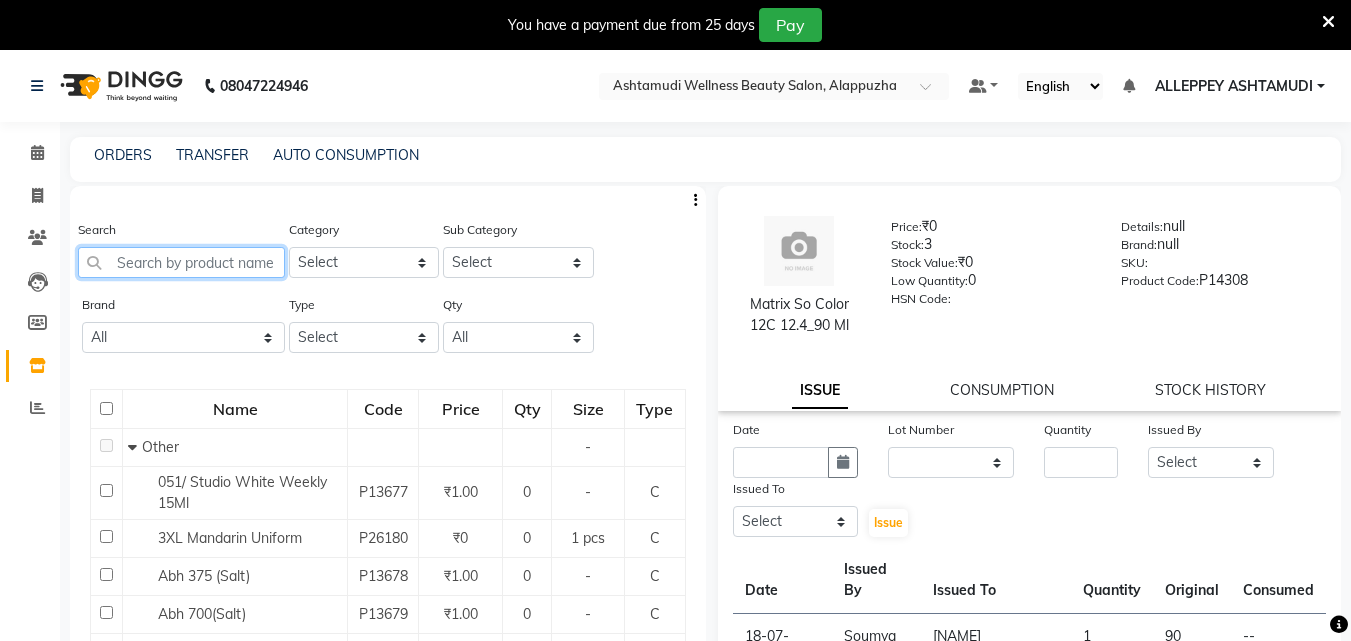 click 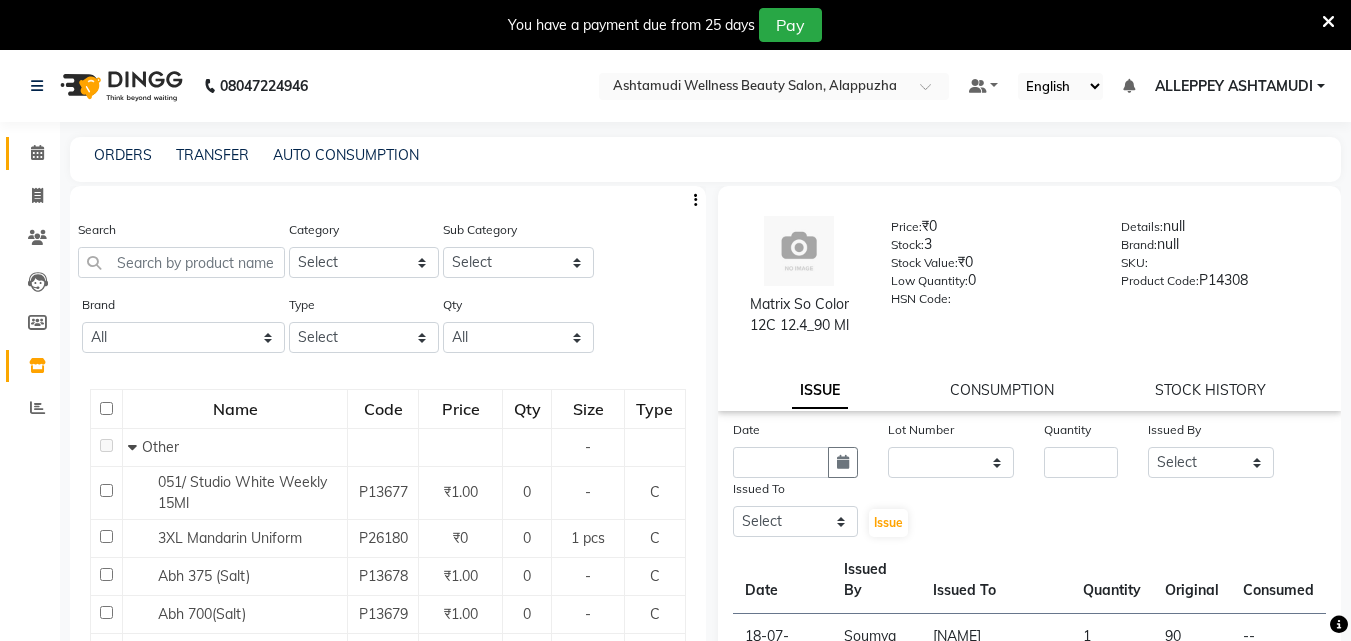 click 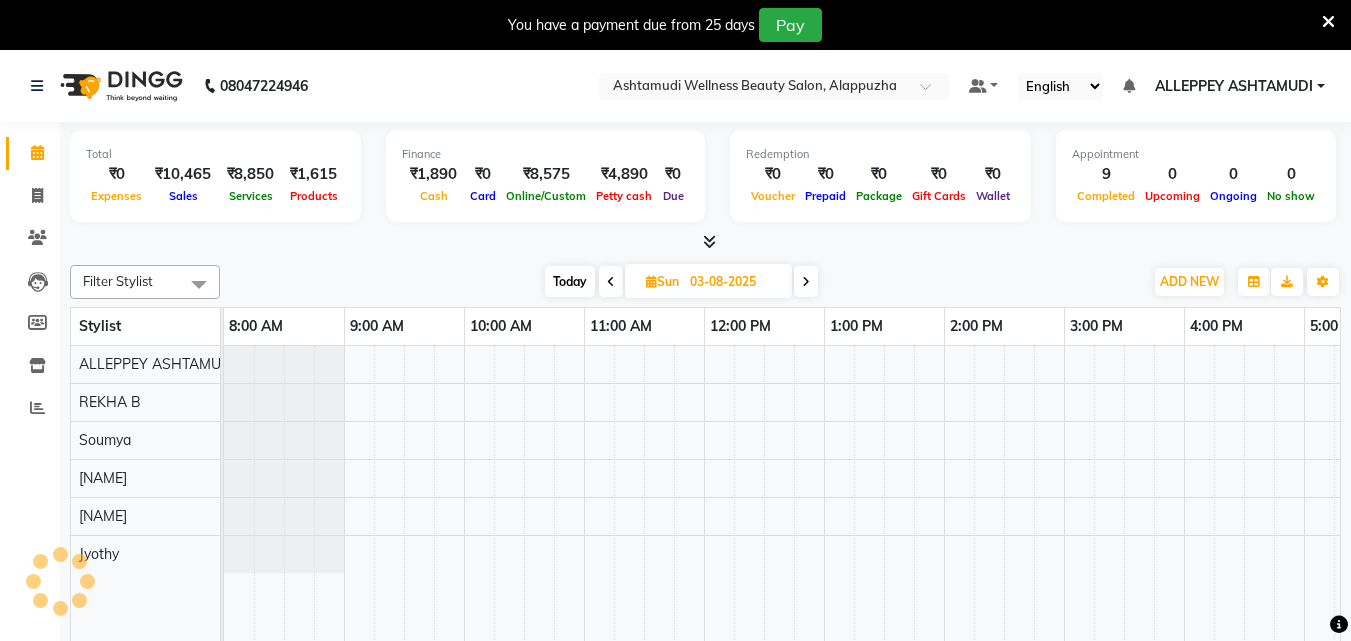 scroll, scrollTop: 0, scrollLeft: 0, axis: both 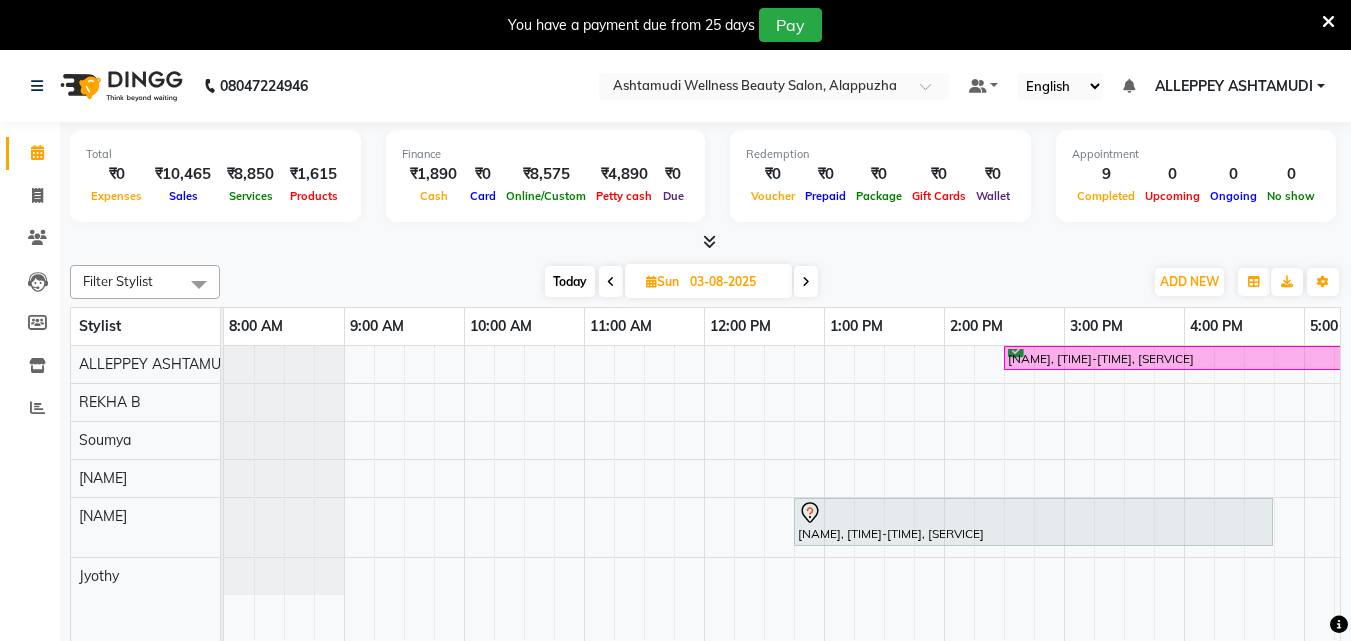 click at bounding box center [611, 282] 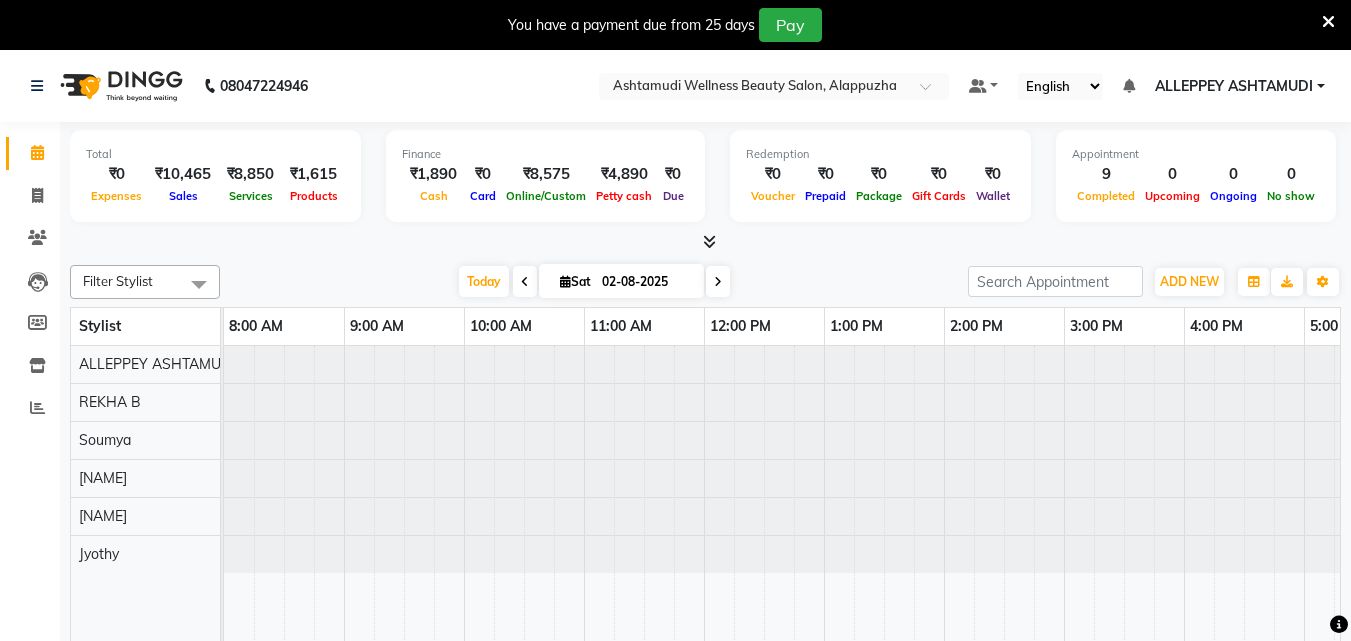 scroll, scrollTop: 0, scrollLeft: 444, axis: horizontal 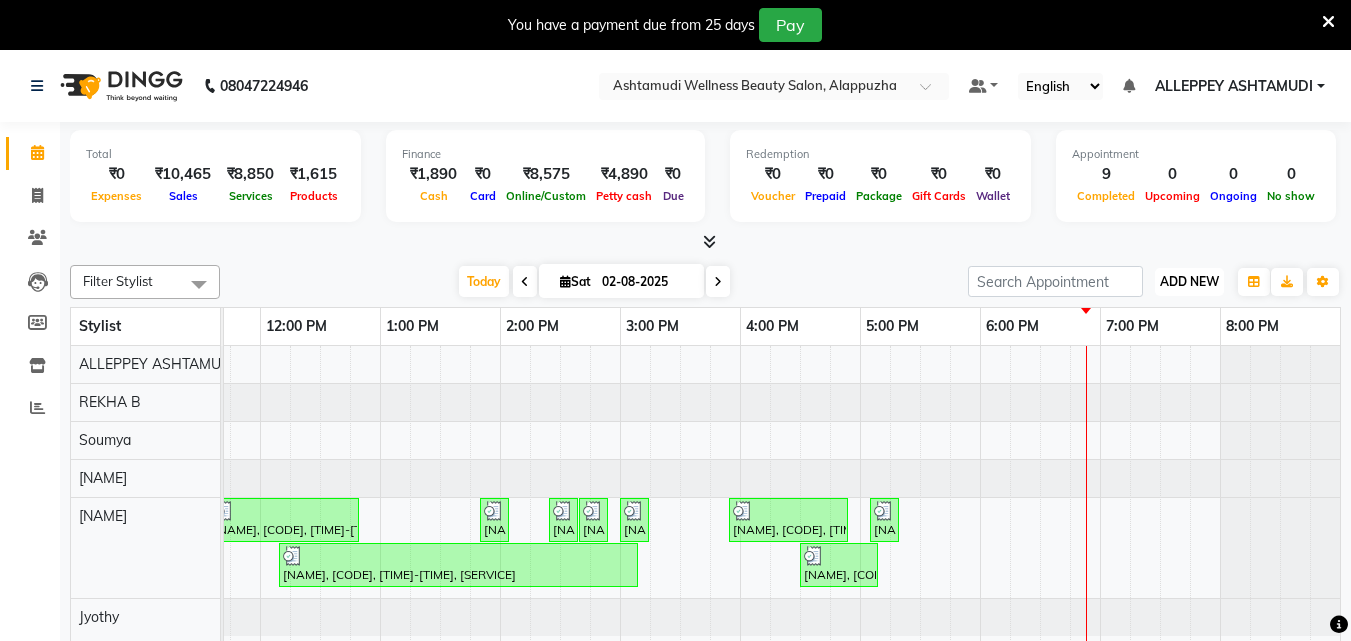 click on "ADD NEW" at bounding box center (1189, 281) 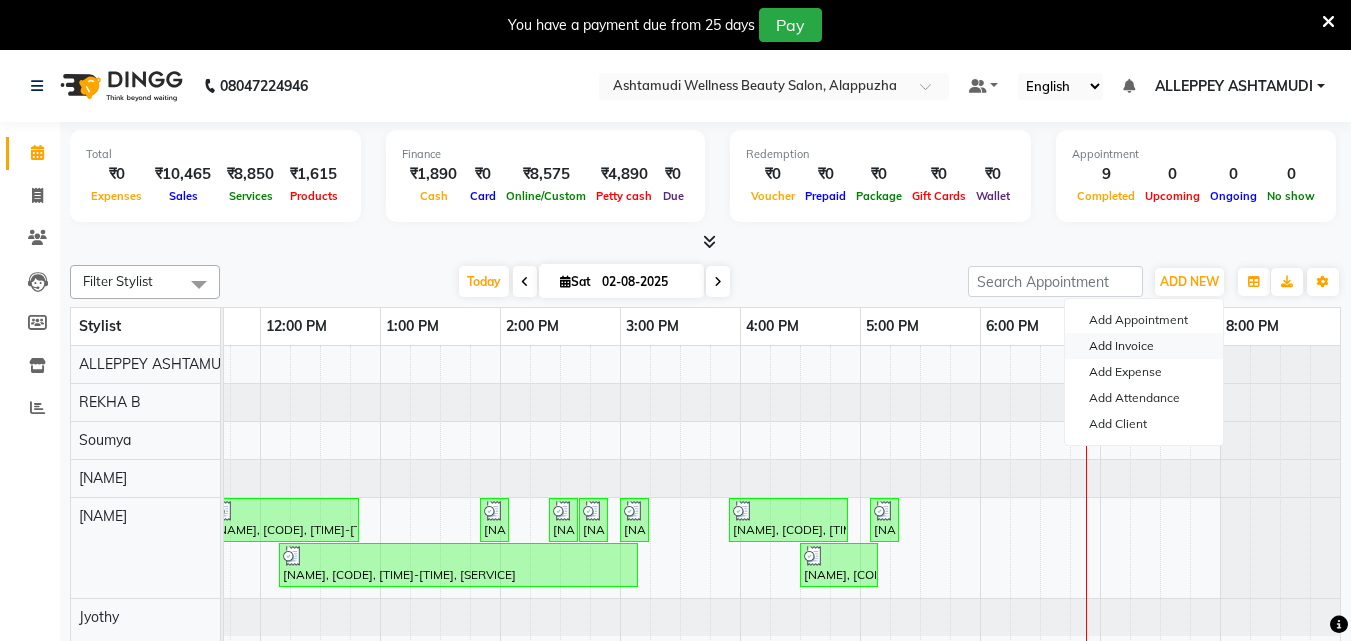 click on "Add Invoice" at bounding box center [1144, 346] 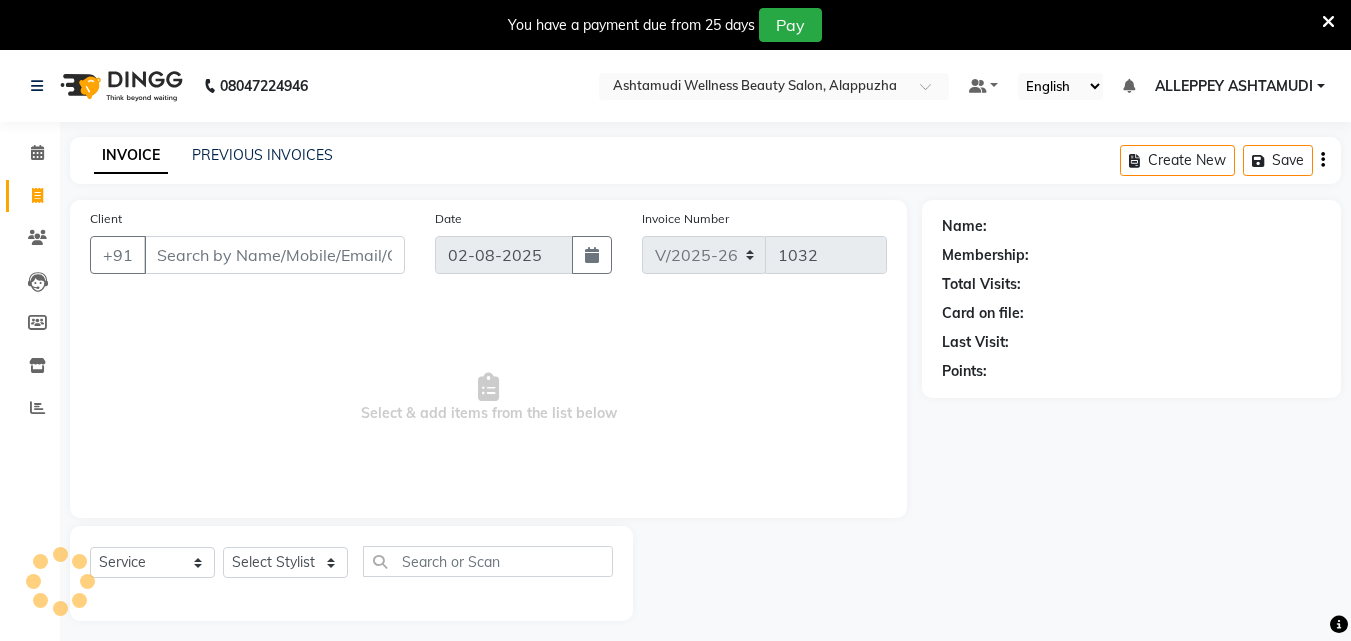 click on "Client" at bounding box center [274, 255] 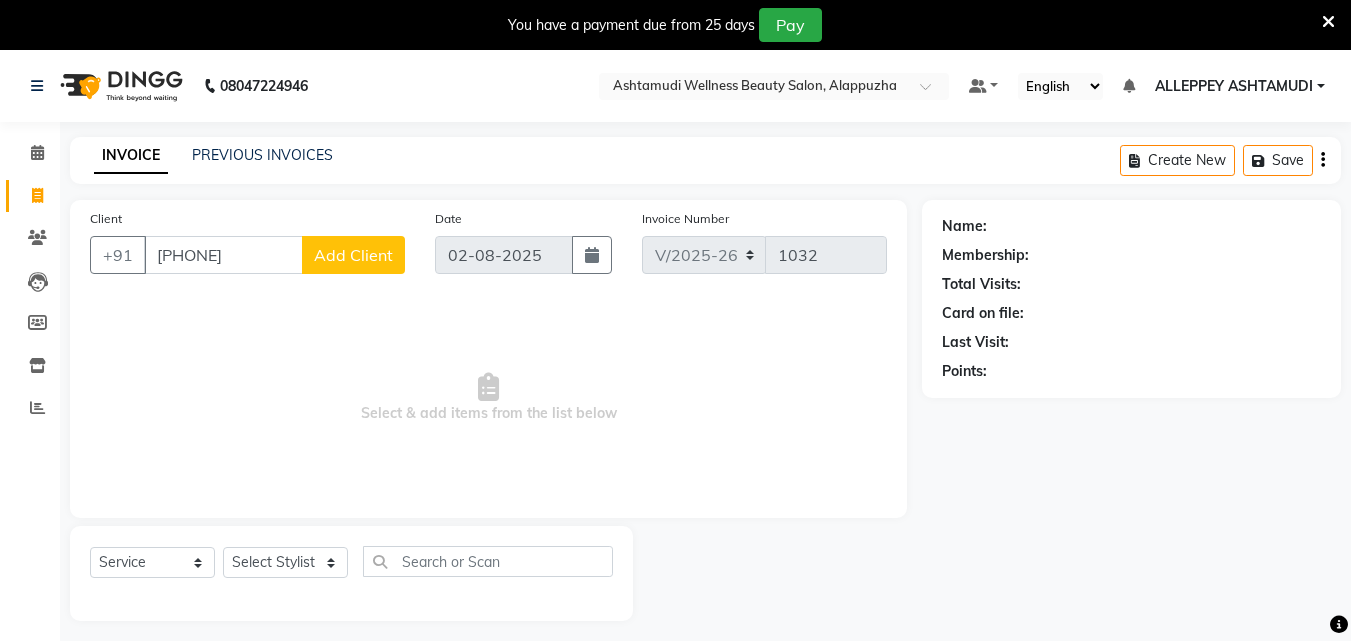 type on "8089436278" 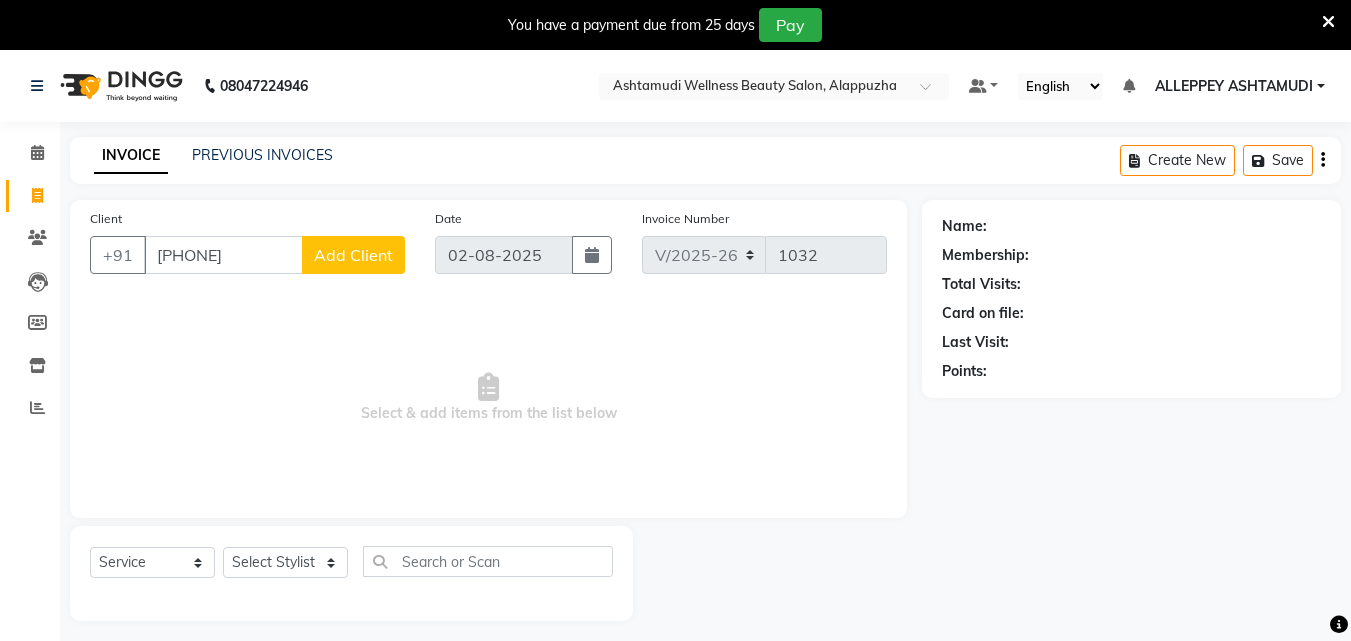 click on "Add Client" 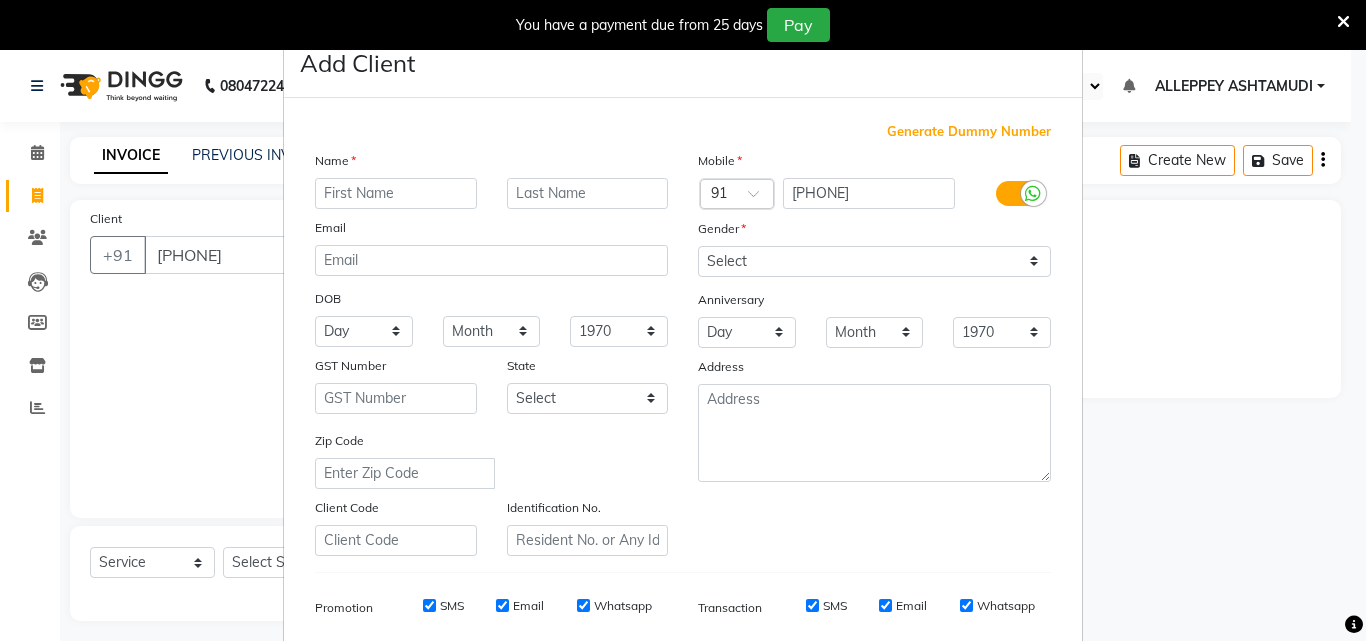click at bounding box center (396, 193) 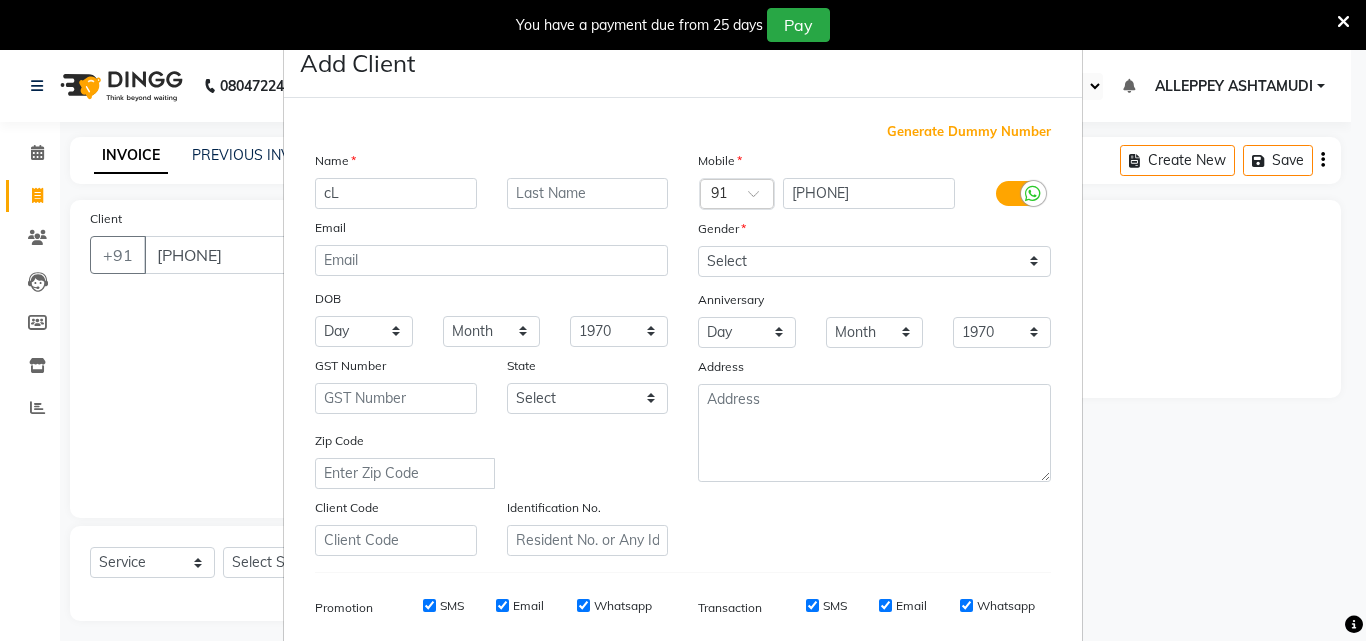 type on "c" 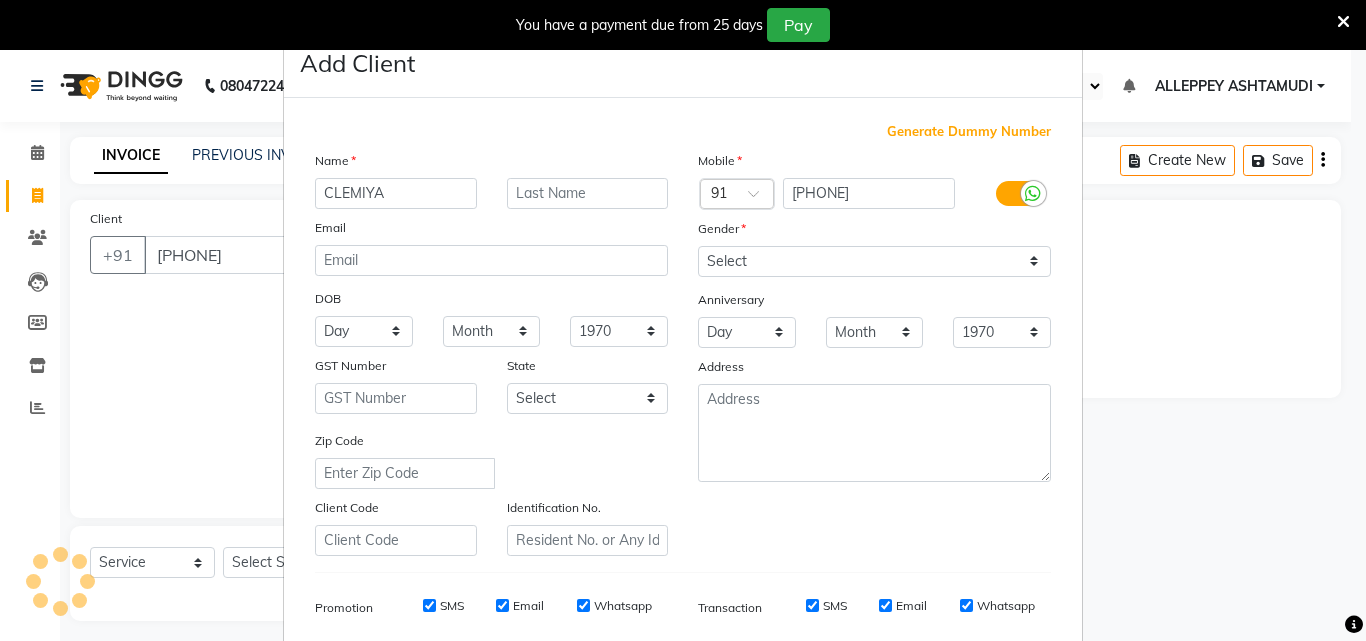 type on "CLEMIYA" 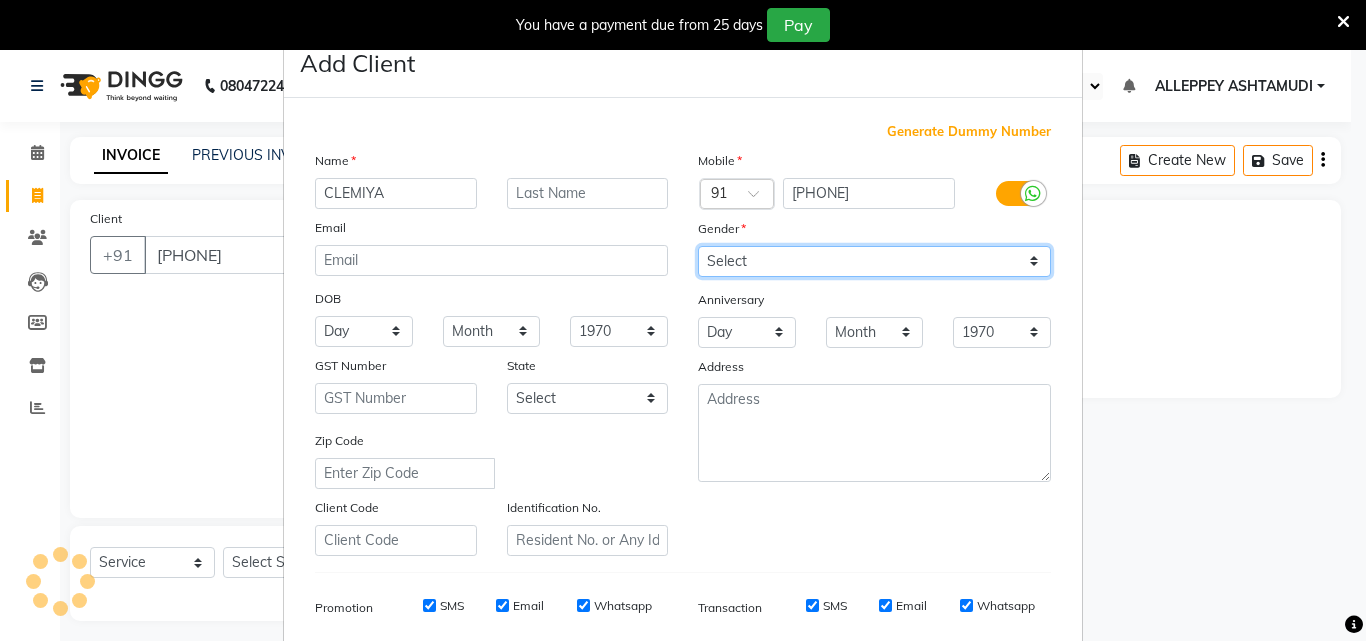 click on "Select Male Female Other Prefer Not To Say" at bounding box center (874, 261) 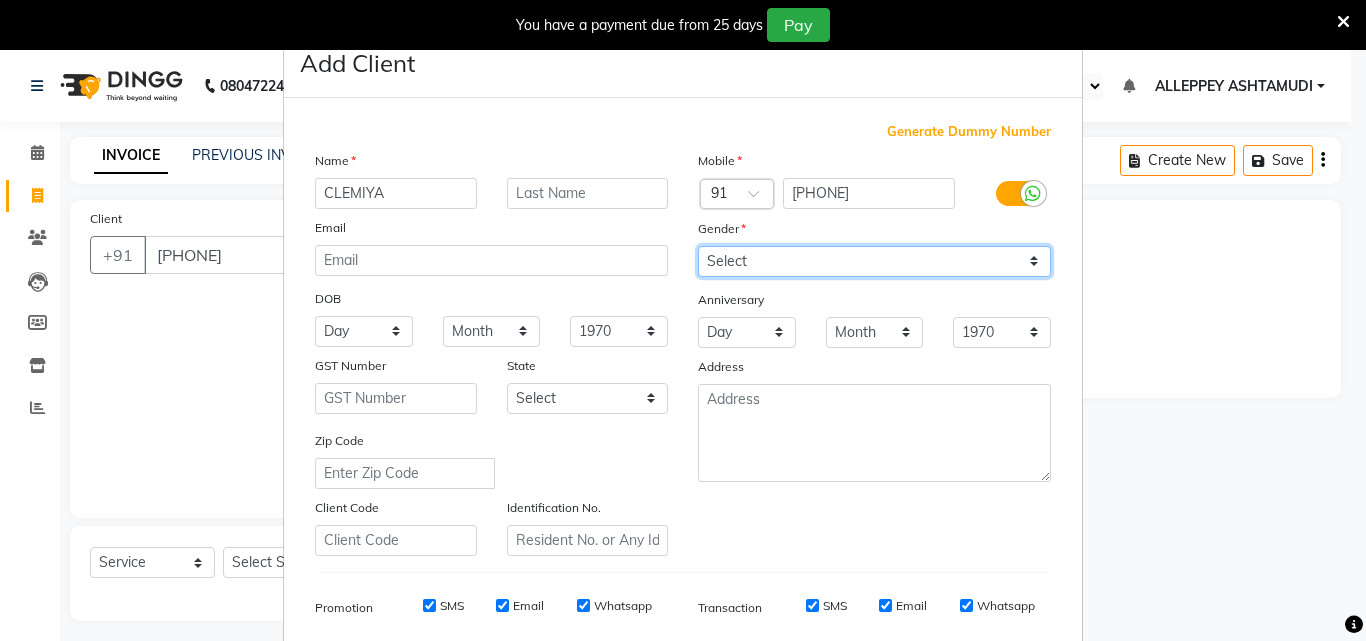select on "female" 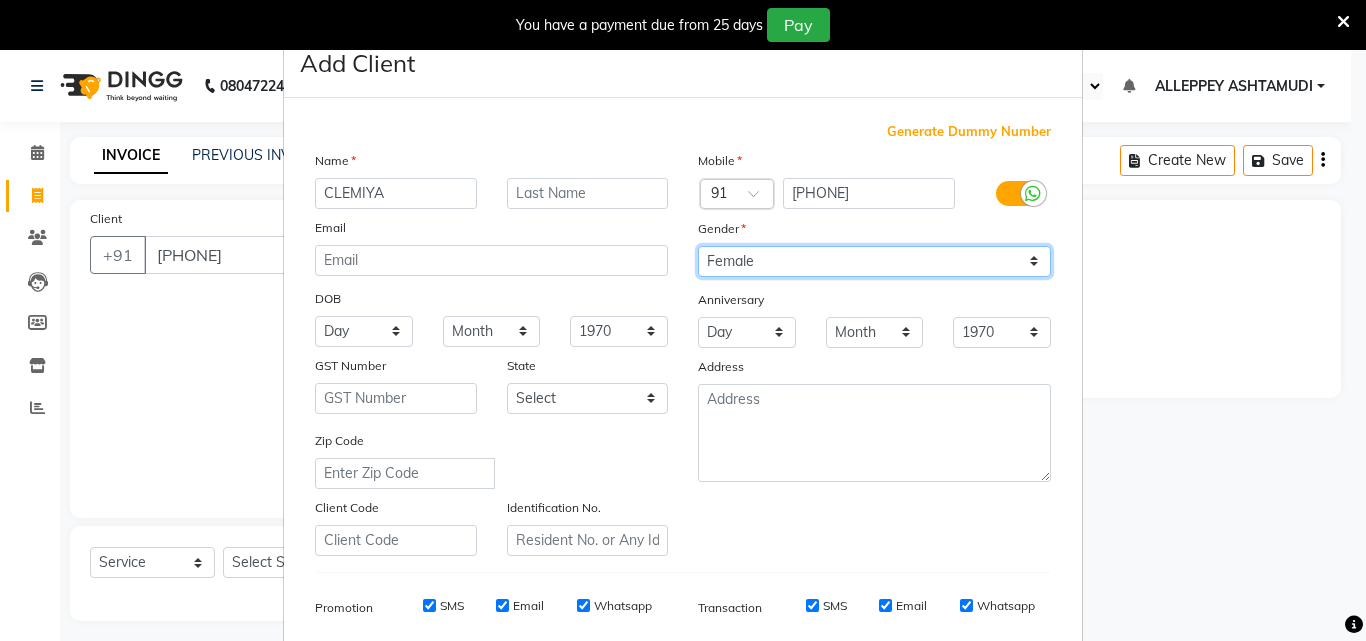 click on "Select Male Female Other Prefer Not To Say" at bounding box center (874, 261) 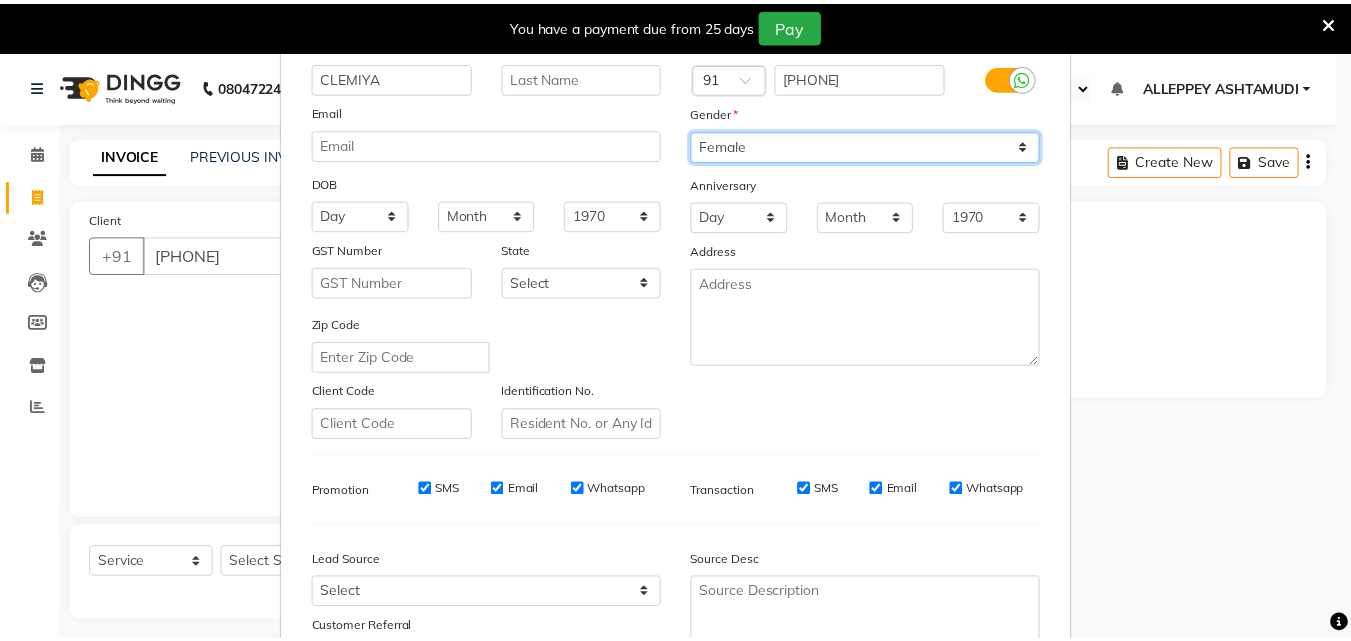 scroll, scrollTop: 282, scrollLeft: 0, axis: vertical 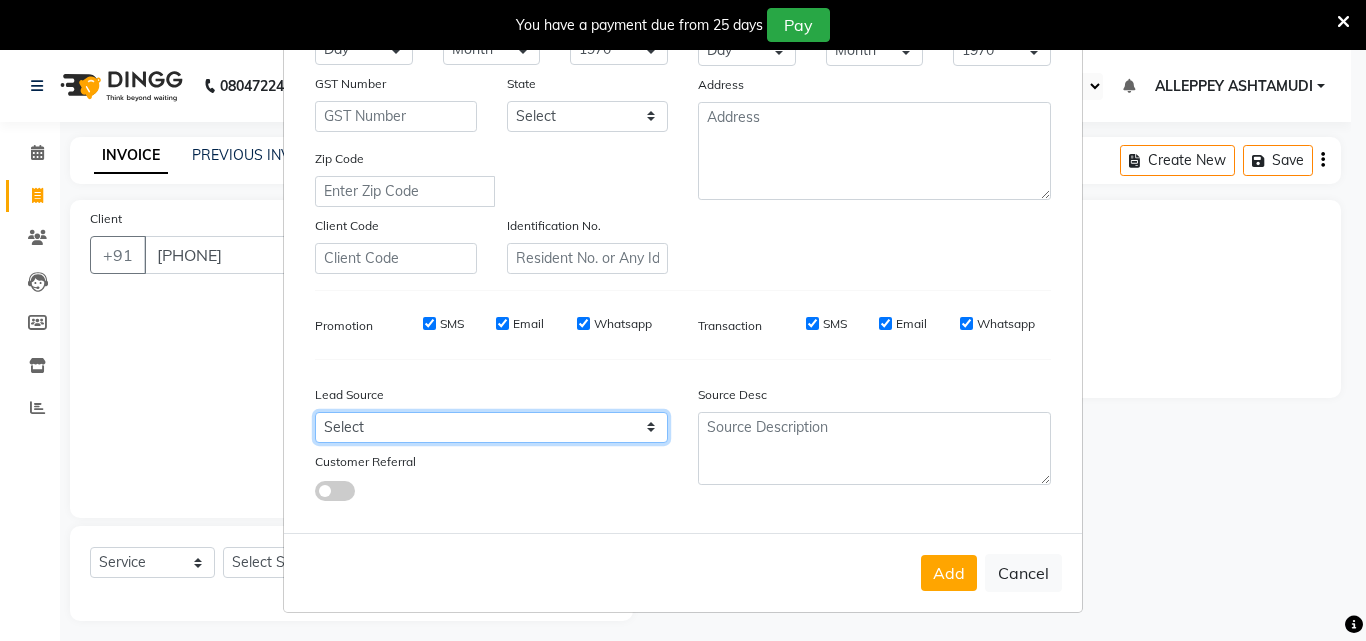 click on "Select Walk-in Referral Internet Friend Word of Mouth Advertisement Facebook JustDial Google Other Instagram  YouTube  WhatsApp" at bounding box center [491, 427] 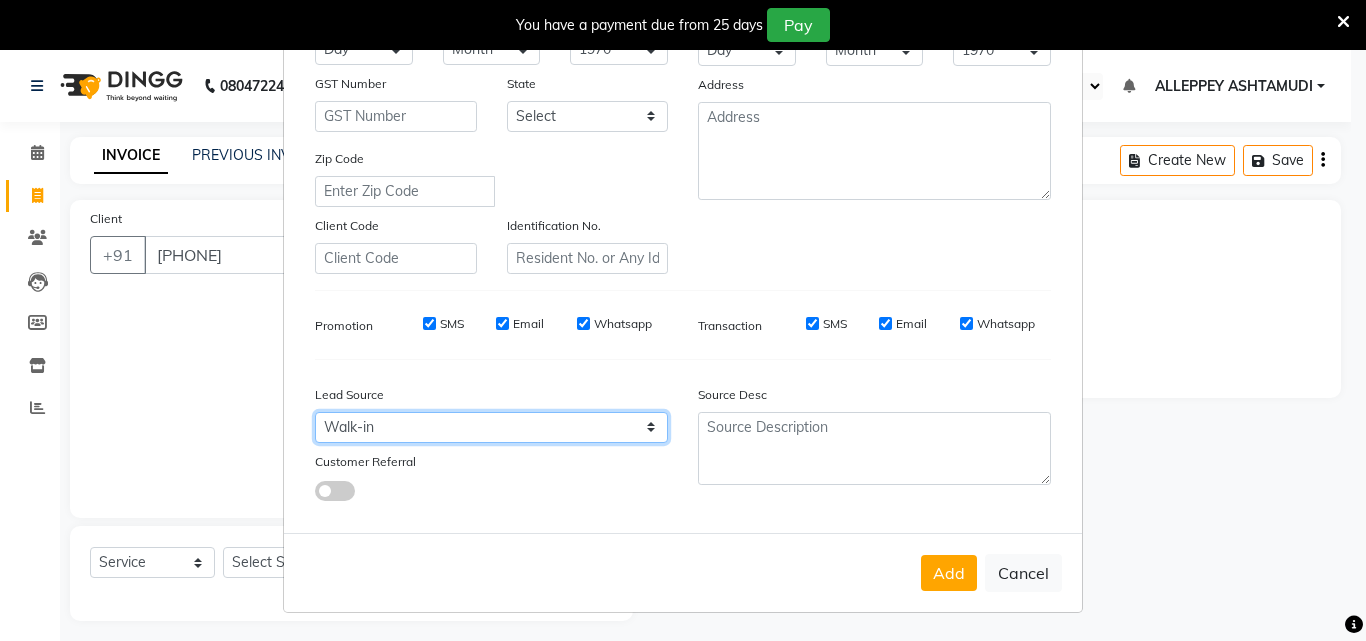 click on "Select Walk-in Referral Internet Friend Word of Mouth Advertisement Facebook JustDial Google Other Instagram  YouTube  WhatsApp" at bounding box center (491, 427) 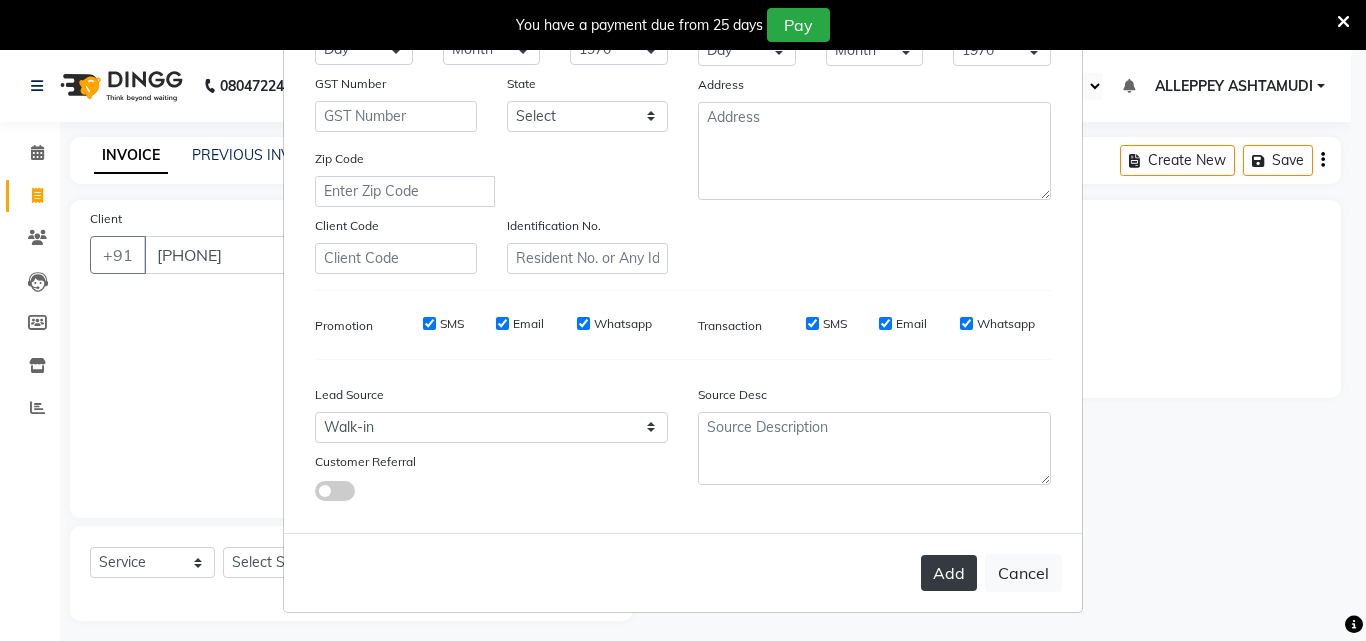 click on "Add" at bounding box center [949, 573] 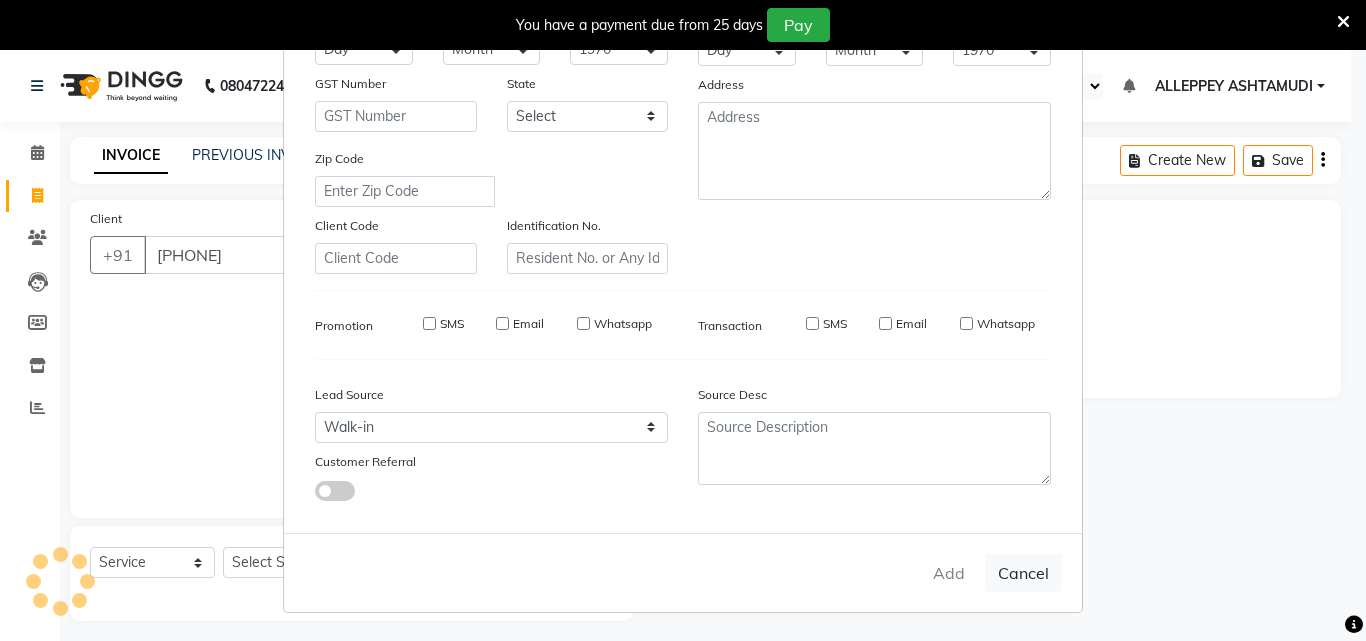 type 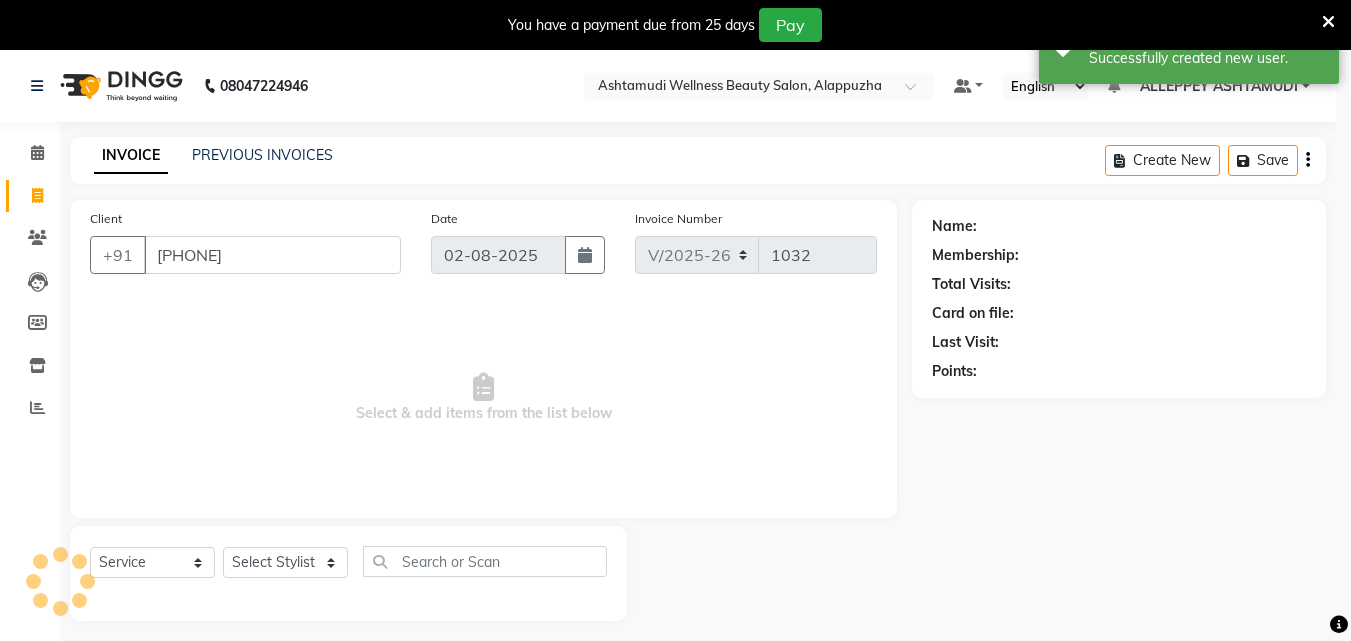 select on "1: Object" 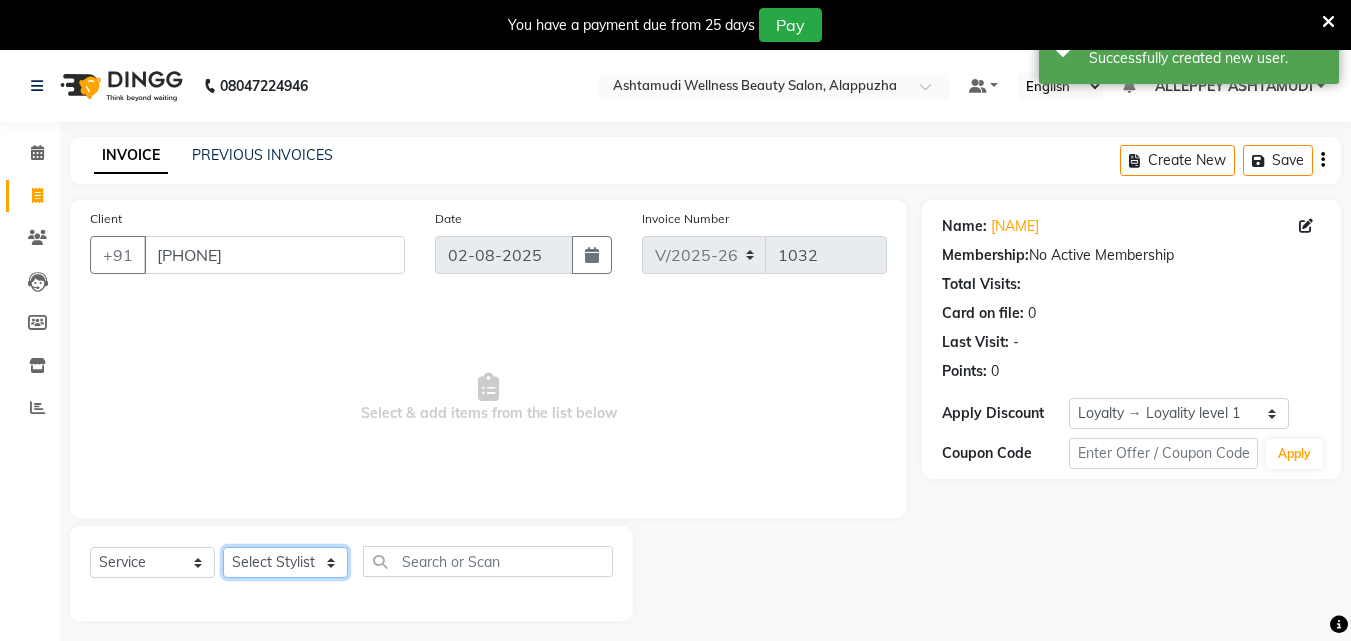 click on "Select Stylist ALLEPPEY ASHTAMUDI Jyothy REKHA B ROSELIN Soumya Sreedevi" 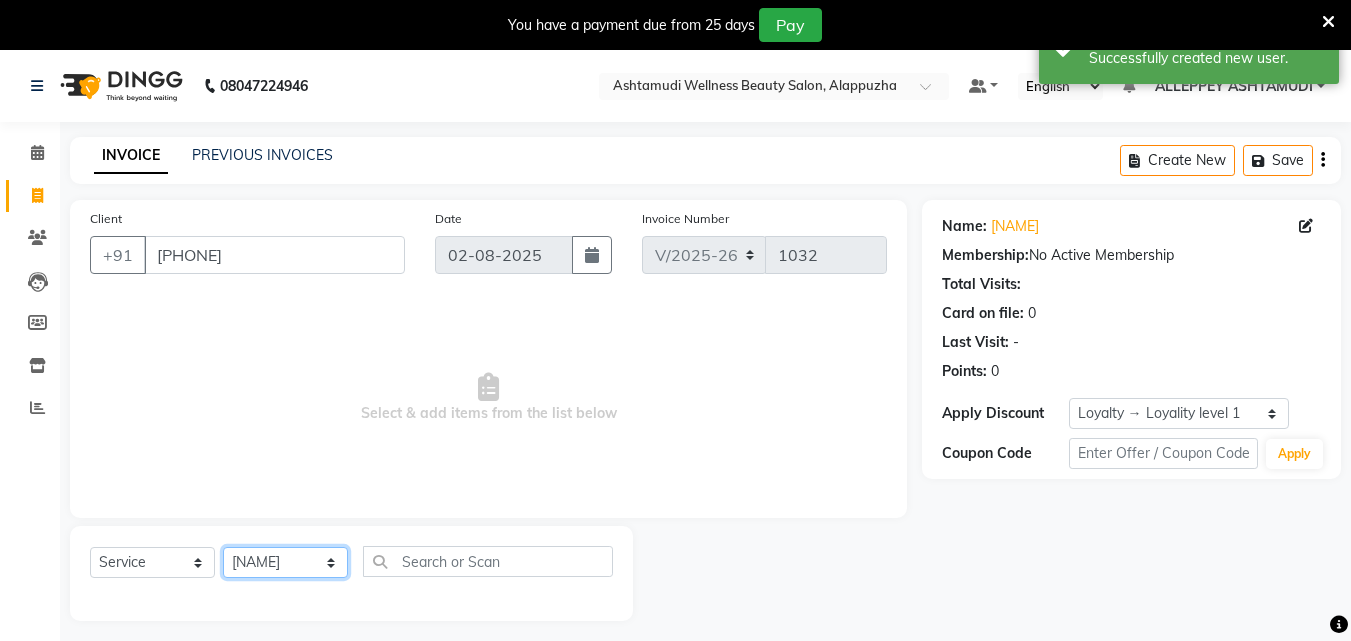 click on "Select Stylist ALLEPPEY ASHTAMUDI Jyothy REKHA B ROSELIN Soumya Sreedevi" 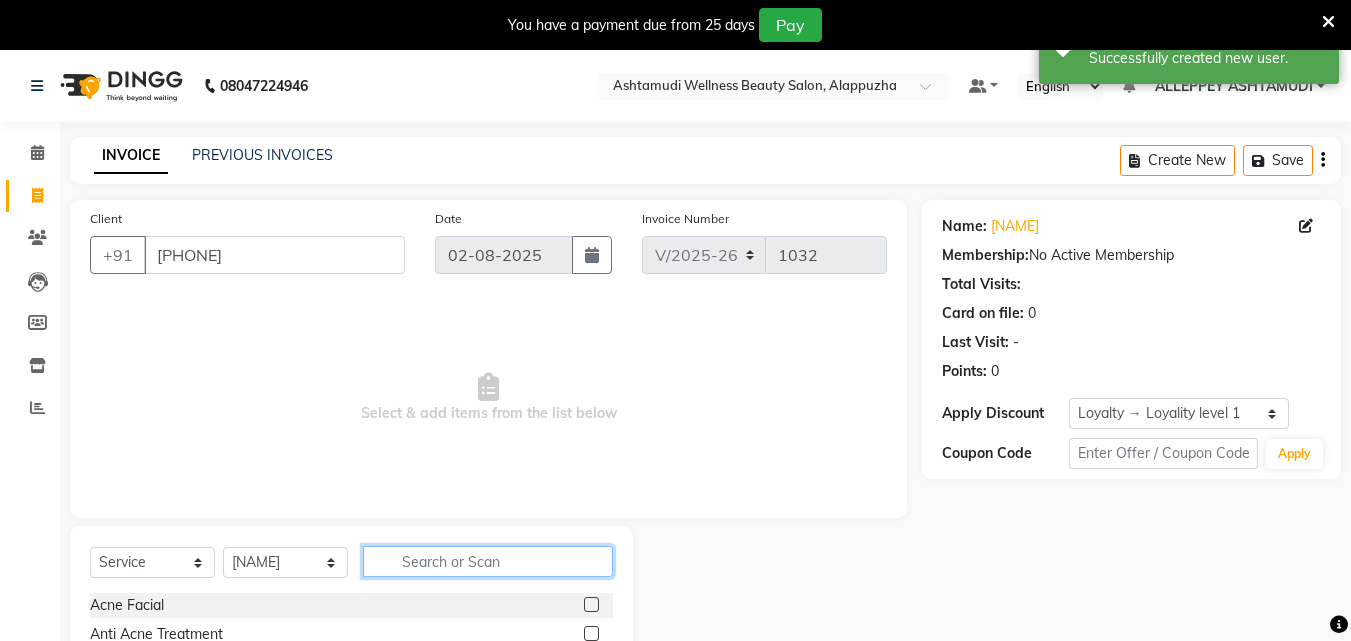 click 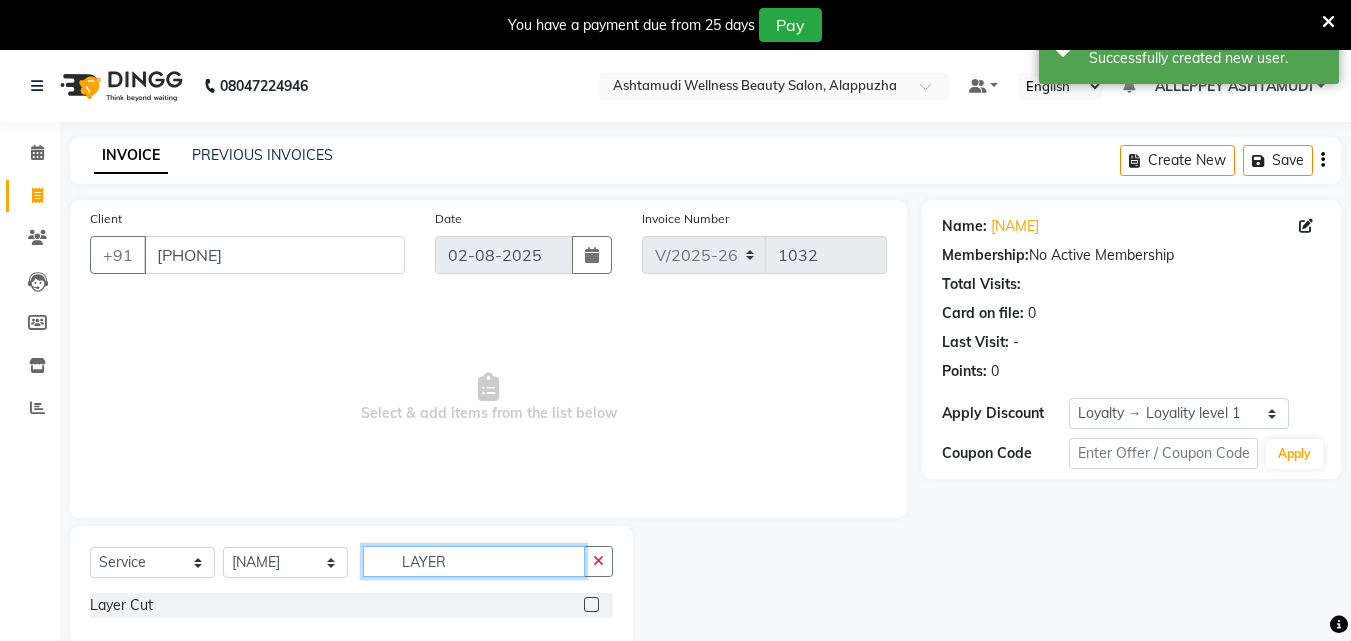 type on "LAYER" 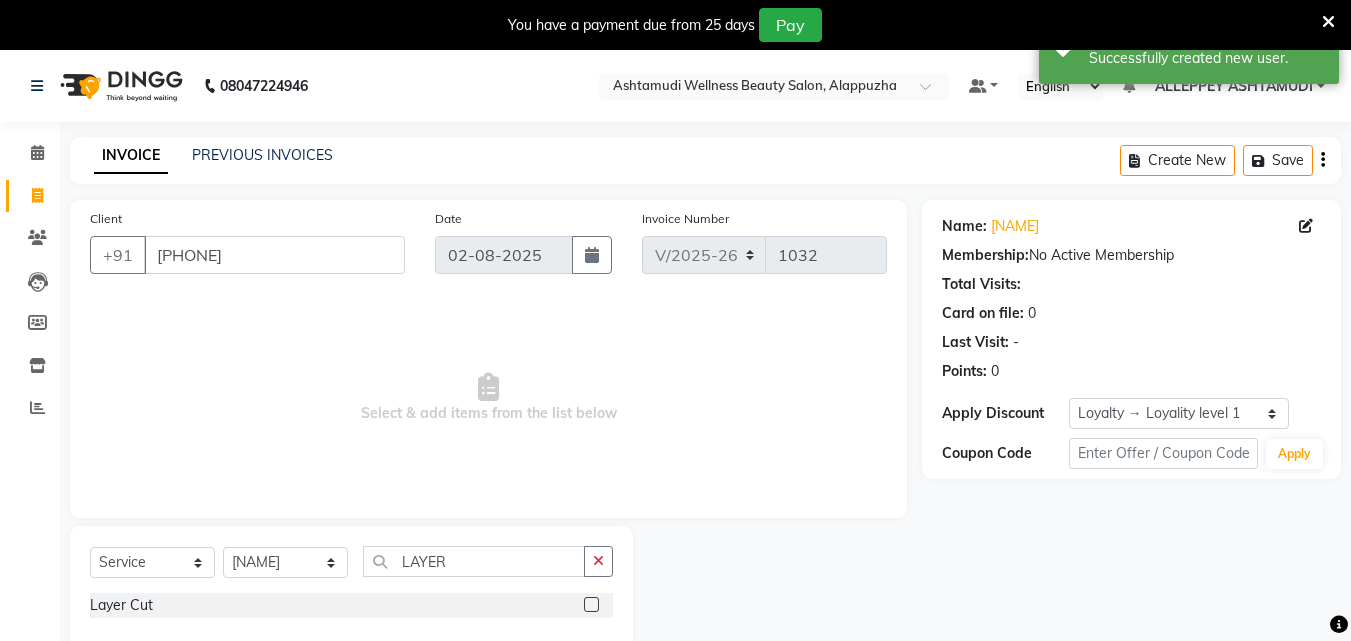 click 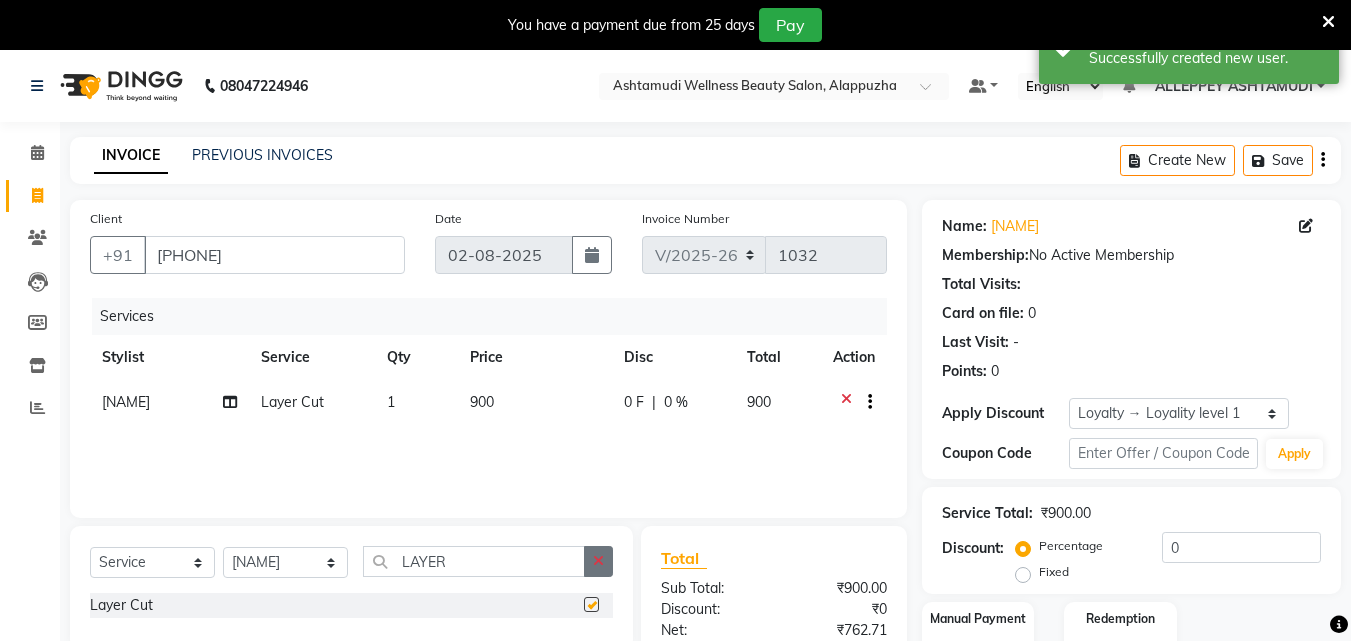 checkbox on "false" 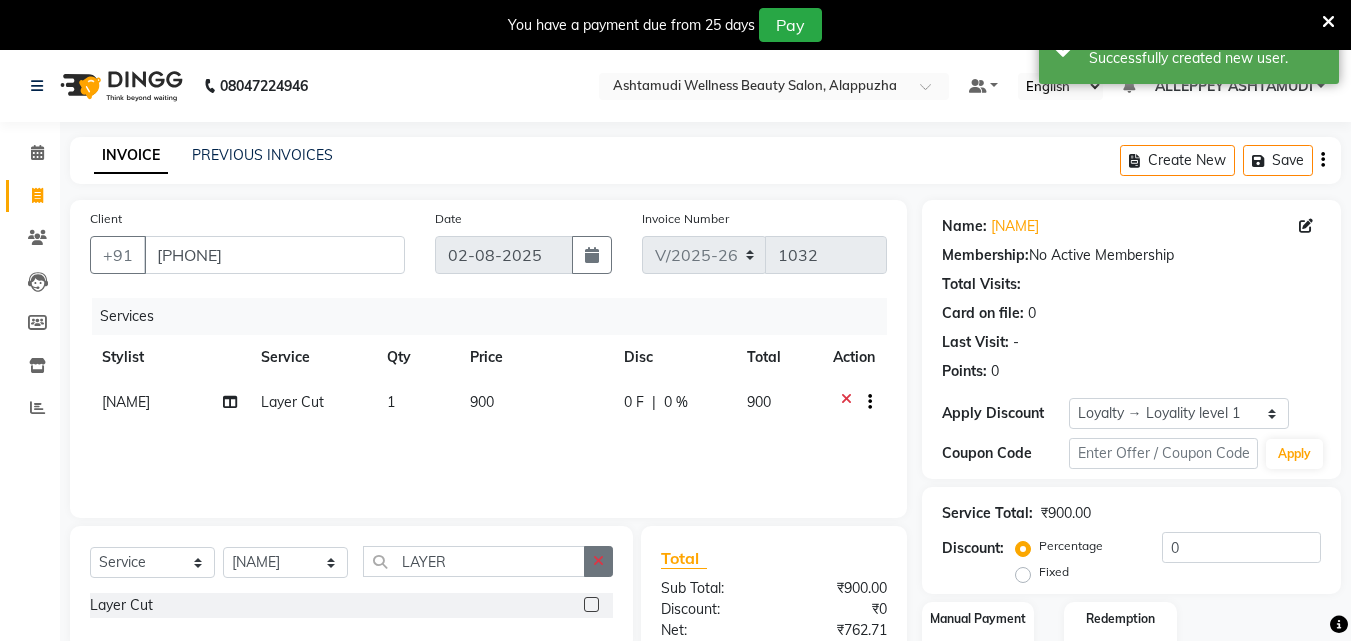click 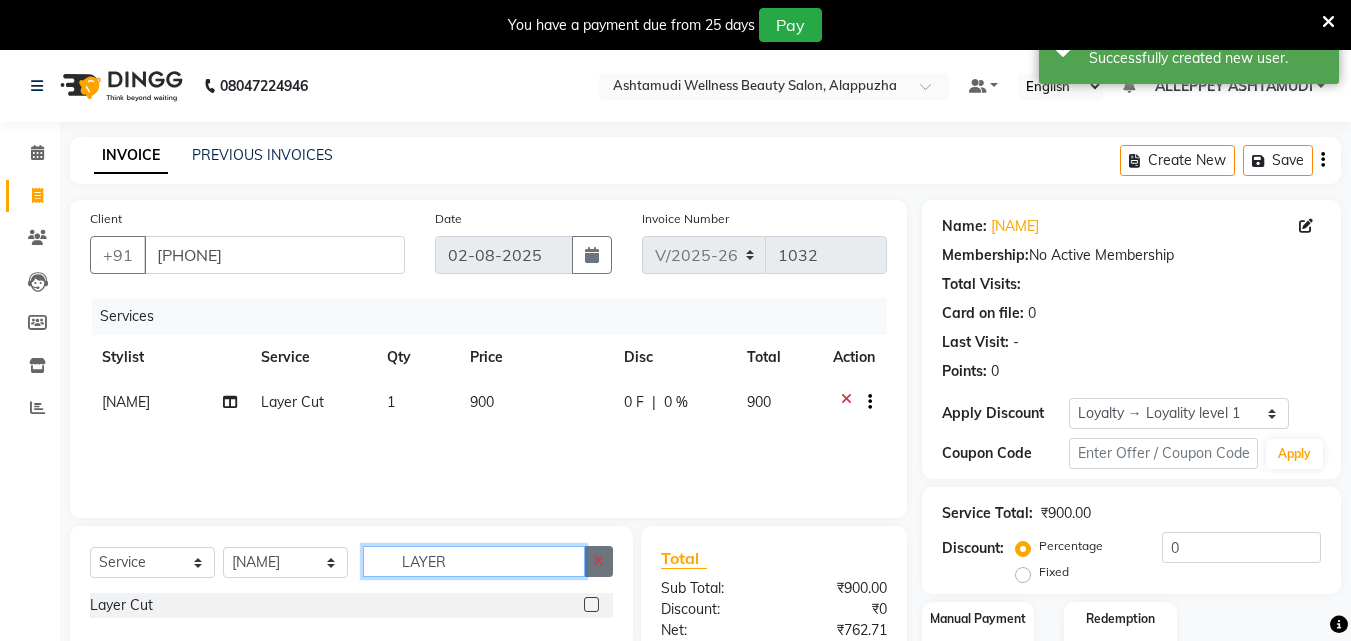 type 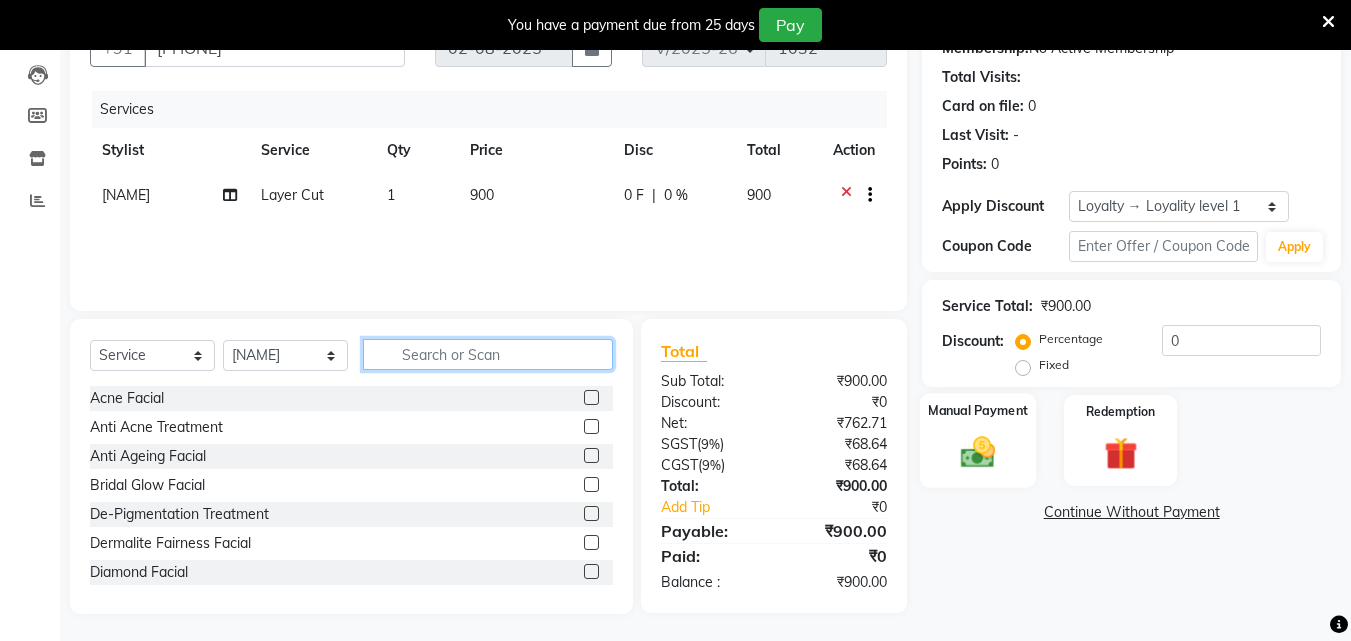 scroll, scrollTop: 210, scrollLeft: 0, axis: vertical 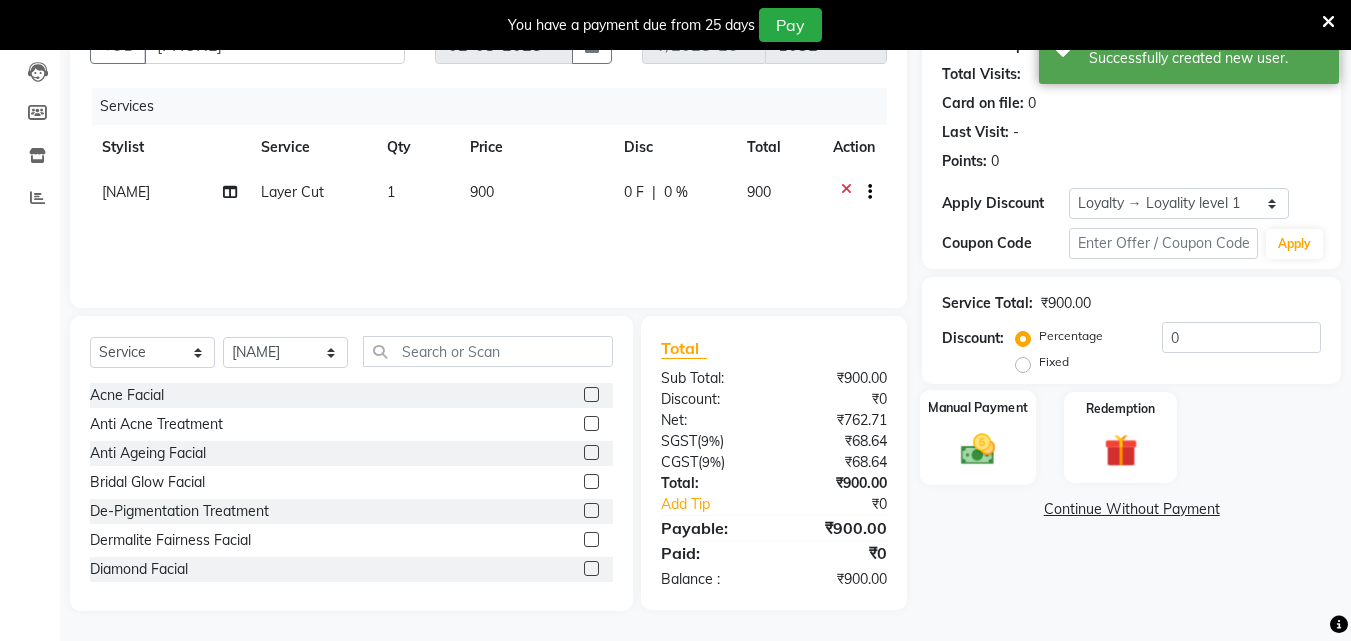click 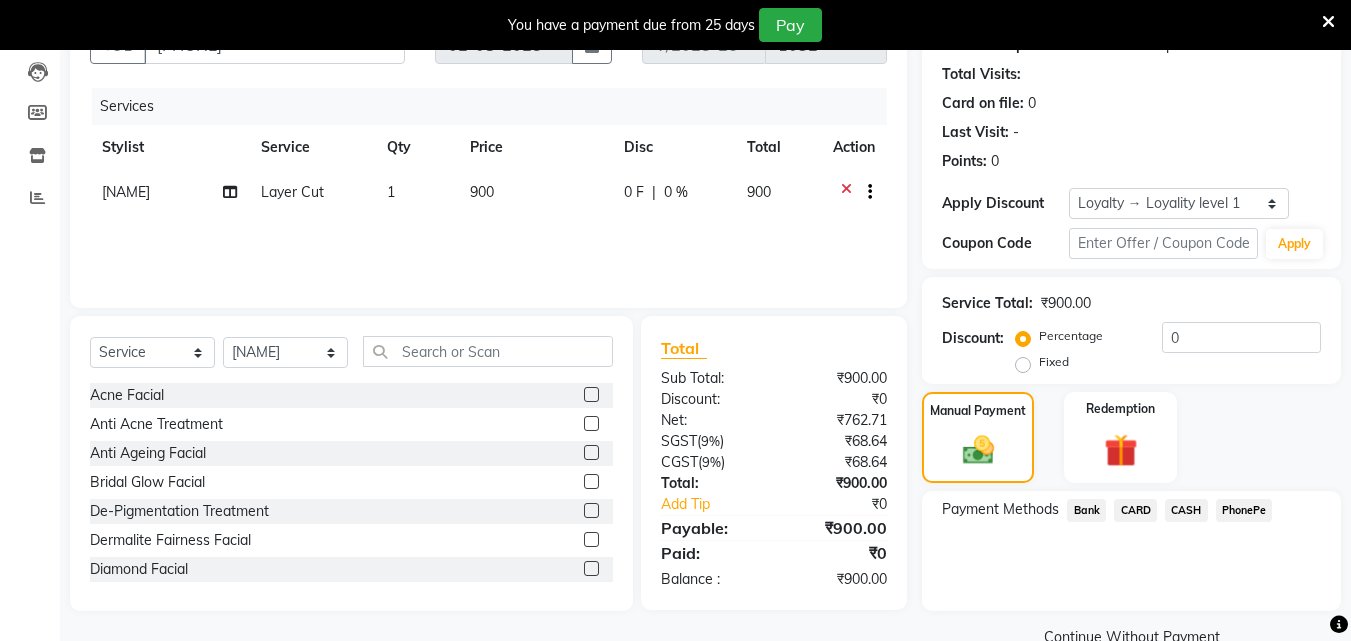 click on "PhonePe" 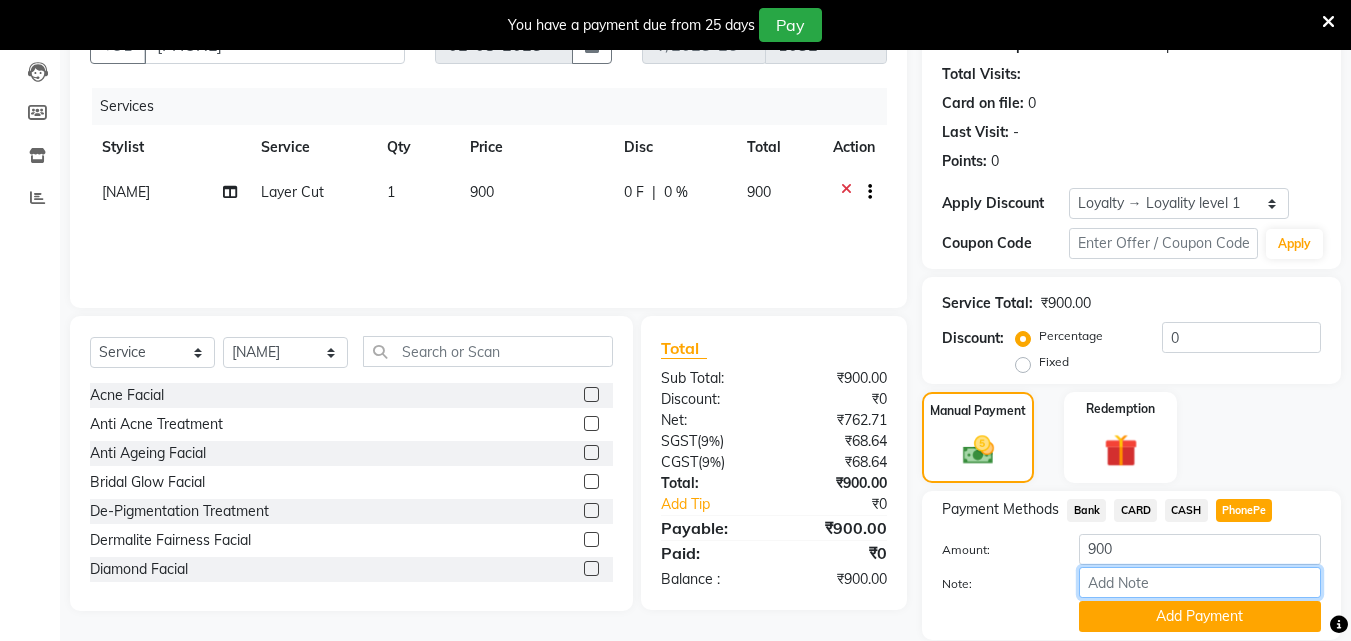 drag, startPoint x: 1144, startPoint y: 575, endPoint x: 1163, endPoint y: 564, distance: 21.954498 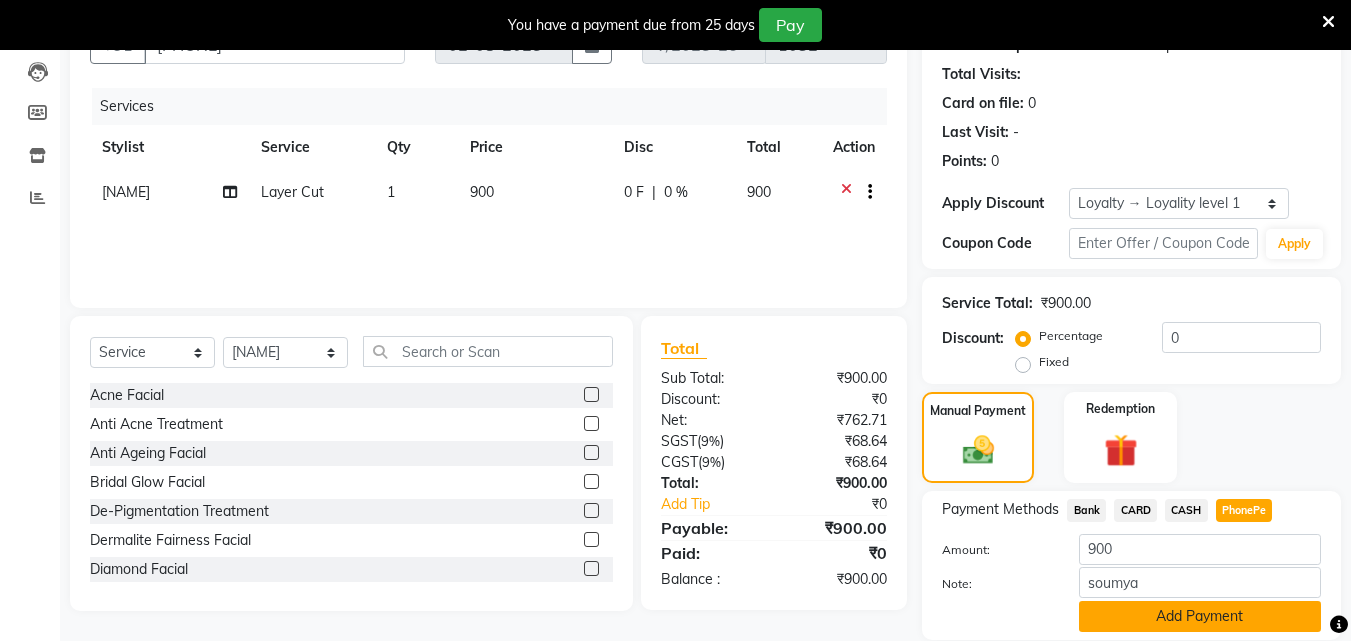 click on "Add Payment" 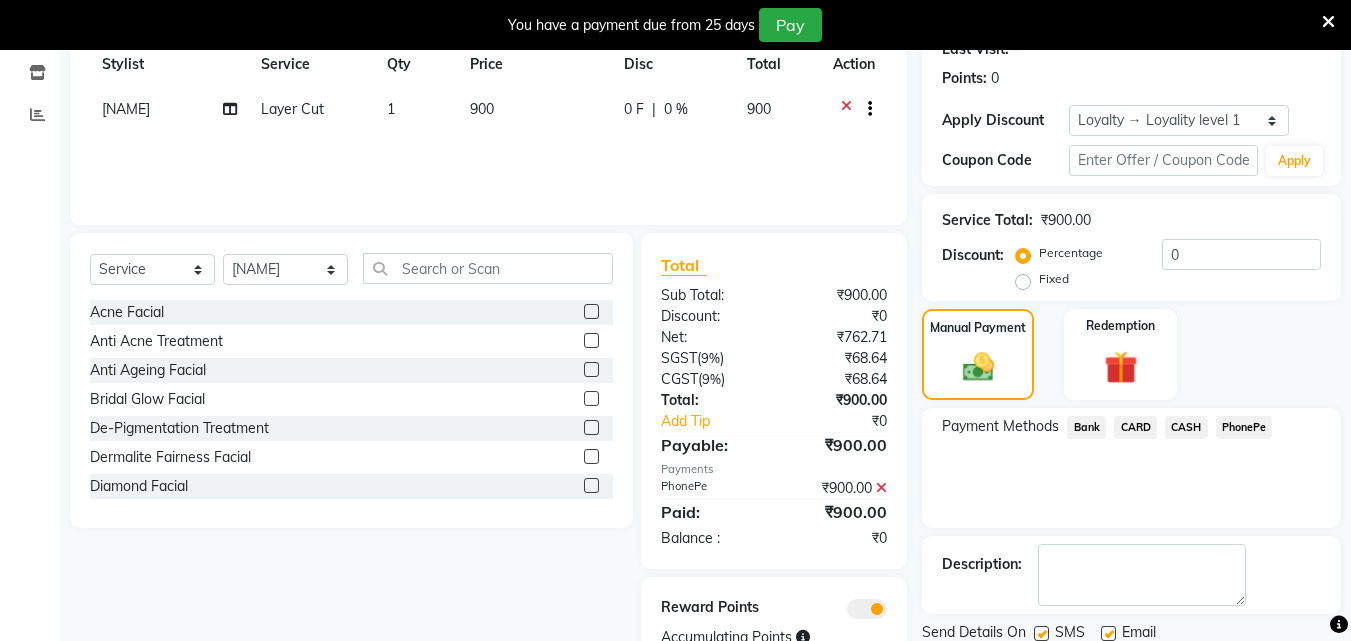 scroll, scrollTop: 371, scrollLeft: 0, axis: vertical 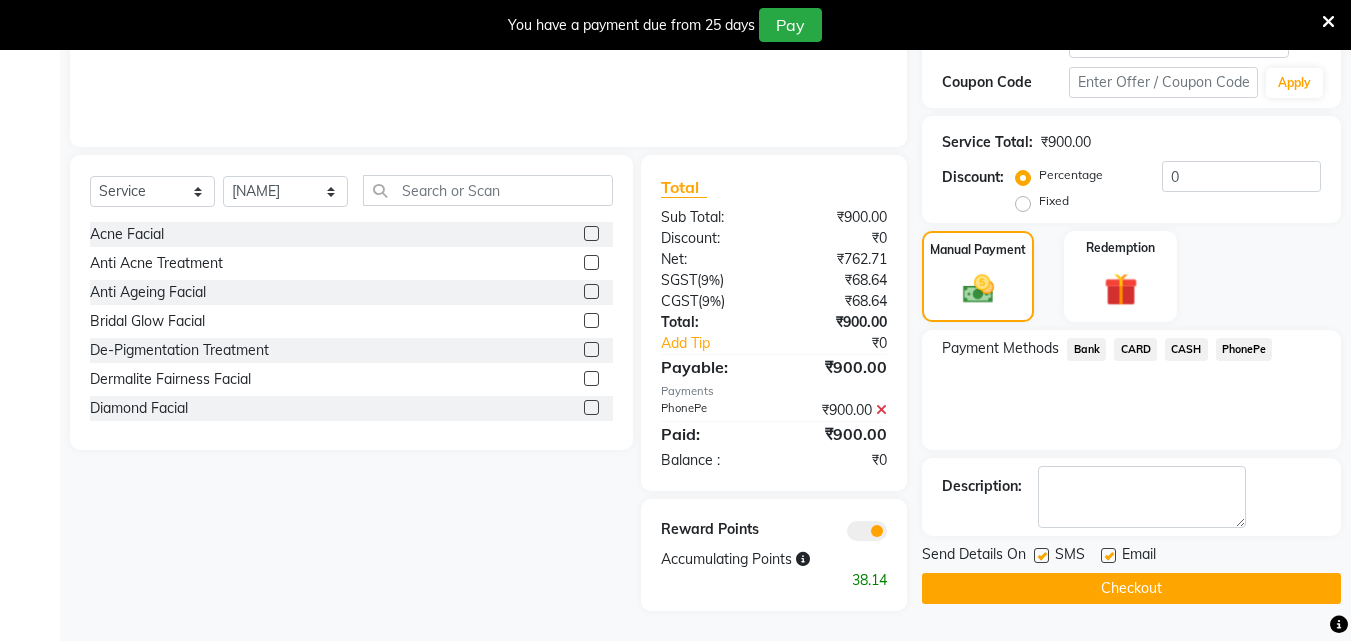 click on "Checkout" 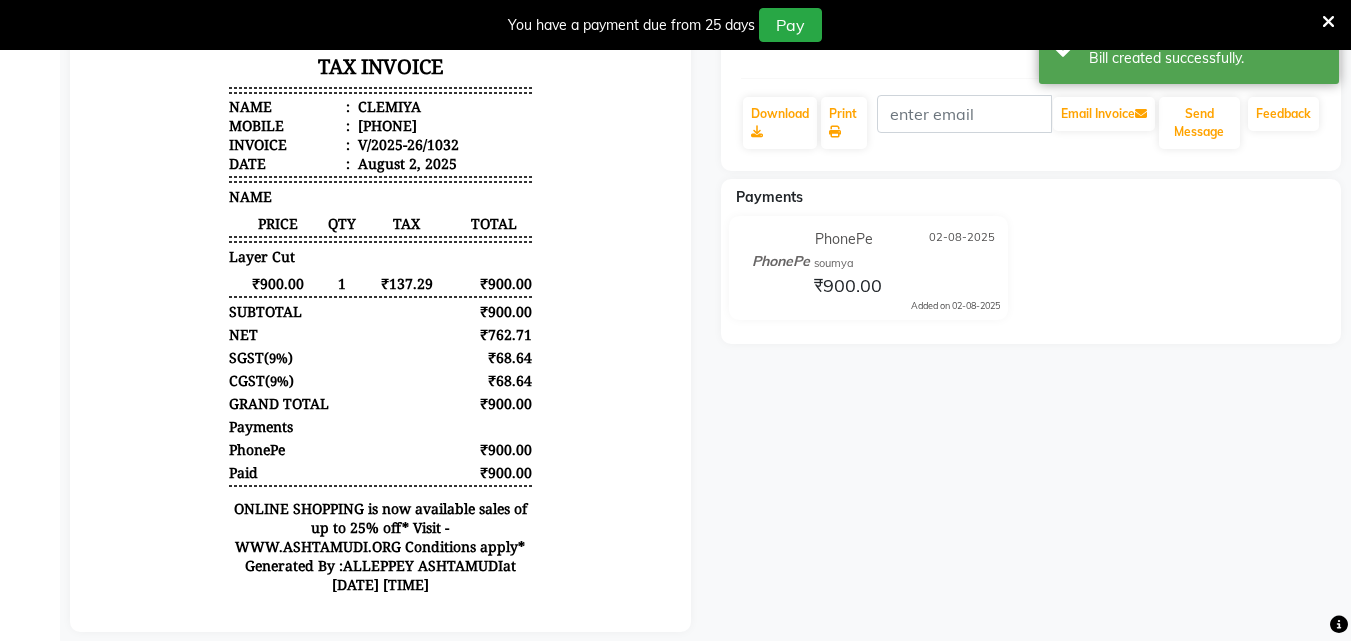 scroll, scrollTop: 0, scrollLeft: 0, axis: both 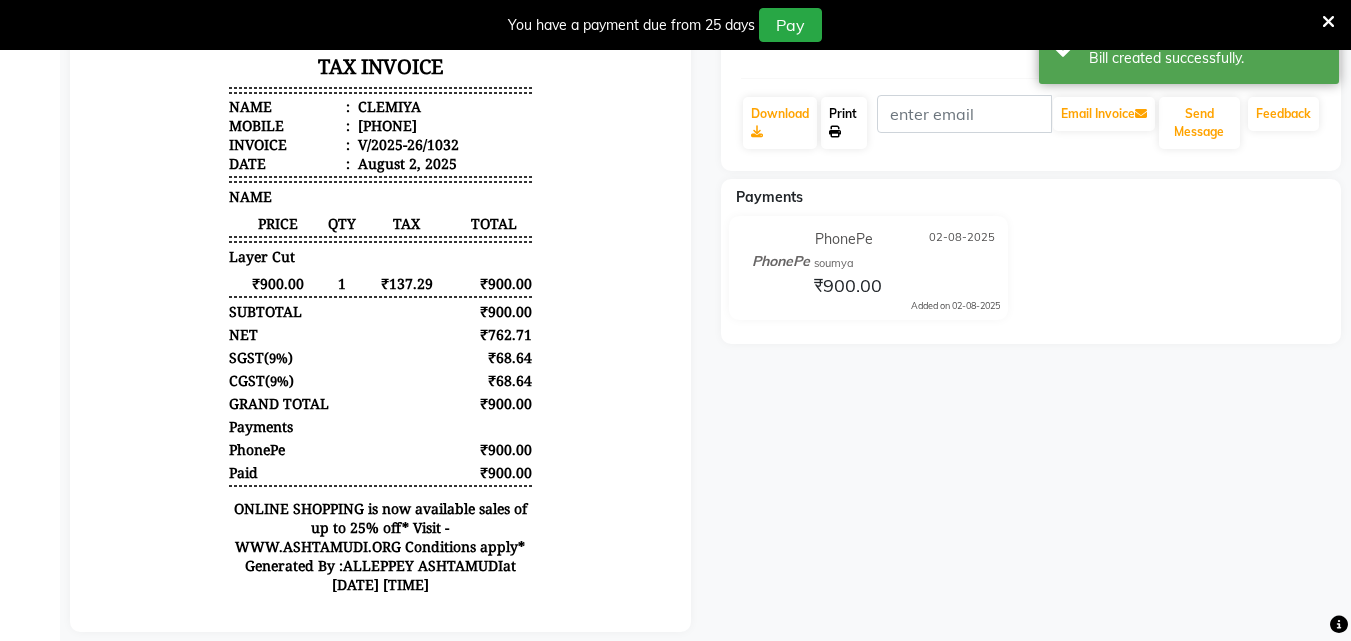 click on "Print" 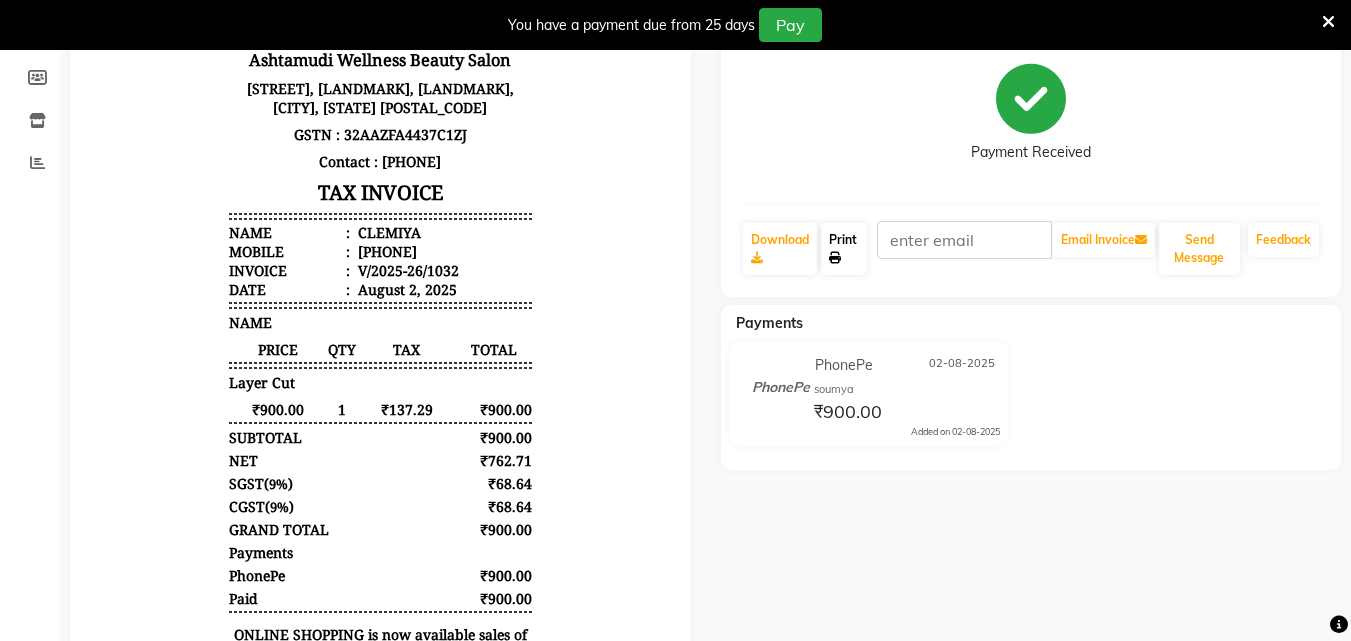 scroll, scrollTop: 0, scrollLeft: 0, axis: both 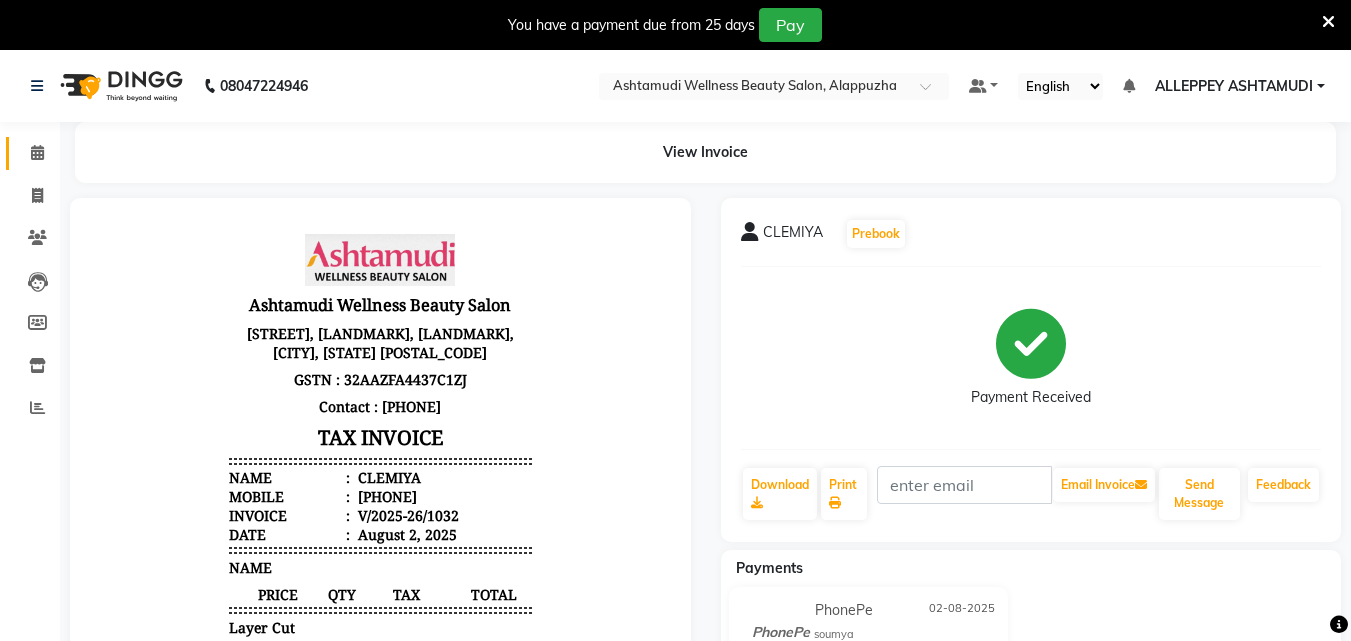 click on "Calendar" 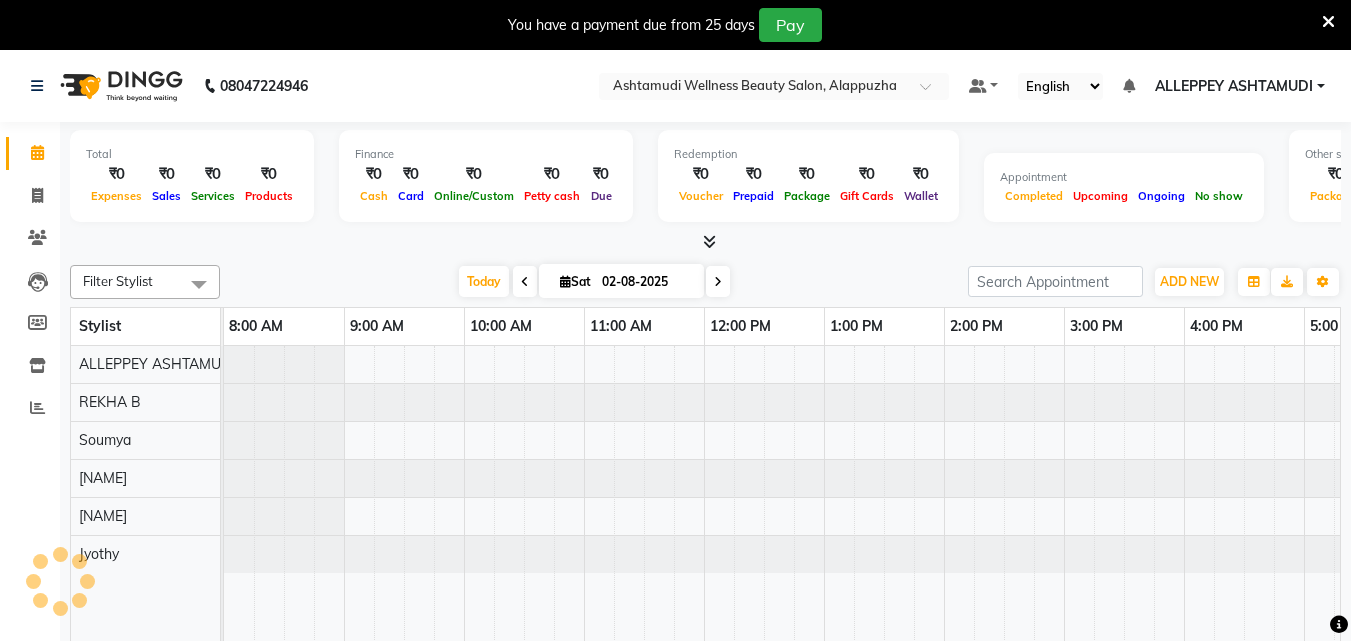 scroll, scrollTop: 0, scrollLeft: 0, axis: both 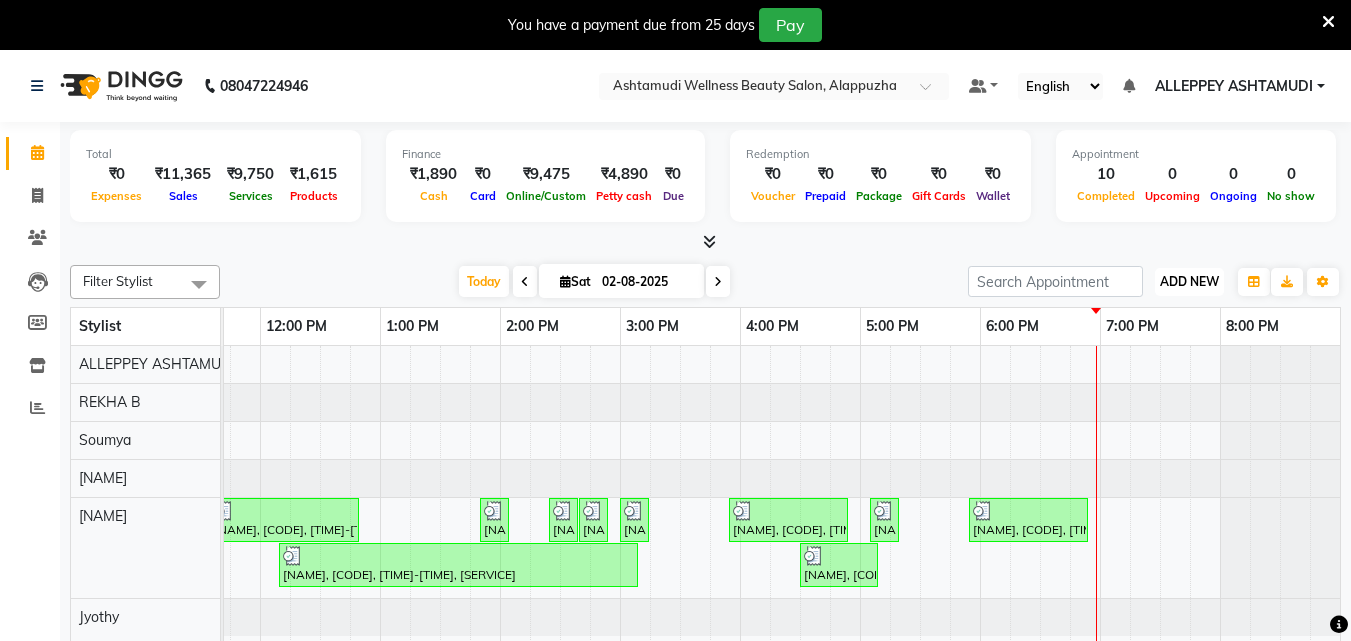 click on "ADD NEW" at bounding box center [1189, 281] 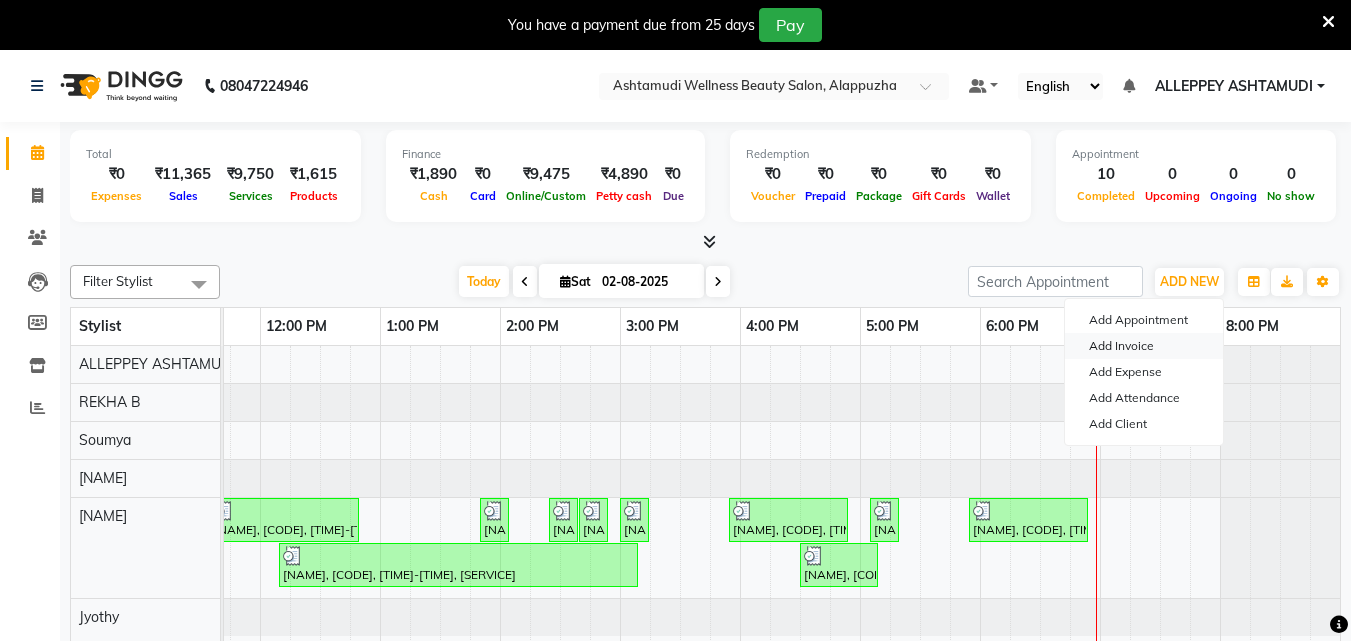 click on "Add Invoice" at bounding box center [1144, 346] 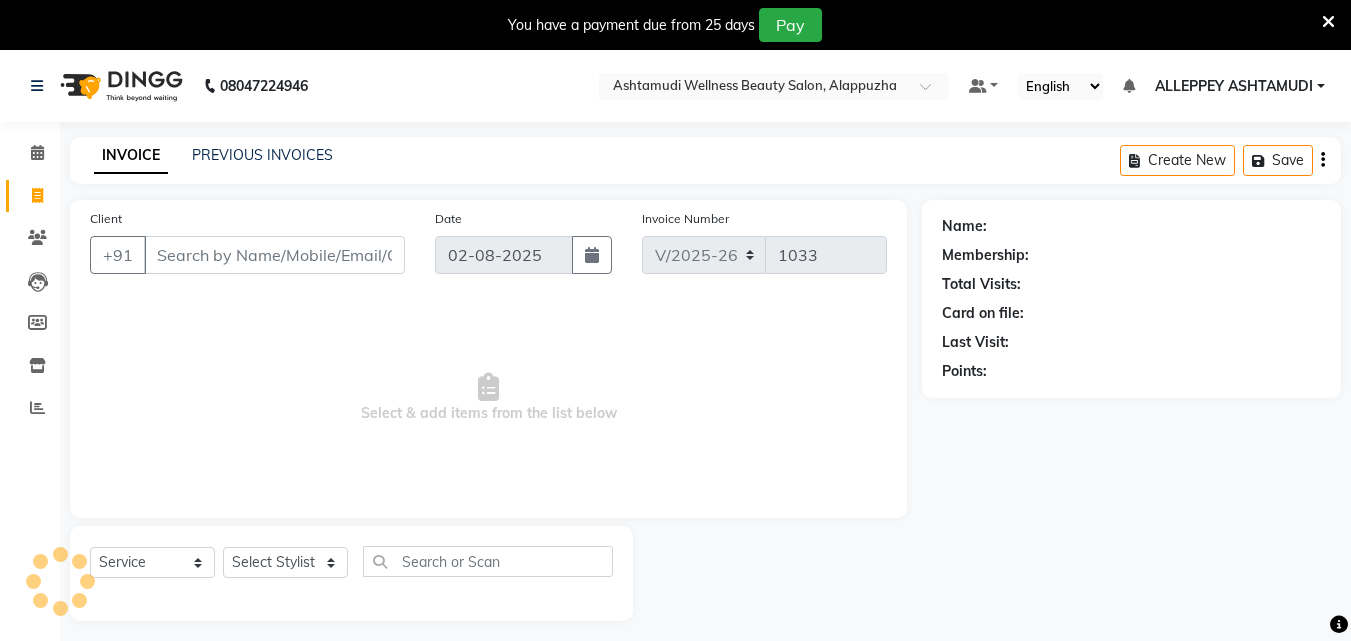 click on "Client" at bounding box center (274, 255) 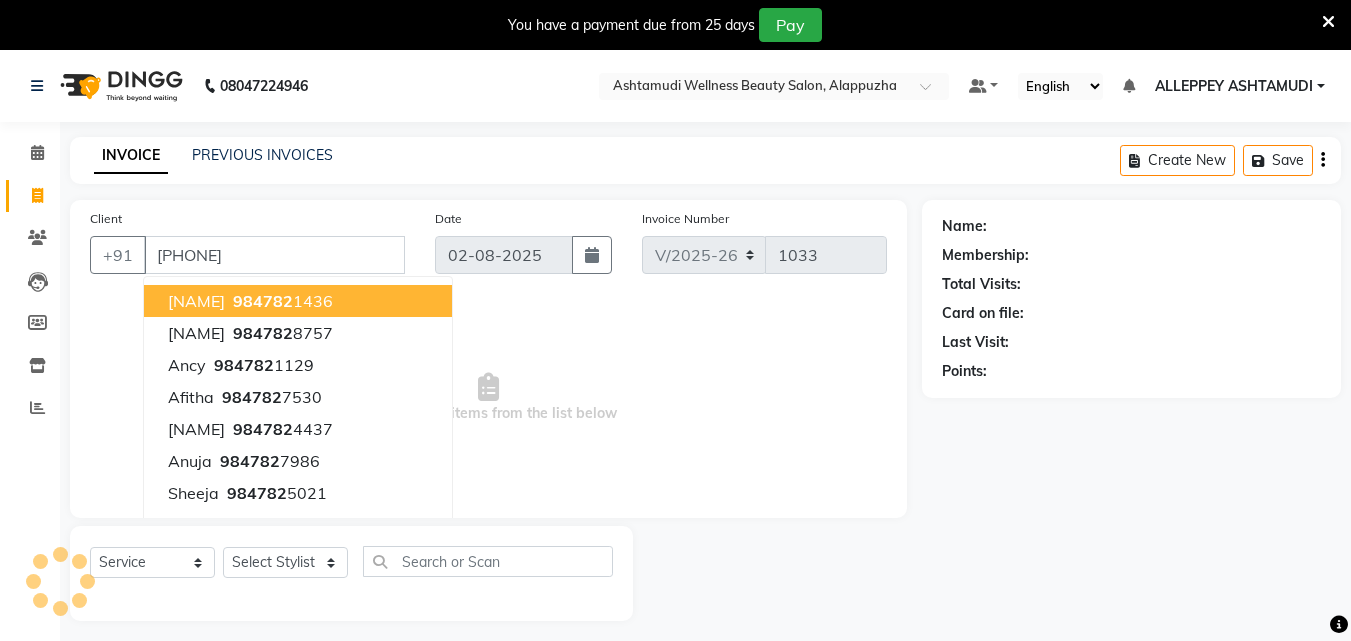 type on "9847821436" 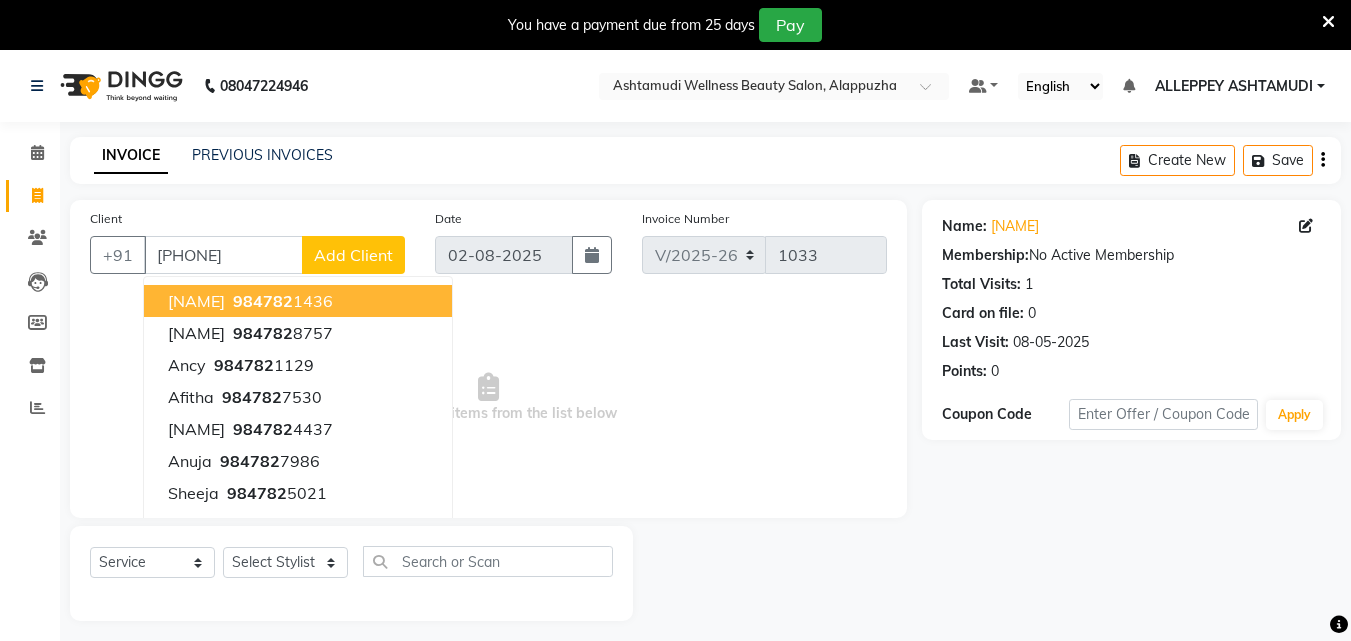 click on "Select & add items from the list below" at bounding box center (488, 398) 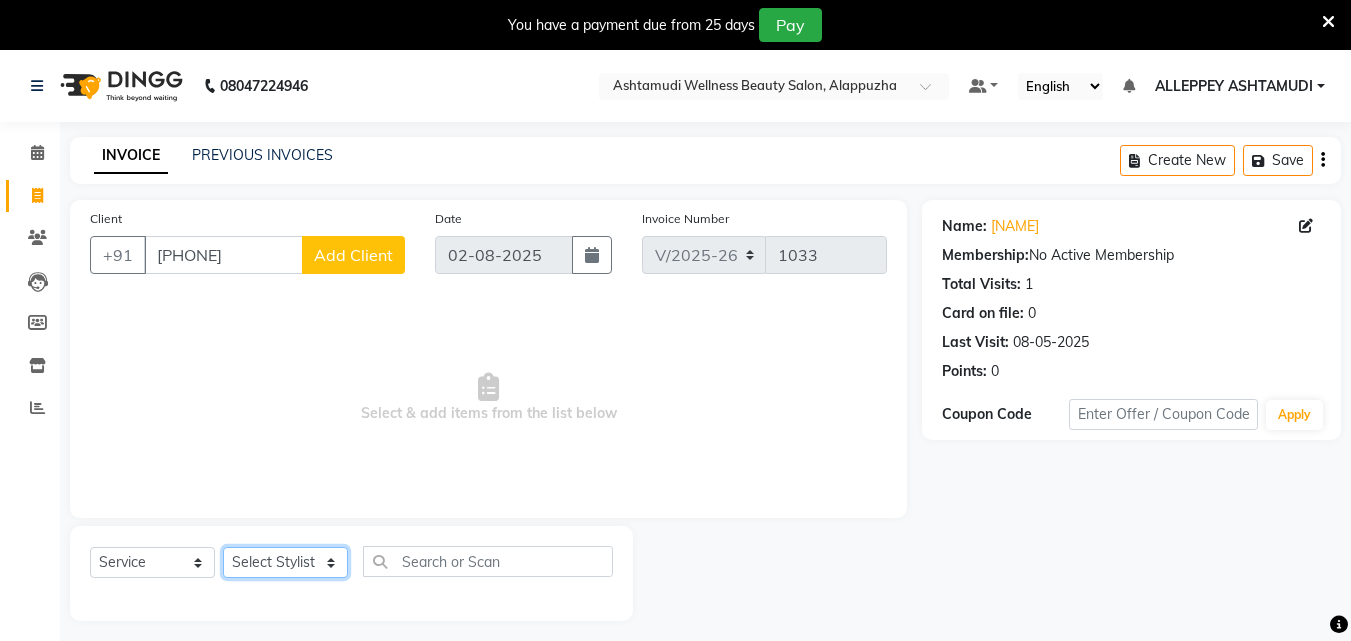 click on "Select Stylist ALLEPPEY ASHTAMUDI Jyothy REKHA B ROSELIN Soumya Sreedevi" 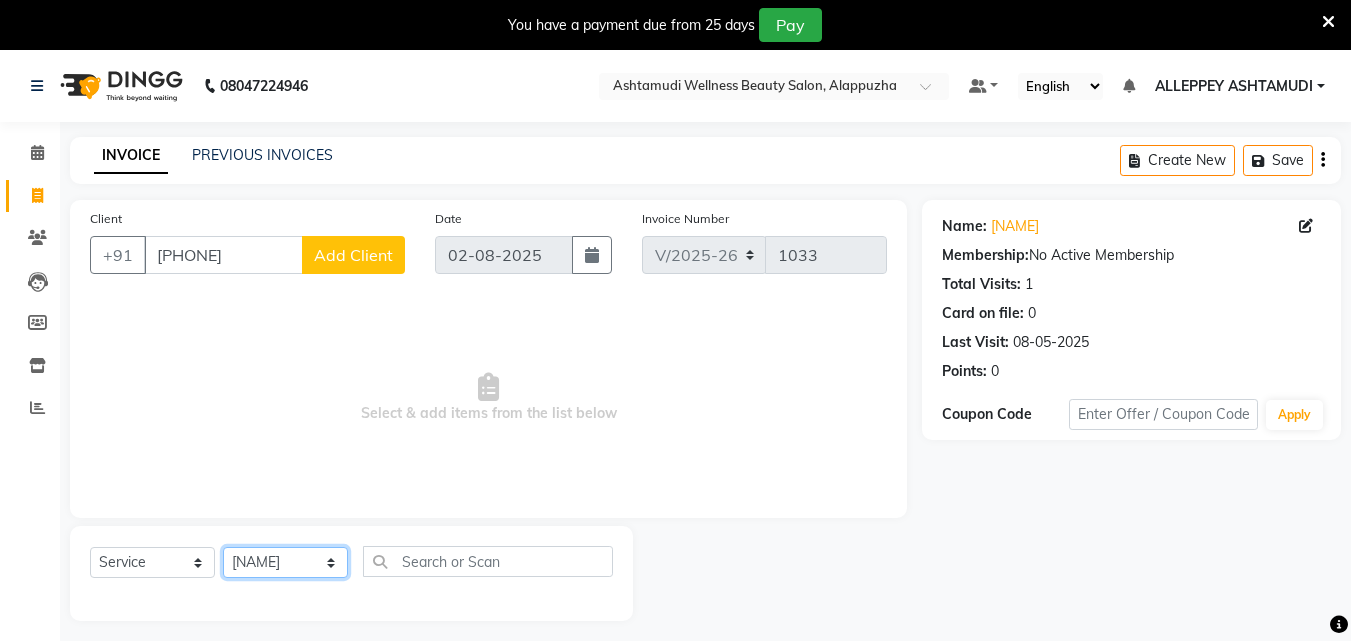 click on "Select Stylist ALLEPPEY ASHTAMUDI Jyothy REKHA B ROSELIN Soumya Sreedevi" 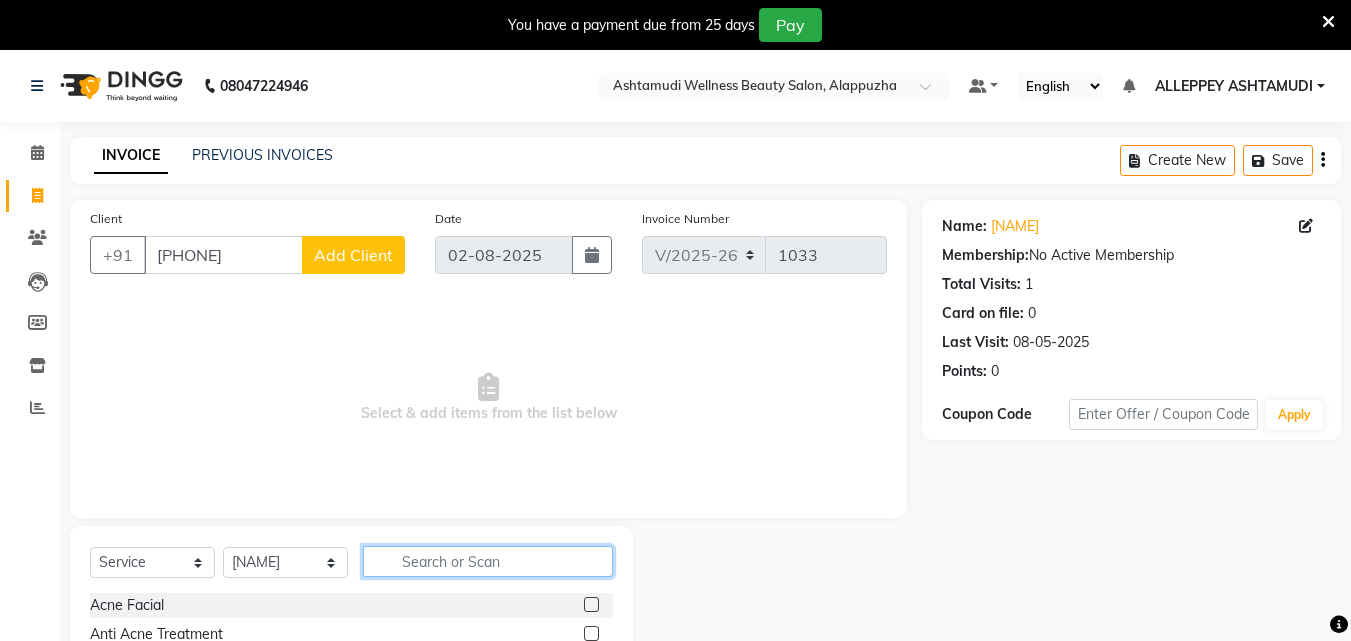 click 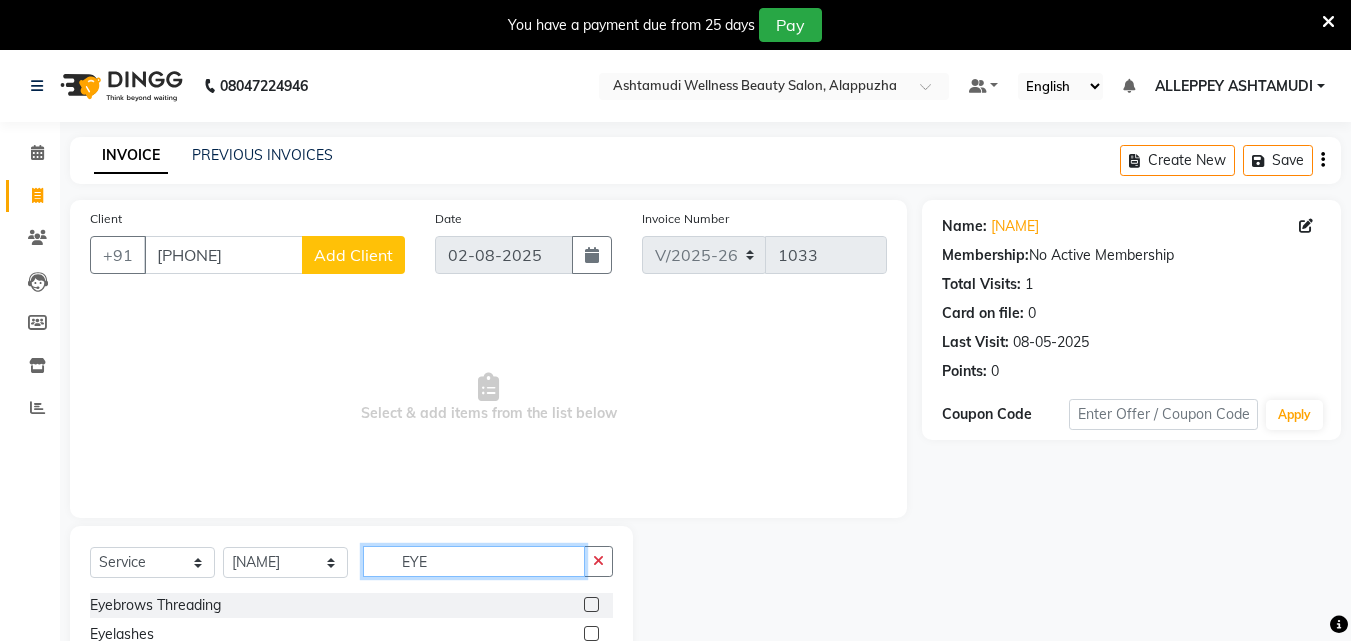 type on "EYE" 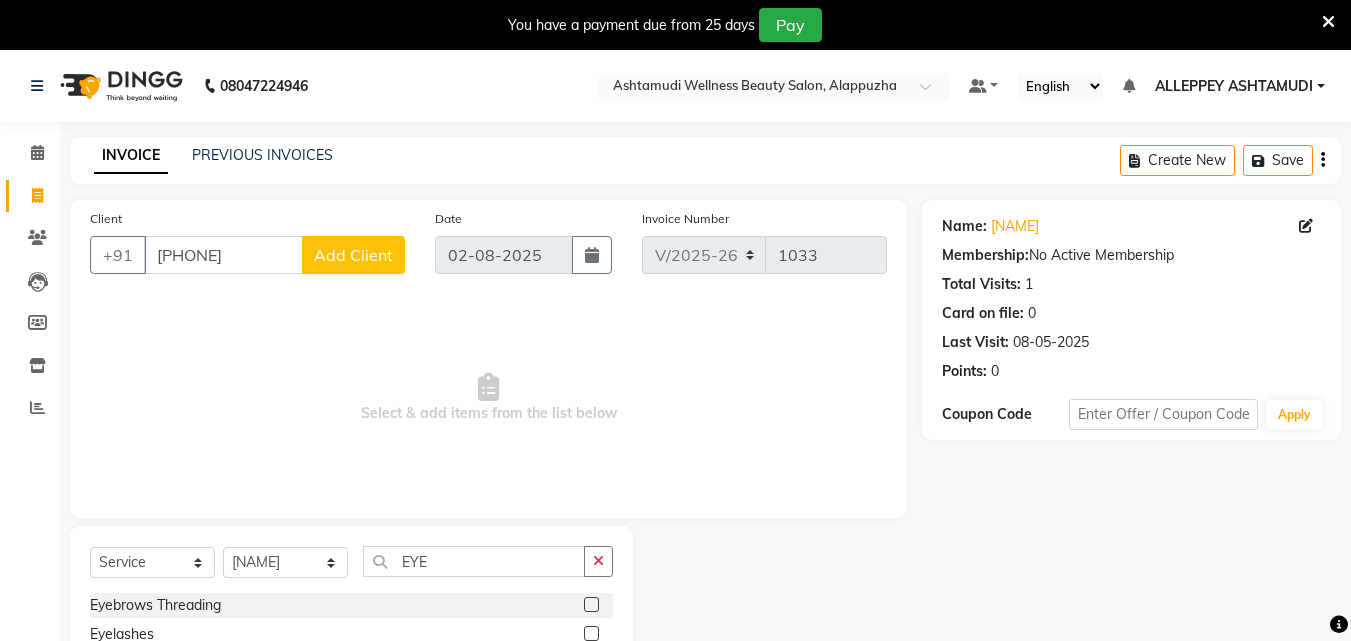 click 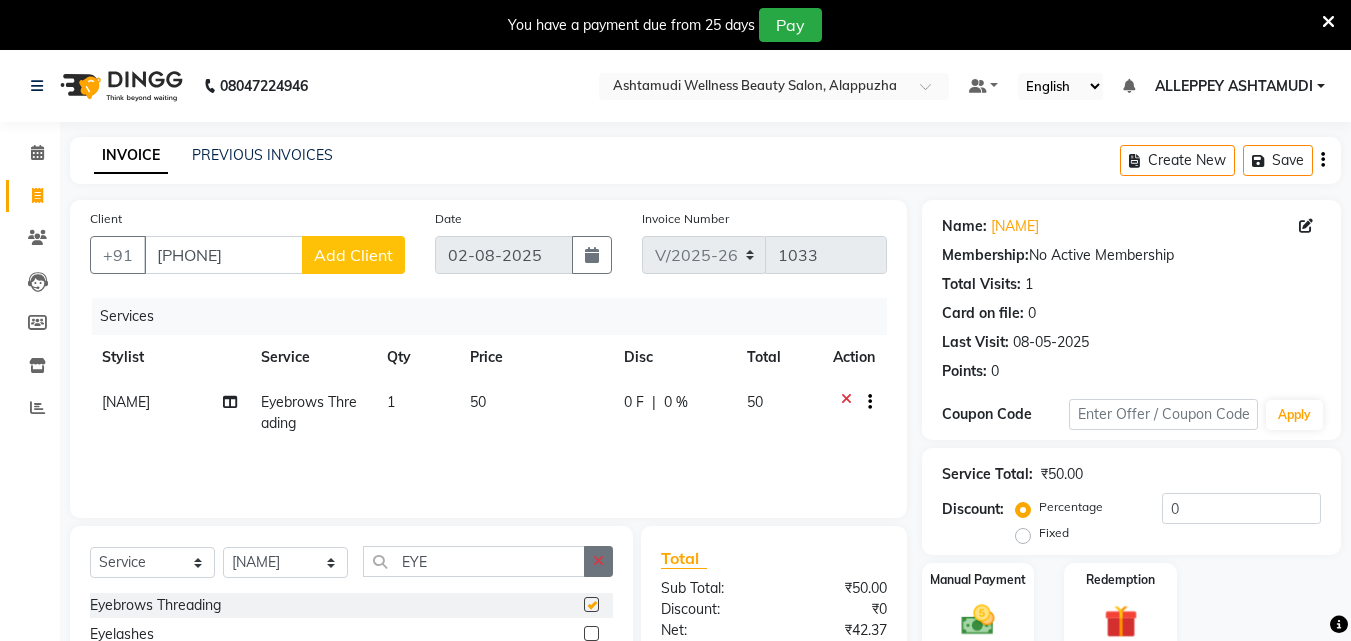 checkbox on "false" 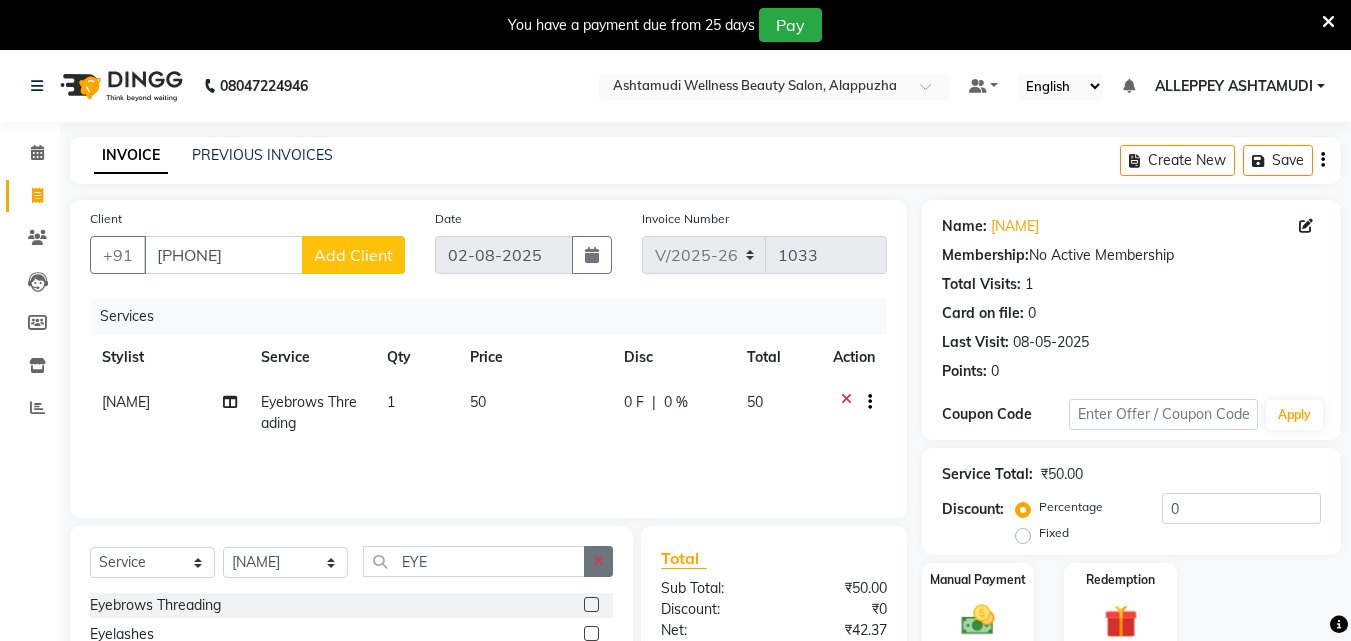 click 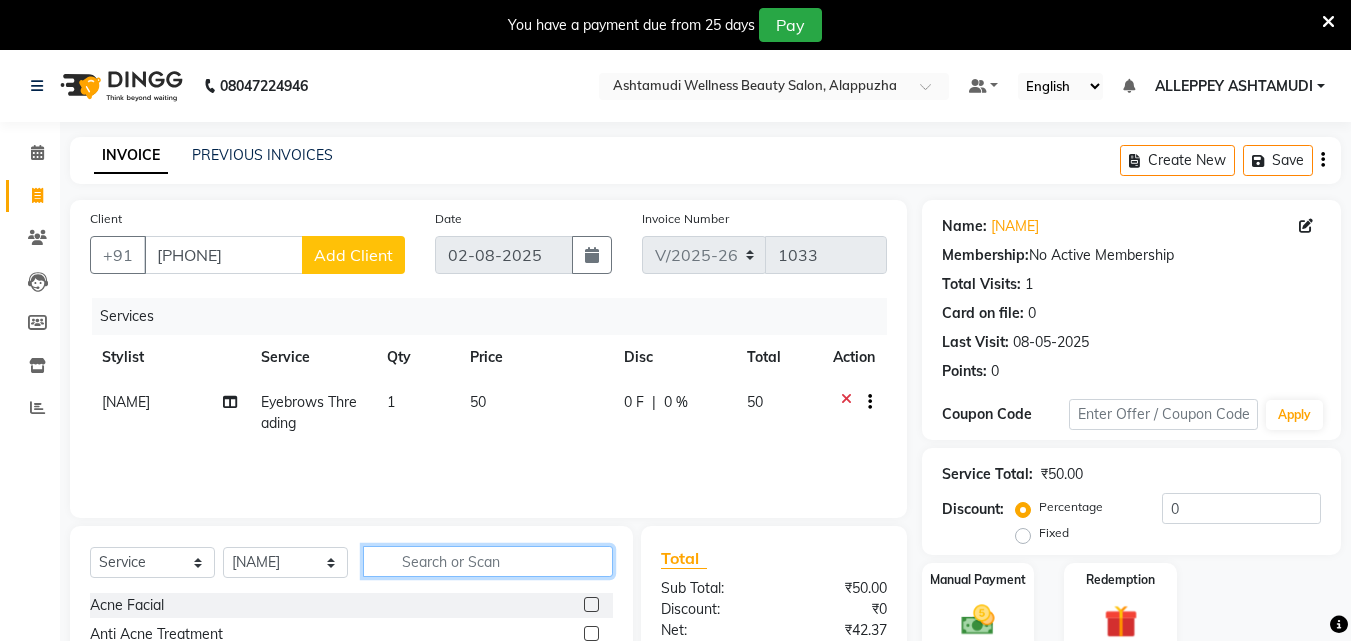click 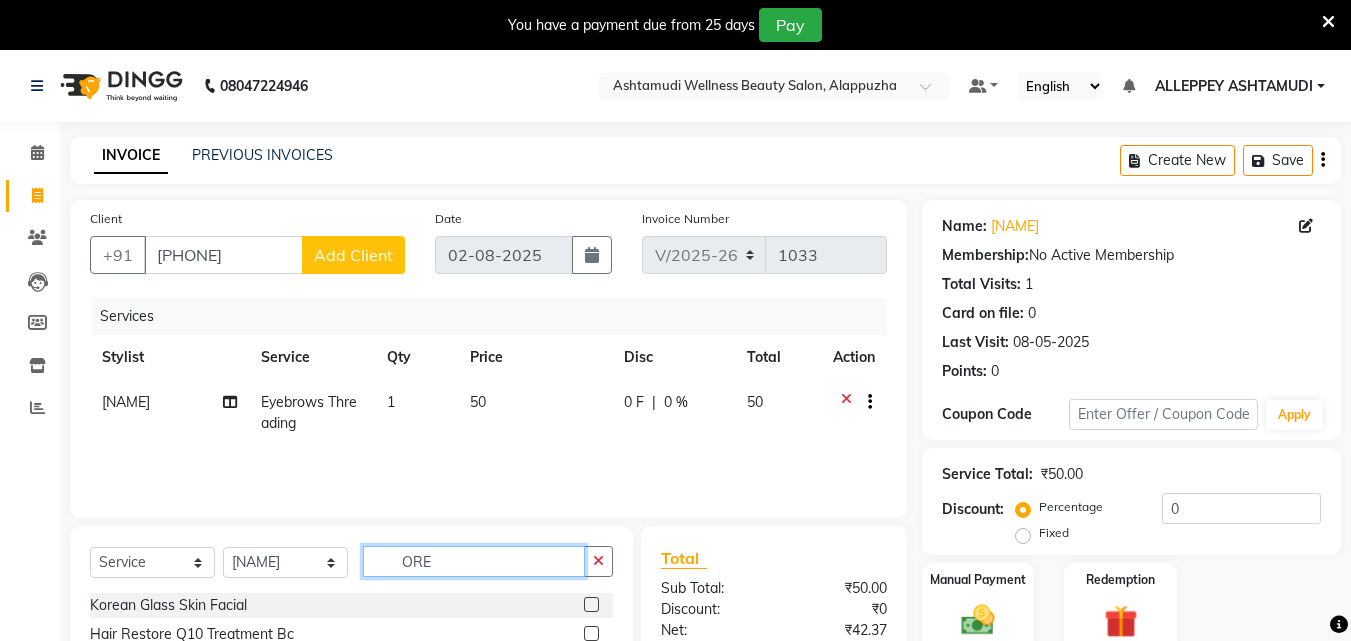 click on "ORE" 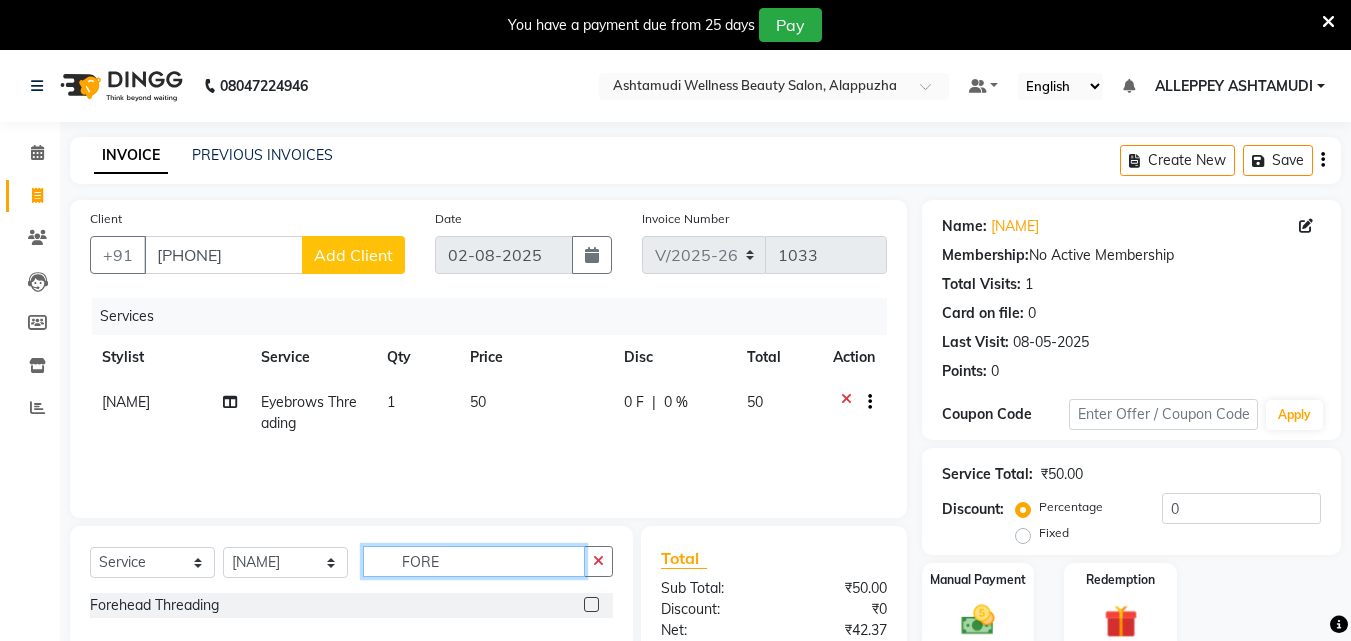 type on "FORE" 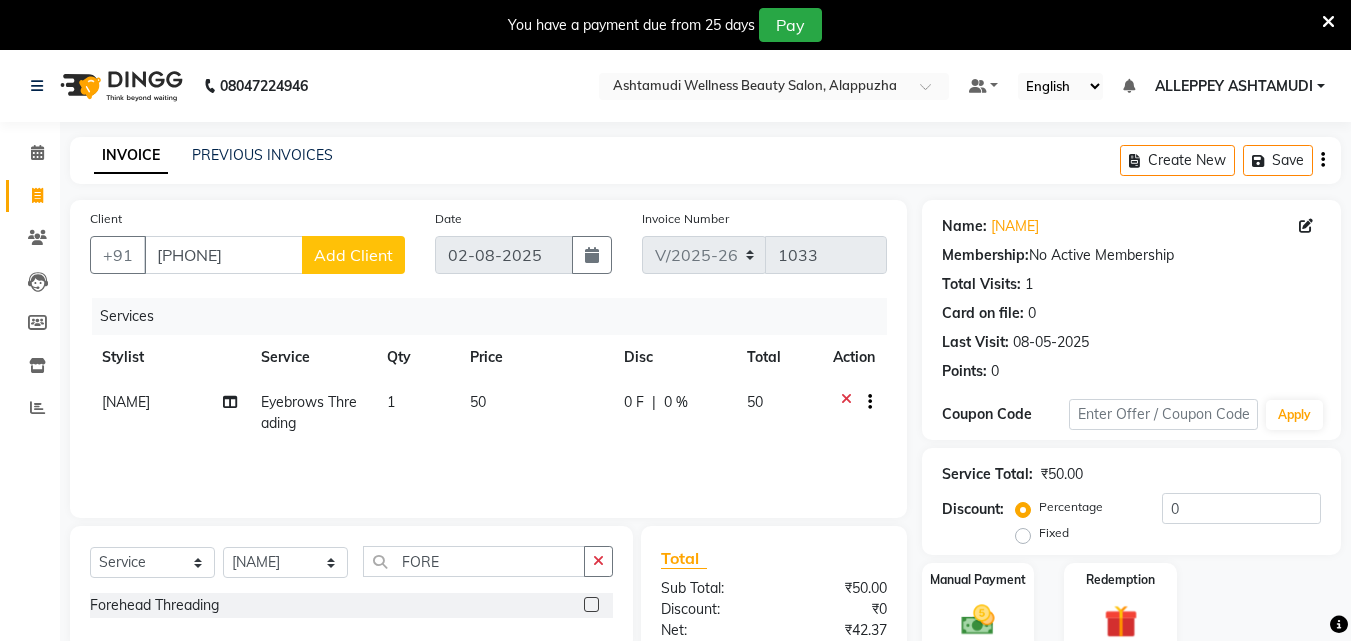 click 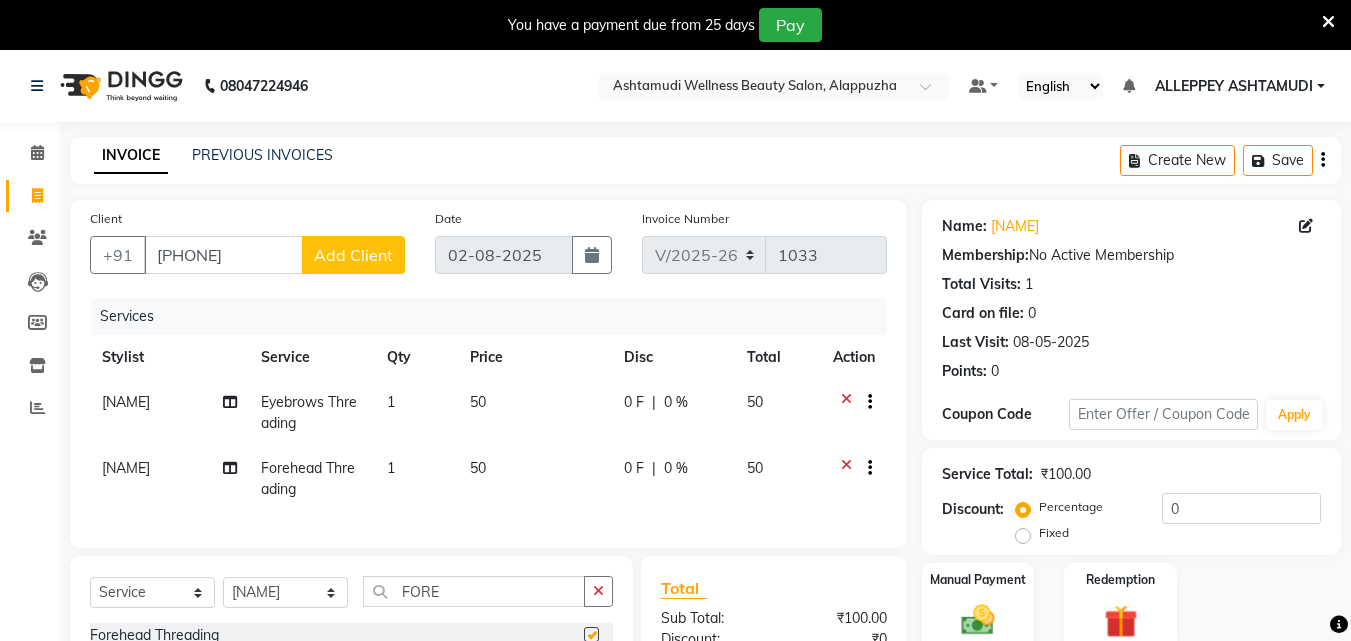 checkbox on "false" 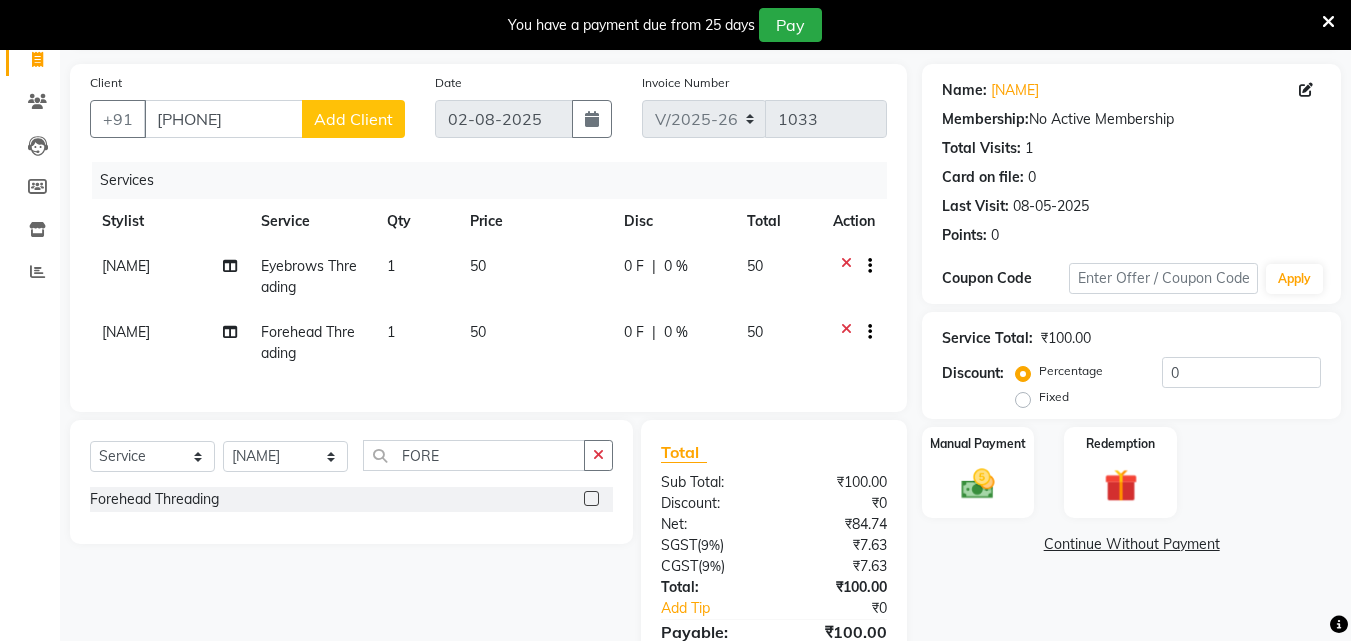 scroll, scrollTop: 254, scrollLeft: 0, axis: vertical 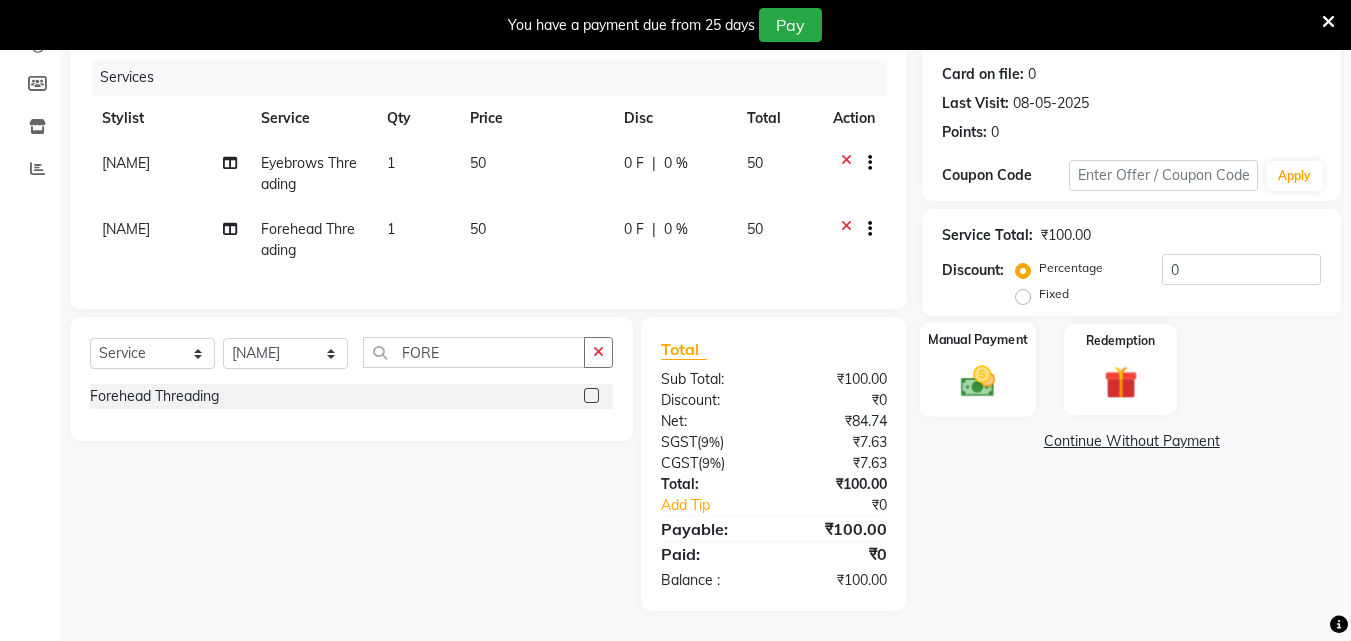 click 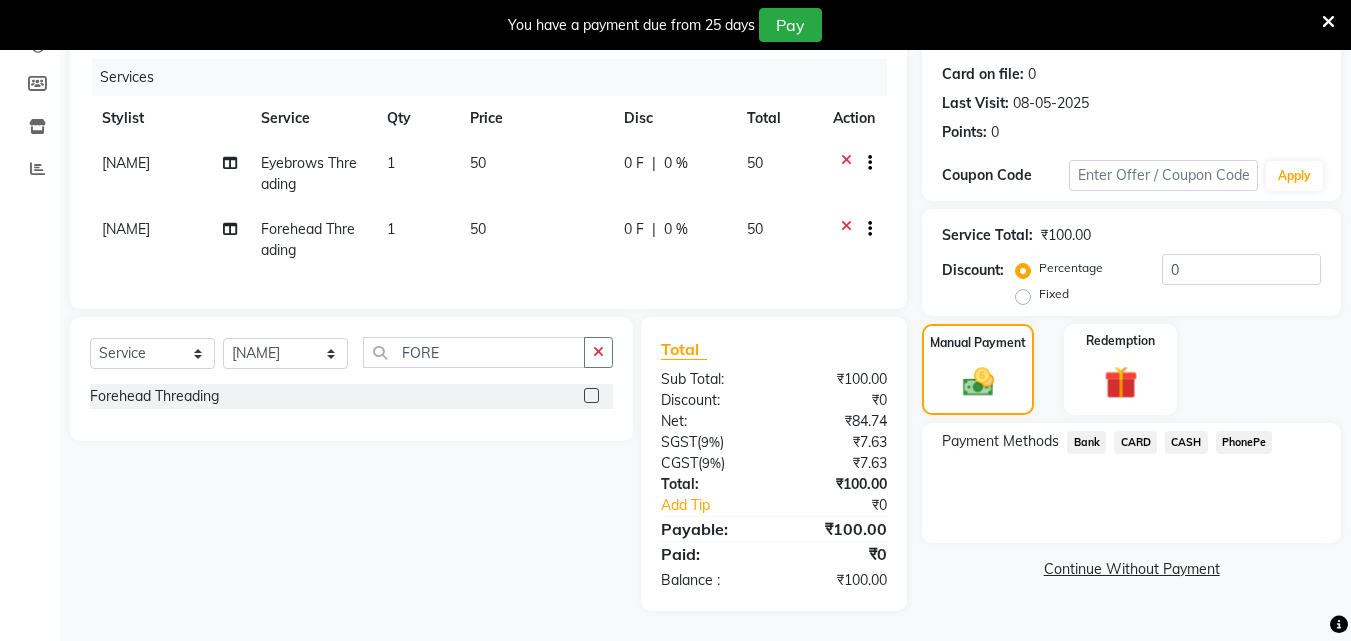 click on "CASH" 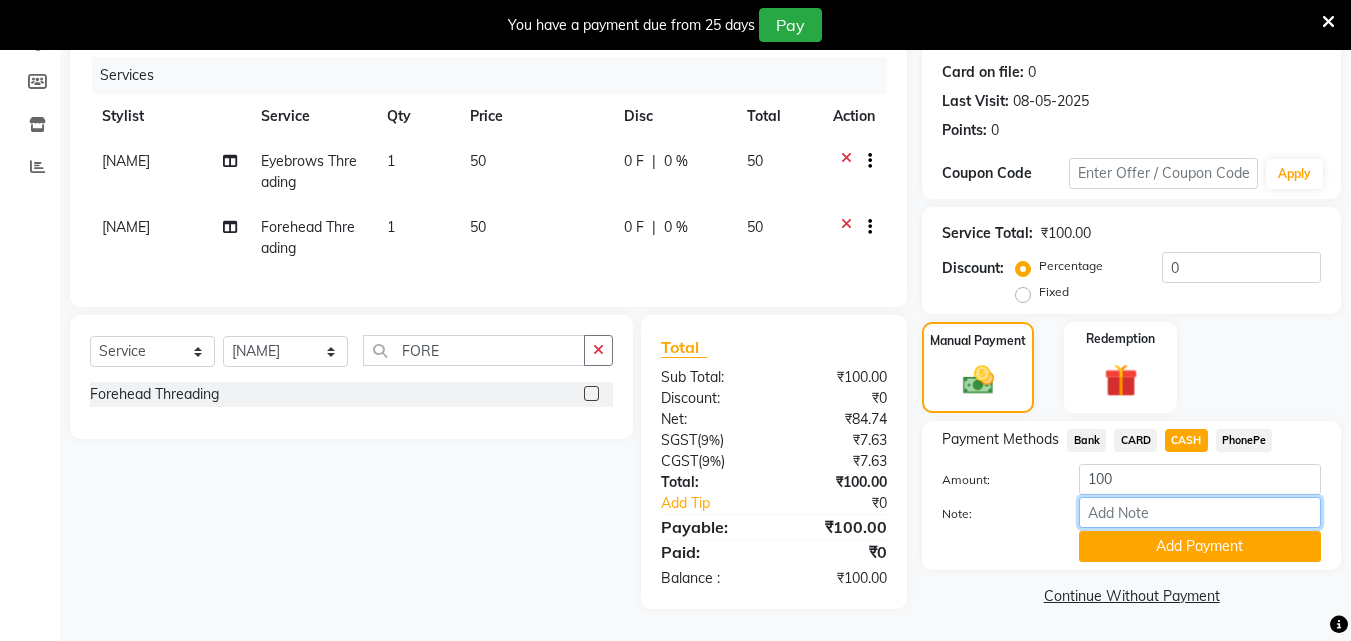 drag, startPoint x: 1120, startPoint y: 500, endPoint x: 1177, endPoint y: 465, distance: 66.88796 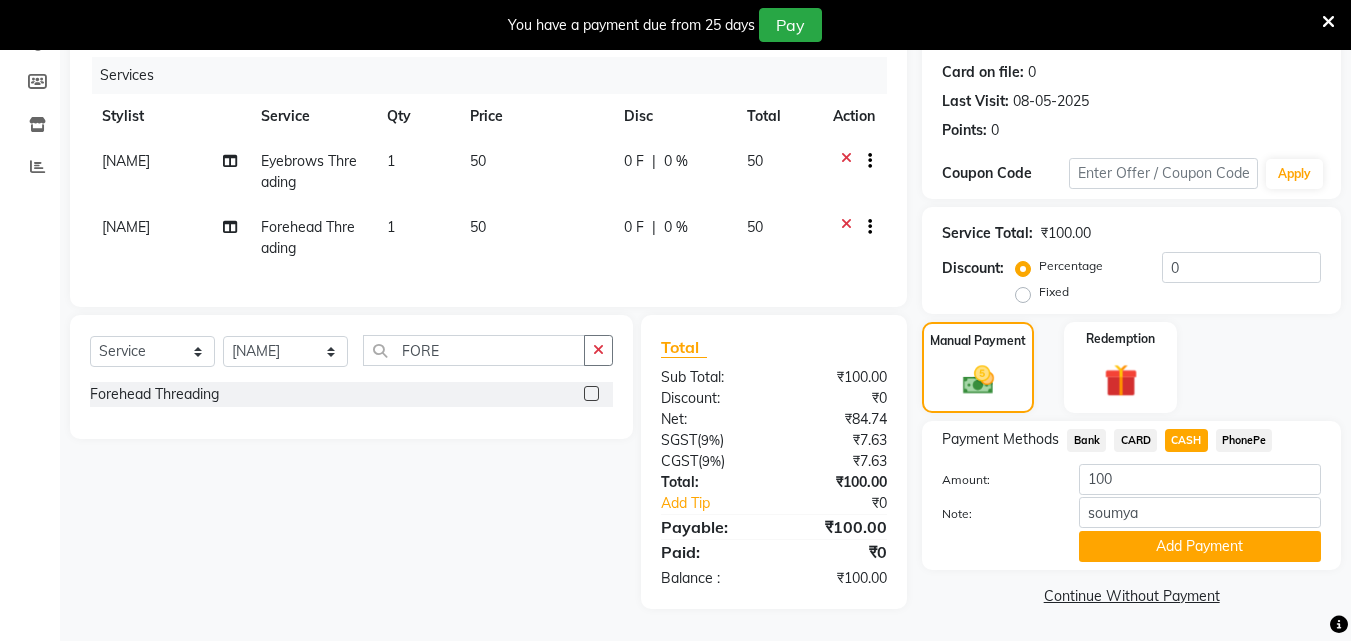 drag, startPoint x: 1120, startPoint y: 531, endPoint x: 1051, endPoint y: 480, distance: 85.8021 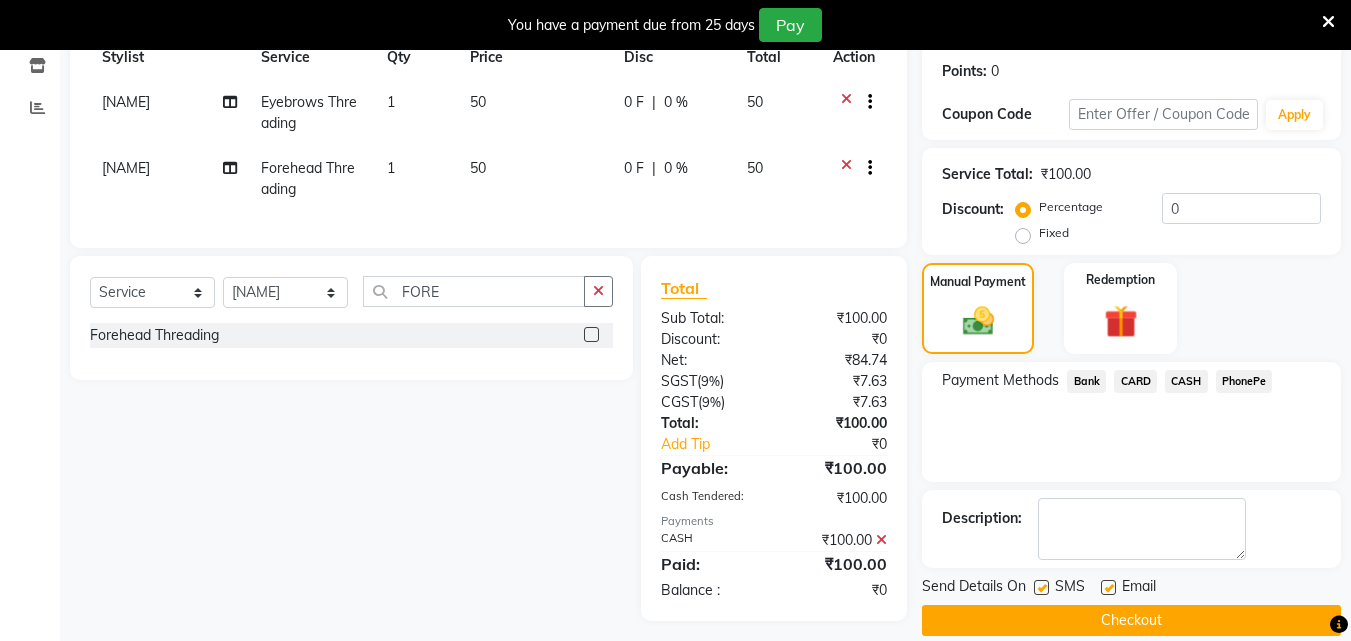 scroll, scrollTop: 325, scrollLeft: 0, axis: vertical 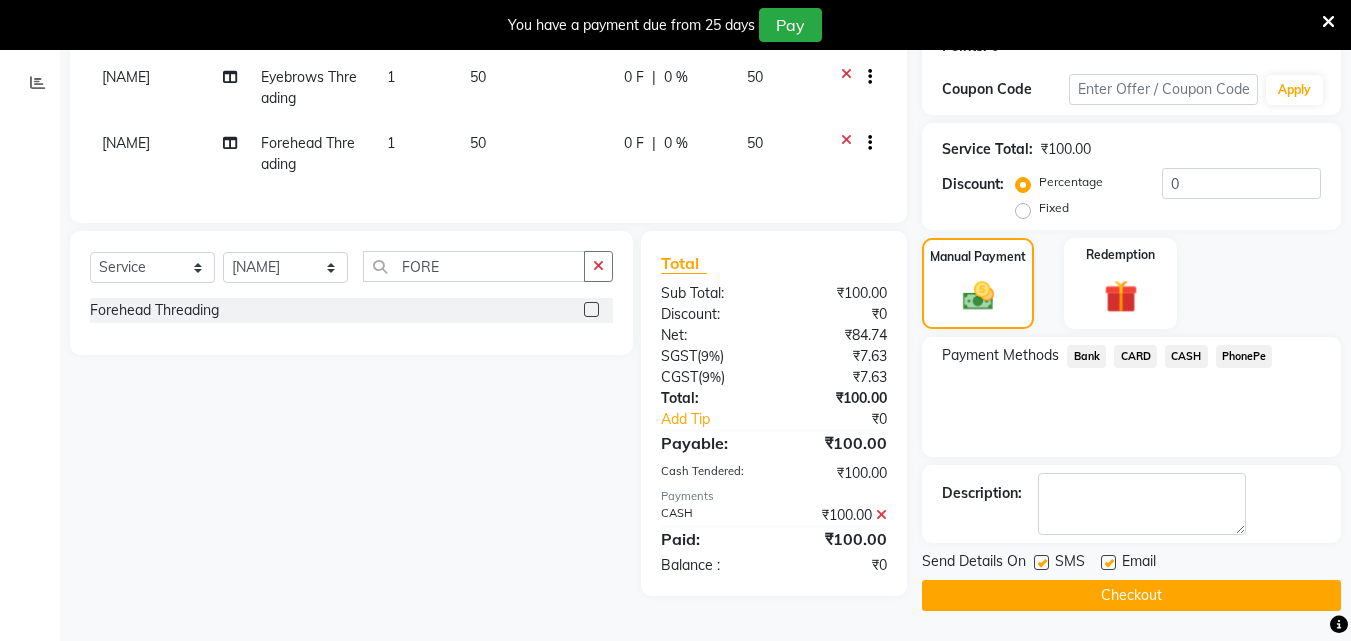 click on "Checkout" 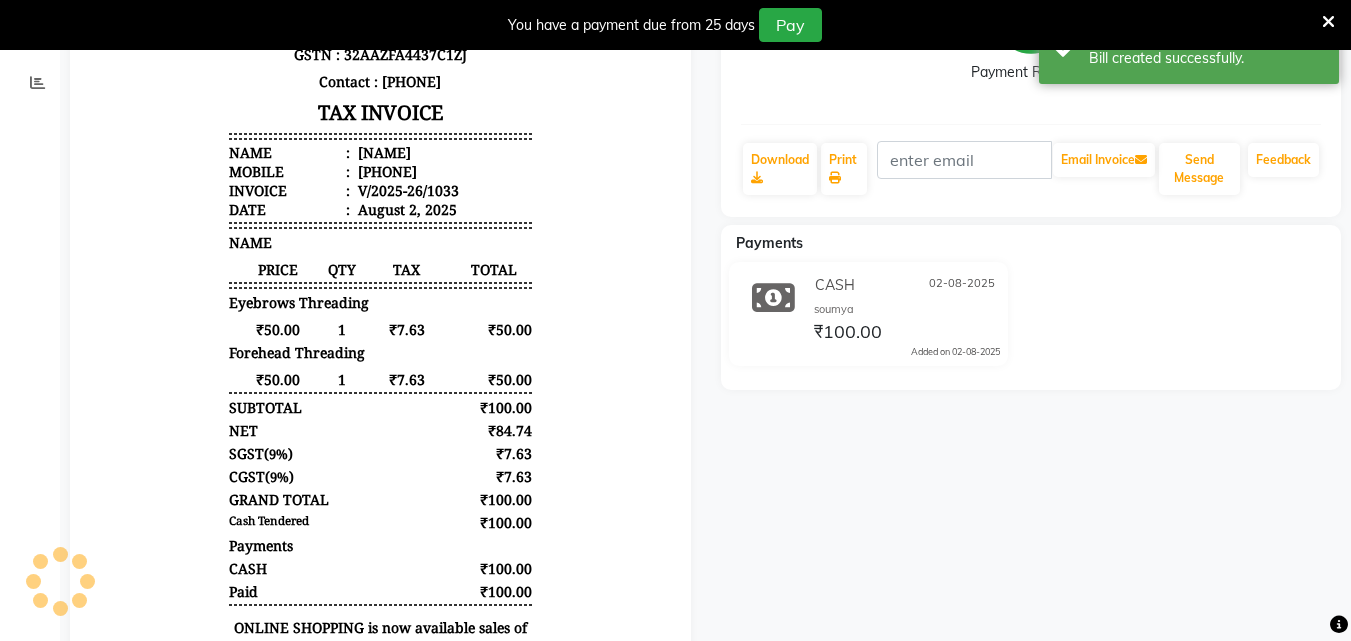 scroll, scrollTop: 0, scrollLeft: 0, axis: both 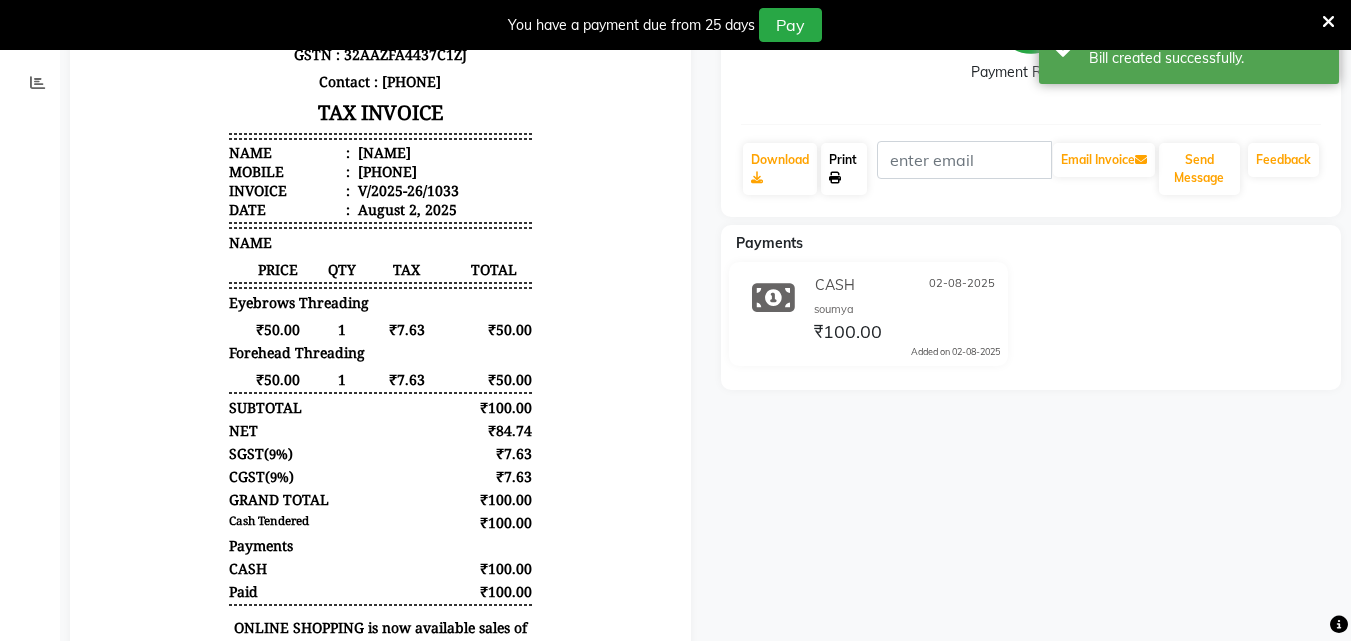 click on "Print" 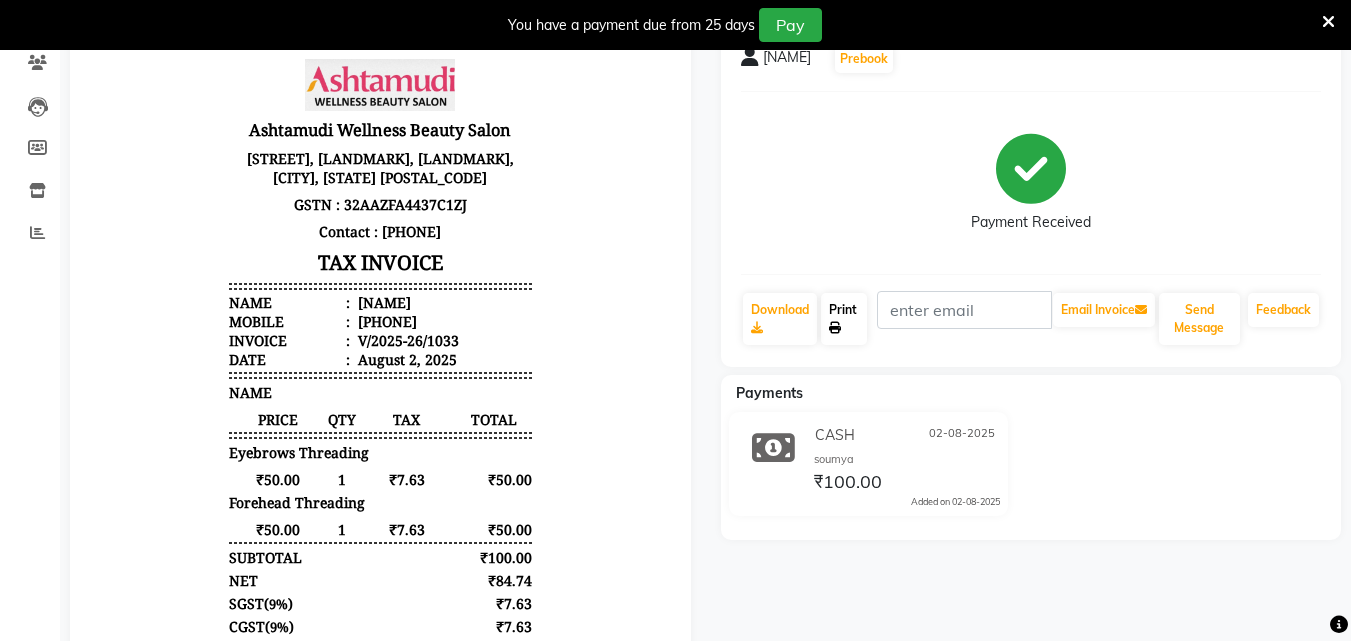 scroll, scrollTop: 0, scrollLeft: 0, axis: both 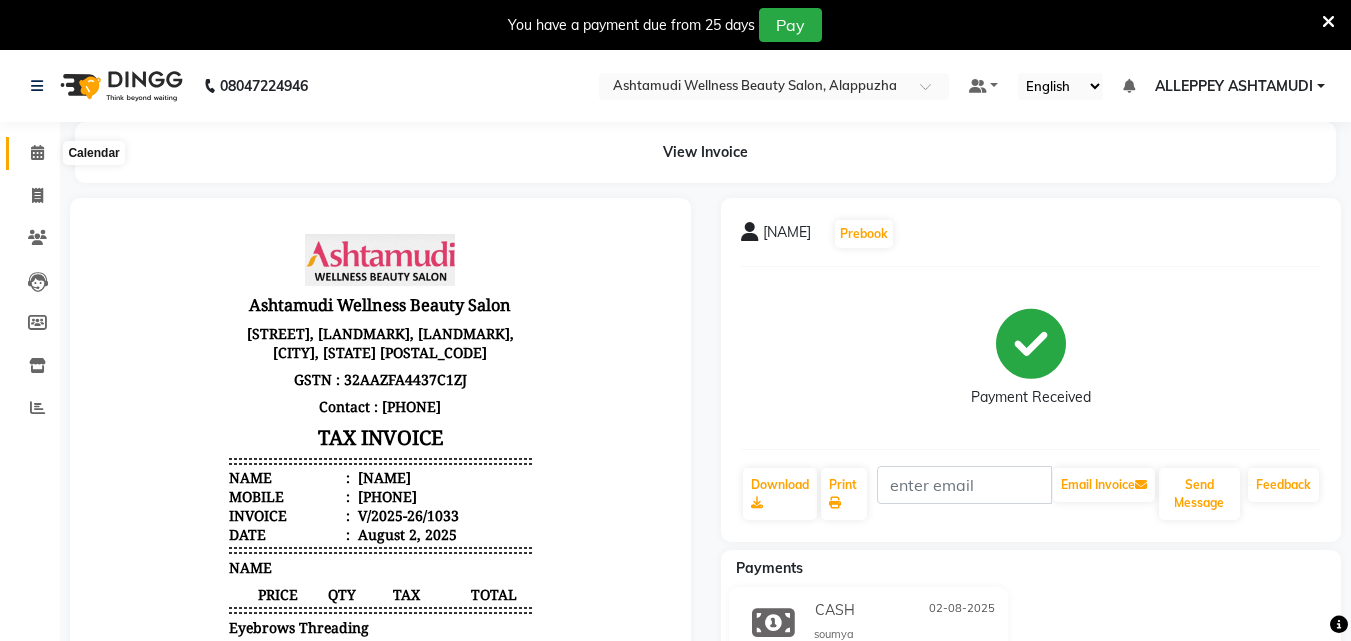 click 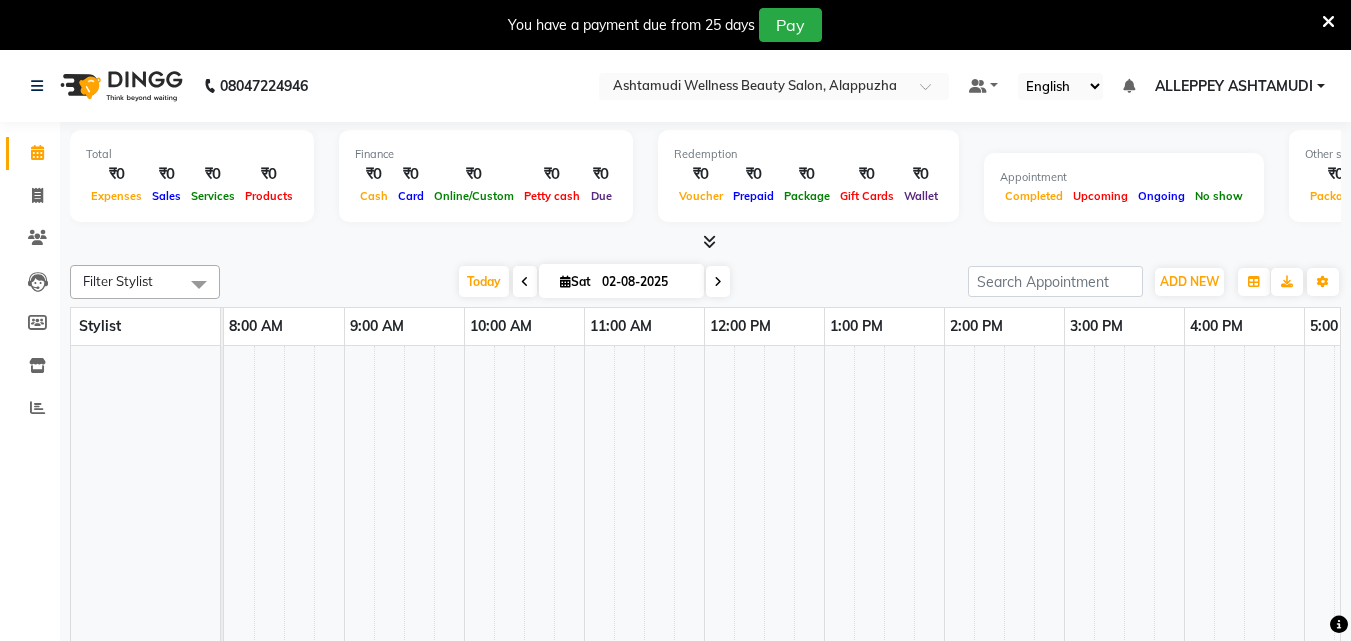 scroll, scrollTop: 0, scrollLeft: 0, axis: both 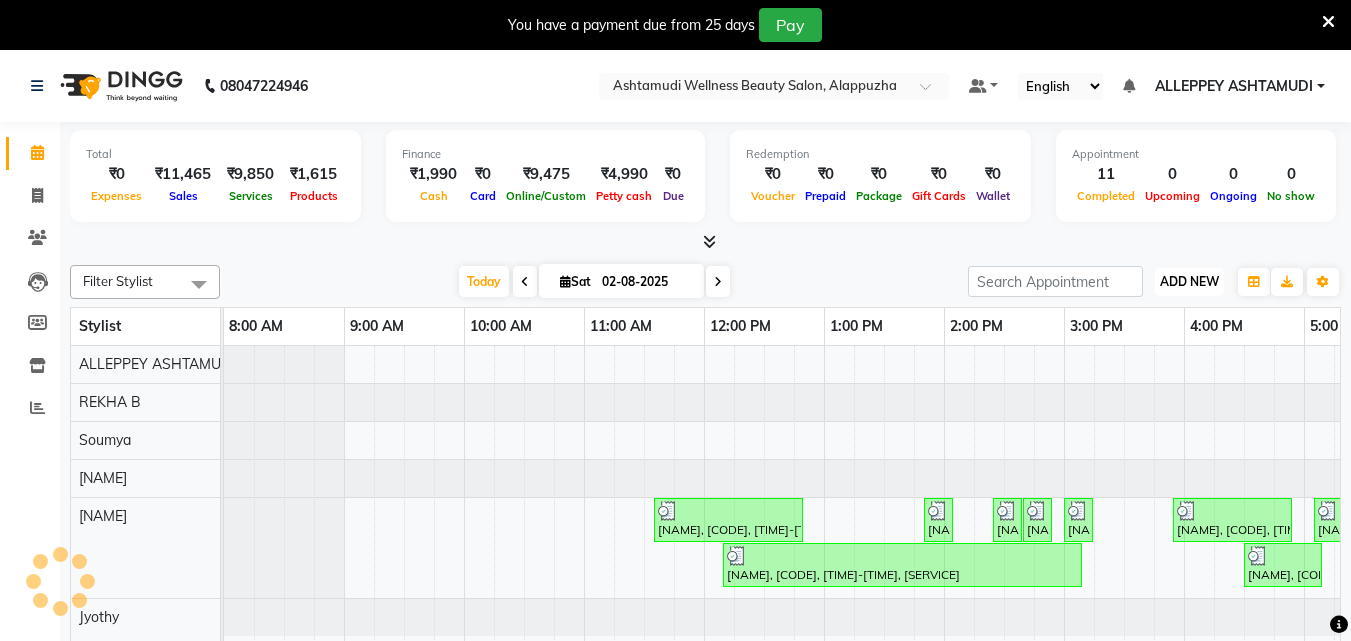 click on "ADD NEW" at bounding box center [1189, 281] 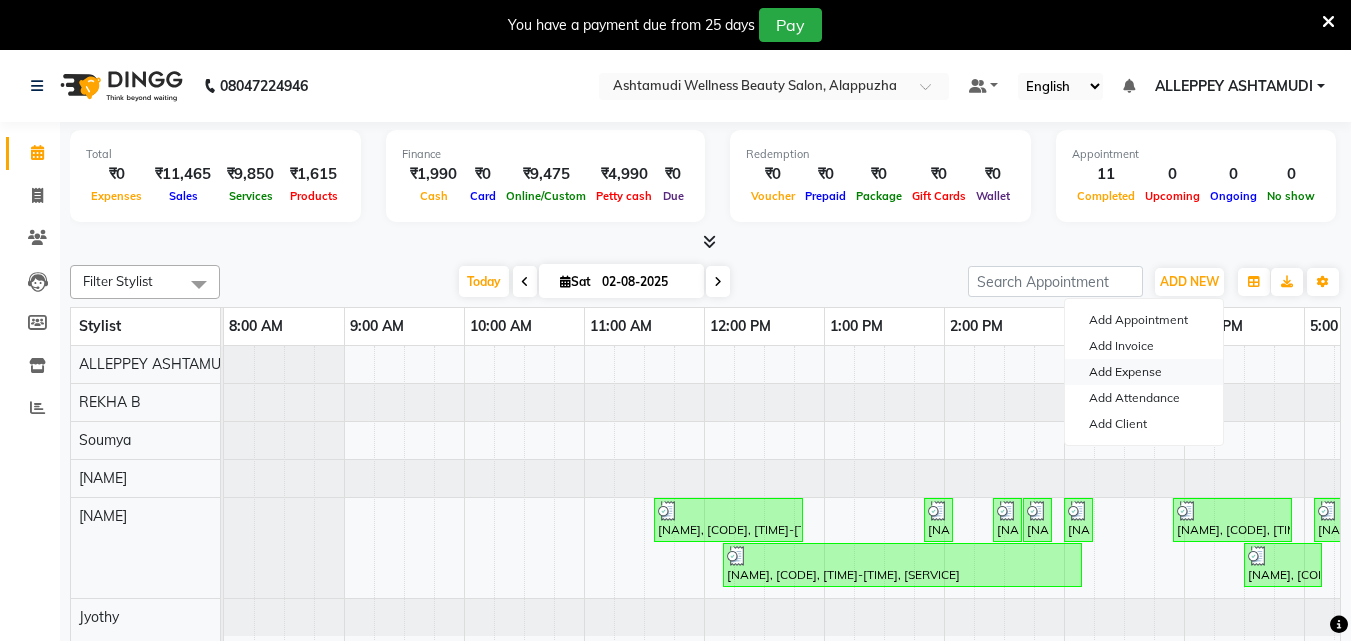 click on "Add Expense" at bounding box center (1144, 372) 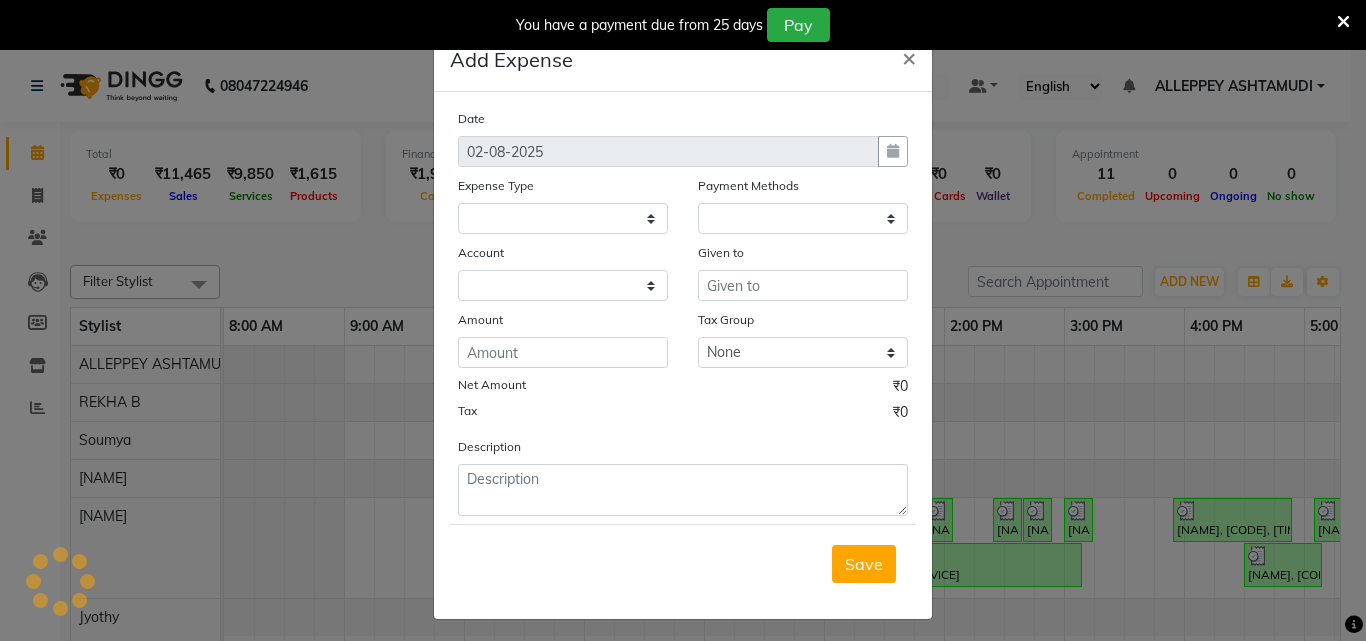 select on "1" 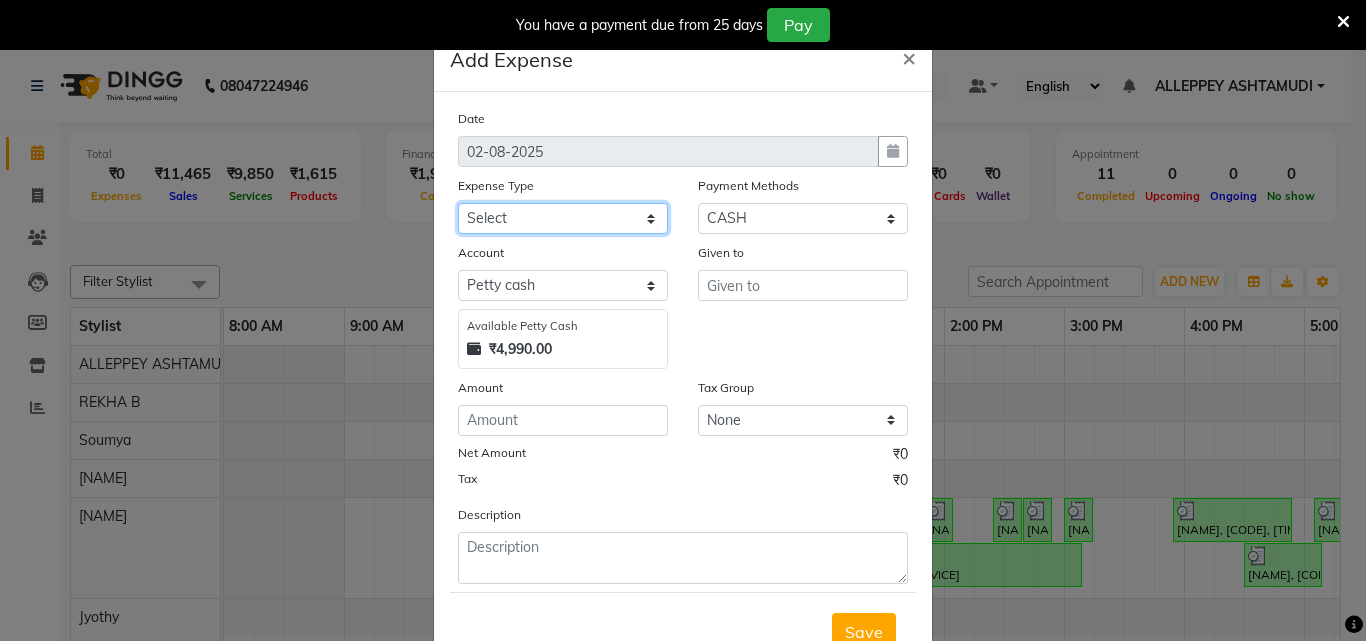 drag, startPoint x: 521, startPoint y: 219, endPoint x: 512, endPoint y: 226, distance: 11.401754 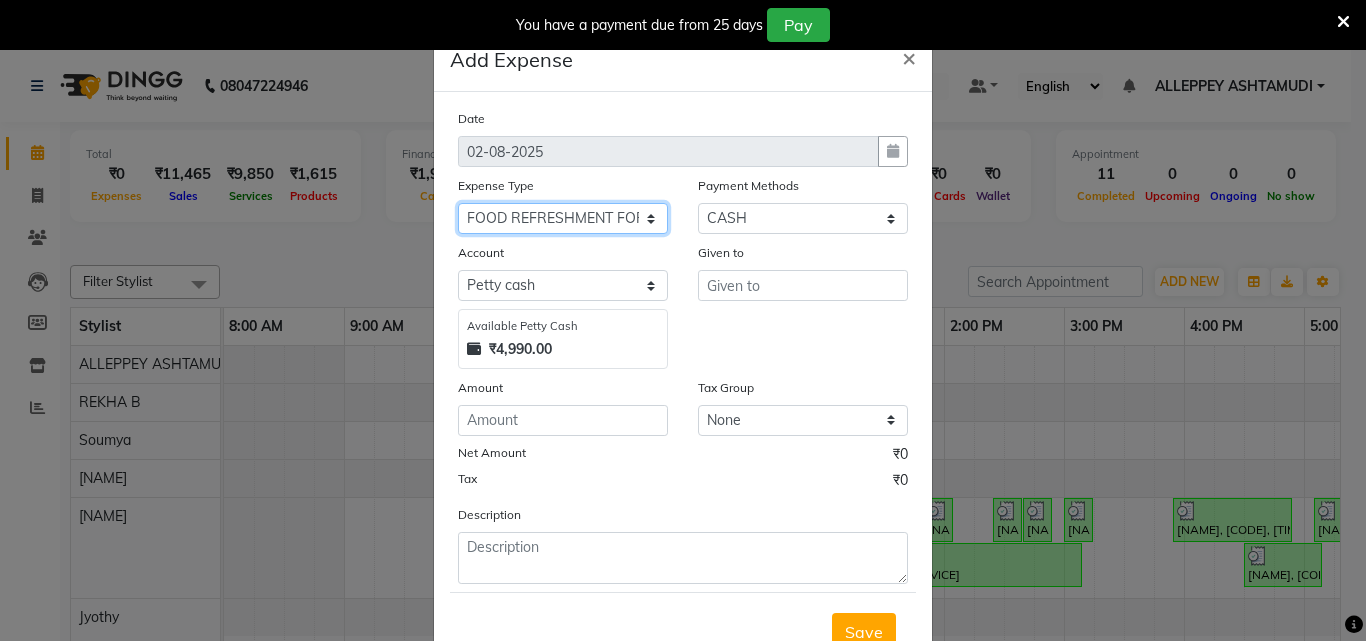 click on "Select ACCOMODATION EXPENSES ADVERTISEMENT SALES PROMOTIONAL EXPENSES Bonus BRIDAL ACCESSORIES REFUND BRIDAL COMMISSION BRIDAL FOOD BRIDAL INCENTIVES BRIDAL ORNAMENTS REFUND BRIDAL TA CASH DEPOSIT RAK BANK COMPUTER ACCESSORIES MOBILE PHONE Donation and Charity Expenses ELECTRICITY CHARGES ELECTRONICS FITTINGS Event Expense FISH FOOD EXPENSES FOOD REFRESHMENT FOR CLIENTS FOOD REFRESHMENT FOR STAFFS Freight And Forwarding Charges FUEL FOR GENERATOR FURNITURE AND EQUIPMENTS Gifts for Clients GIFTS FOR STAFFS GOKULAM CHITS HOSTEL RENT LAUNDRY EXPENSES LICENSE OTHER FEES LOADING UNLOADING CHARGES Medical Expenses MEHNDI PAYMENTS MISCELLANEOUS EXPENSES NEWSPAPER PERIODICALS Ornaments Maintenance Expense OVERTIME ALLOWANCES Payment For Pest Control Perfomance based incentives POSTAGE COURIER CHARGES Printing PRINTING STATIONERY EXPENSES PROFESSIONAL TAX REPAIRS MAINTENANCE ROUND OFF Salary SALARY ADVANCE Sales Incentives Membership Card SALES INCENTIVES PRODUCT SALES INCENTIVES SERVICES SALON ESSENTIALS SALON RENT" 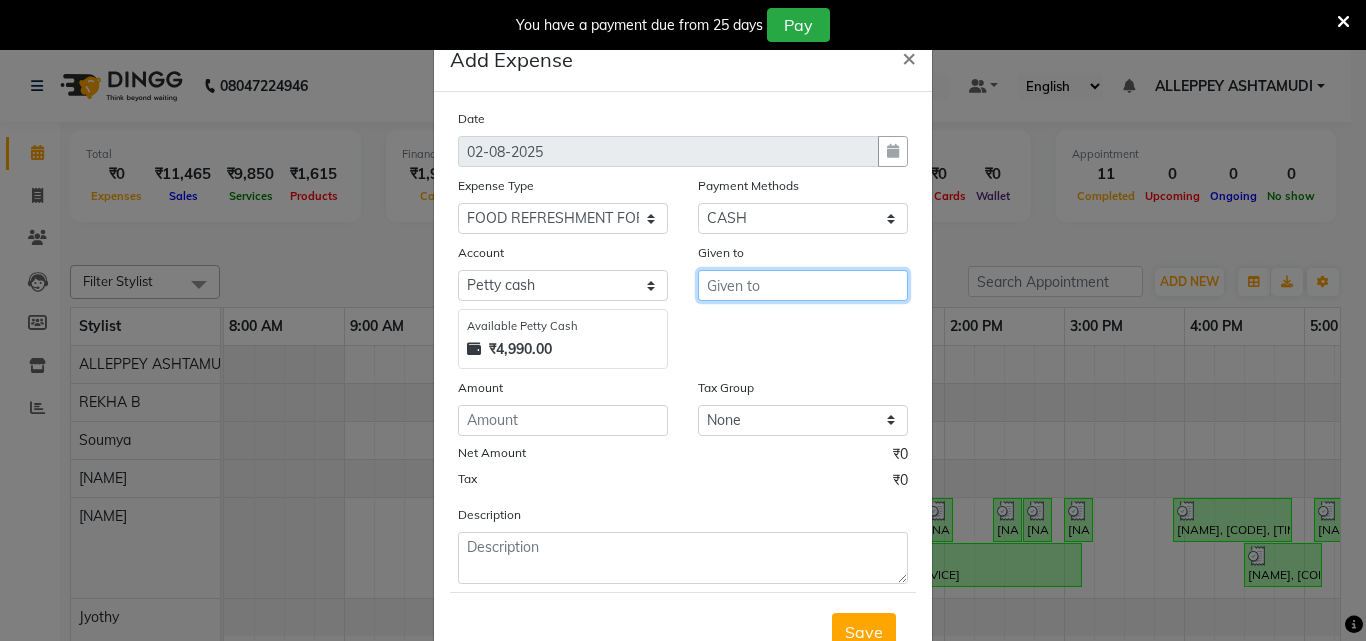 click at bounding box center (803, 285) 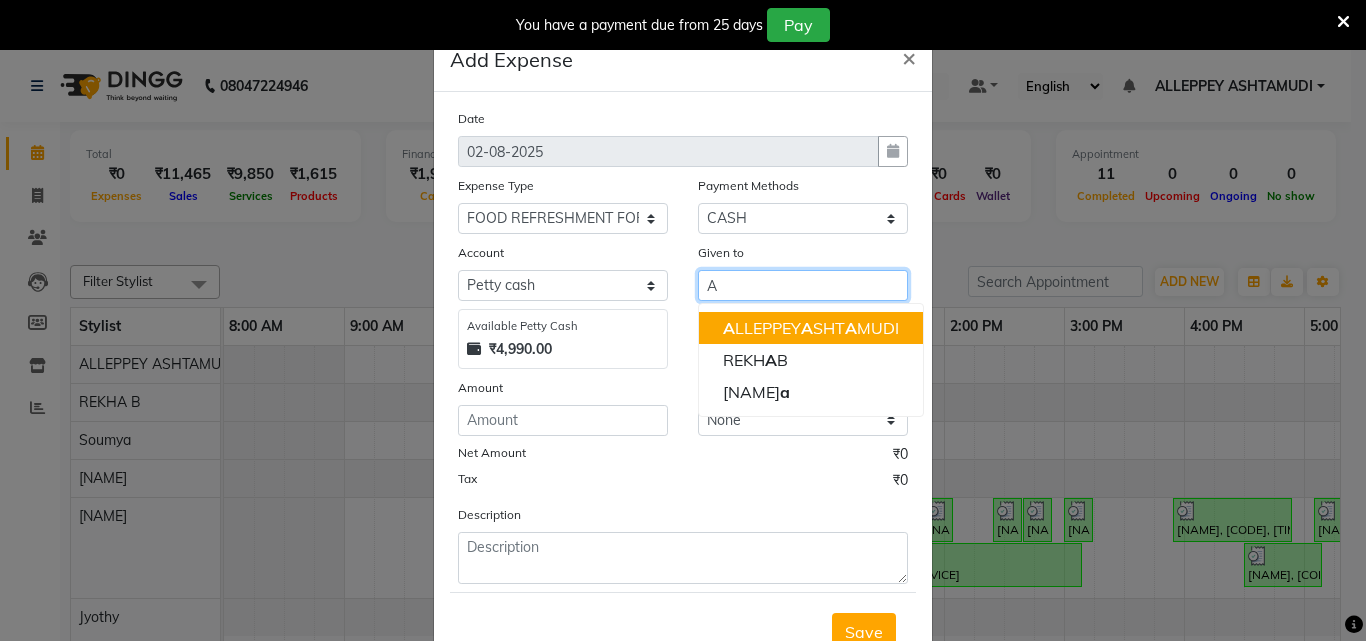 click on "A LLEPPEY  A SHT A MUDI" at bounding box center [811, 328] 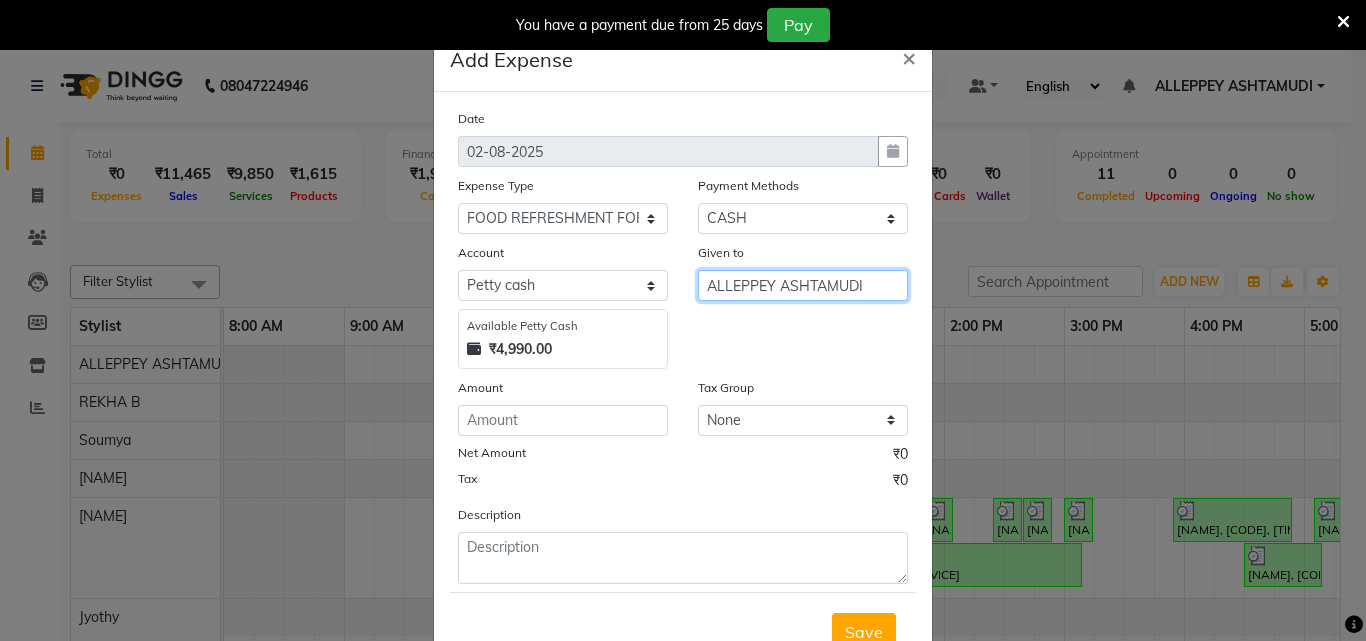 type on "ALLEPPEY ASHTAMUDI" 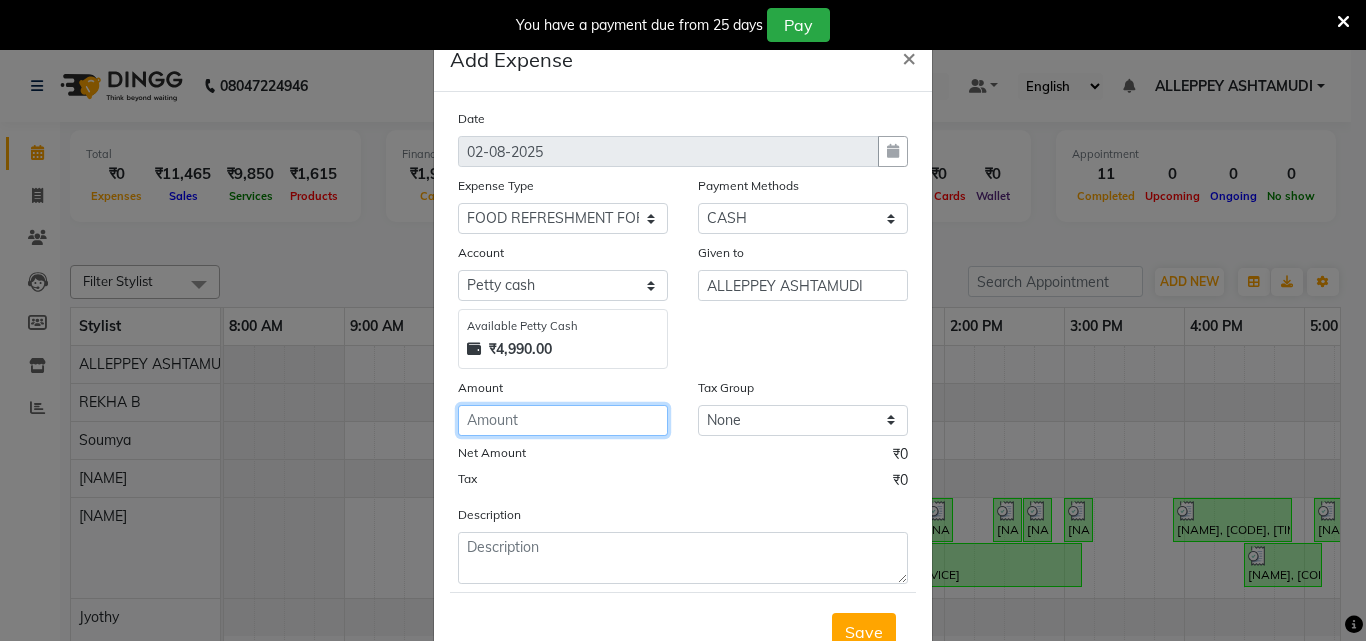 click 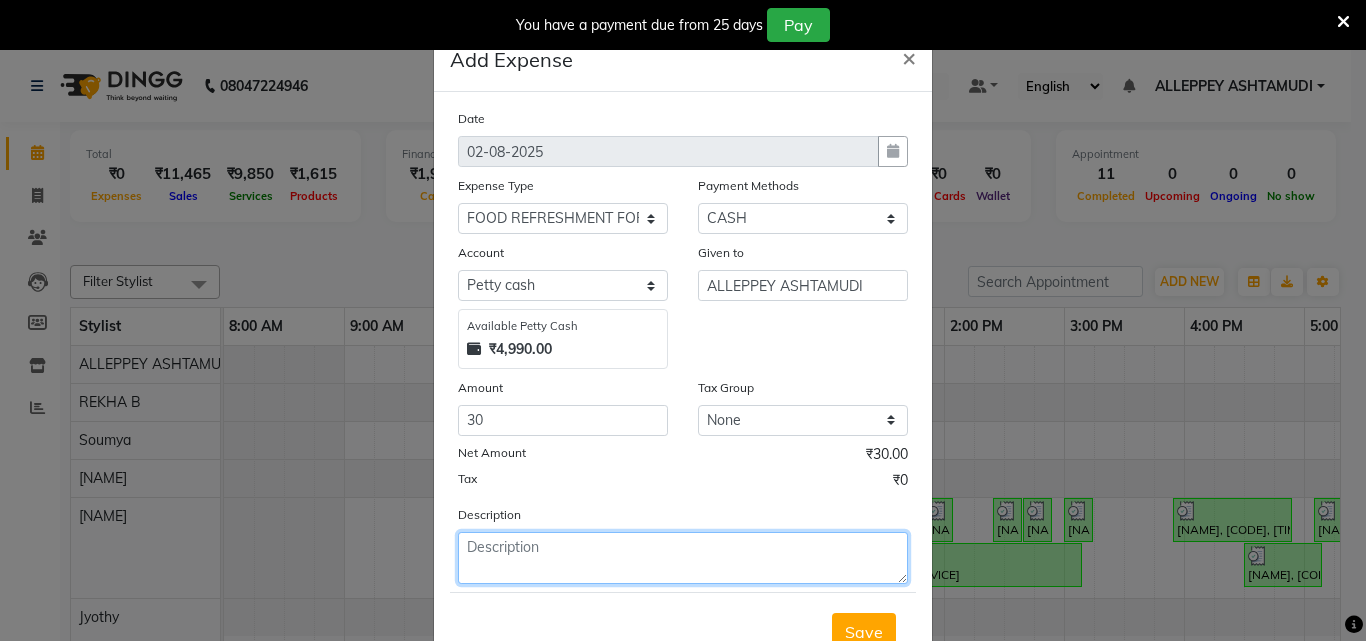 click 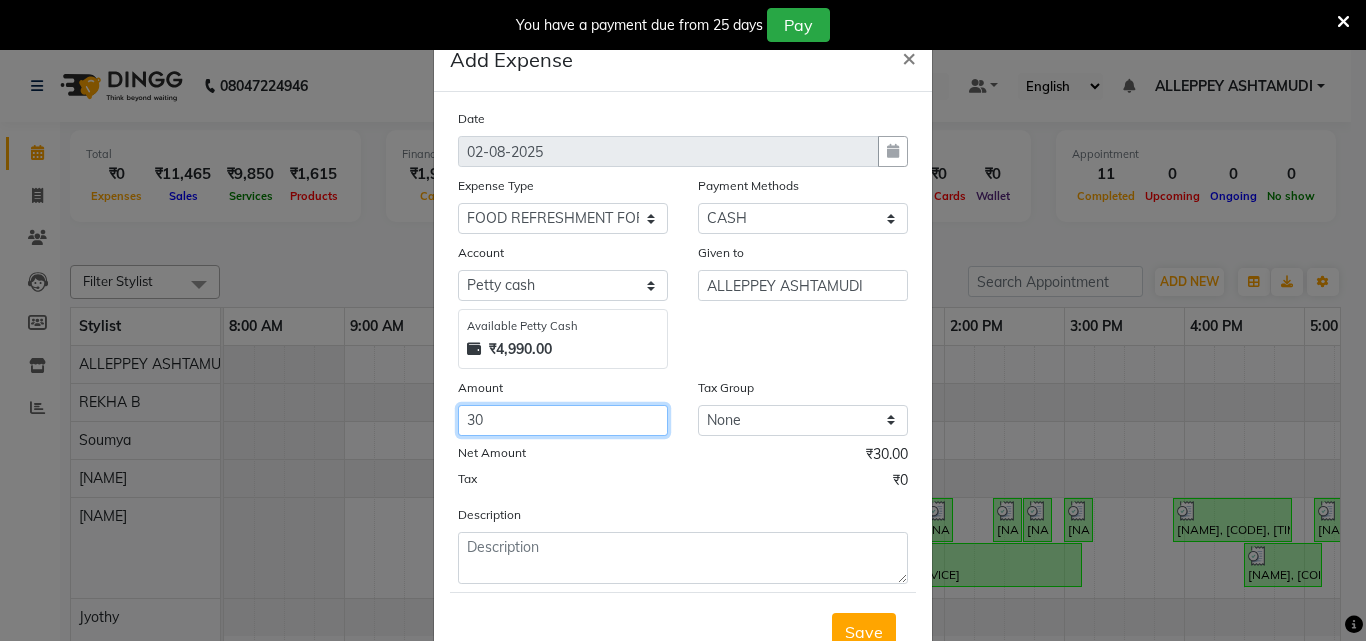 click on "30" 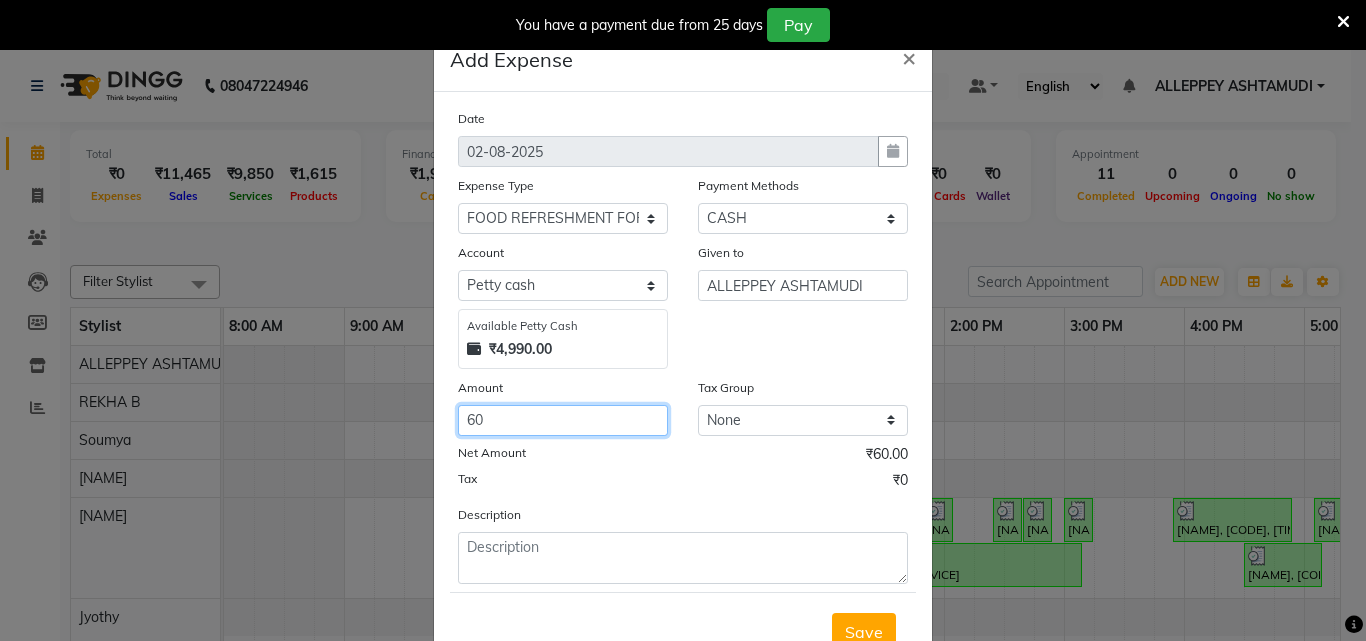 type on "60" 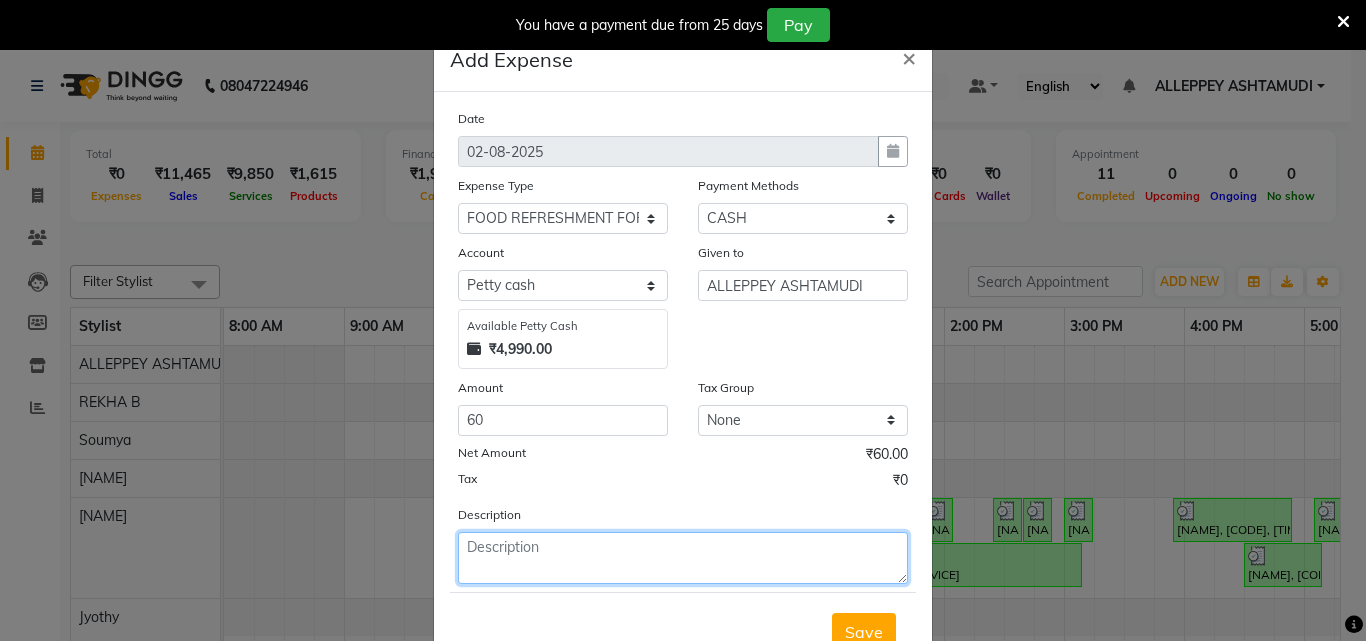 click 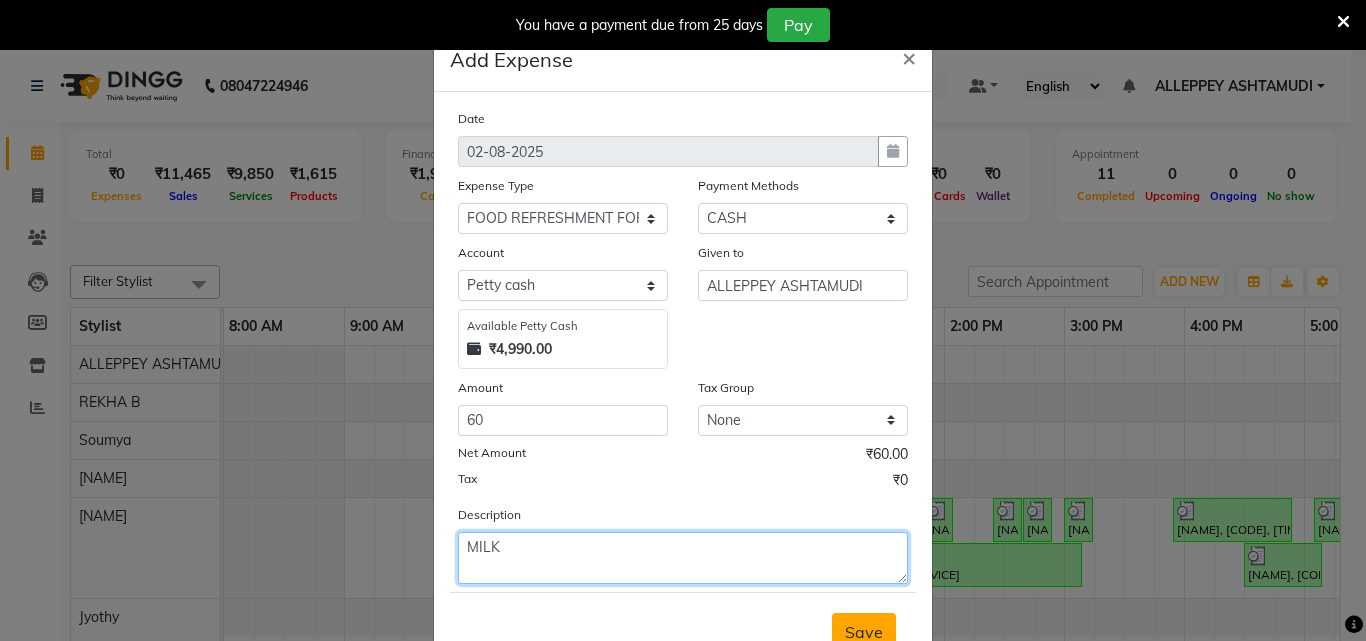 type on "MILK" 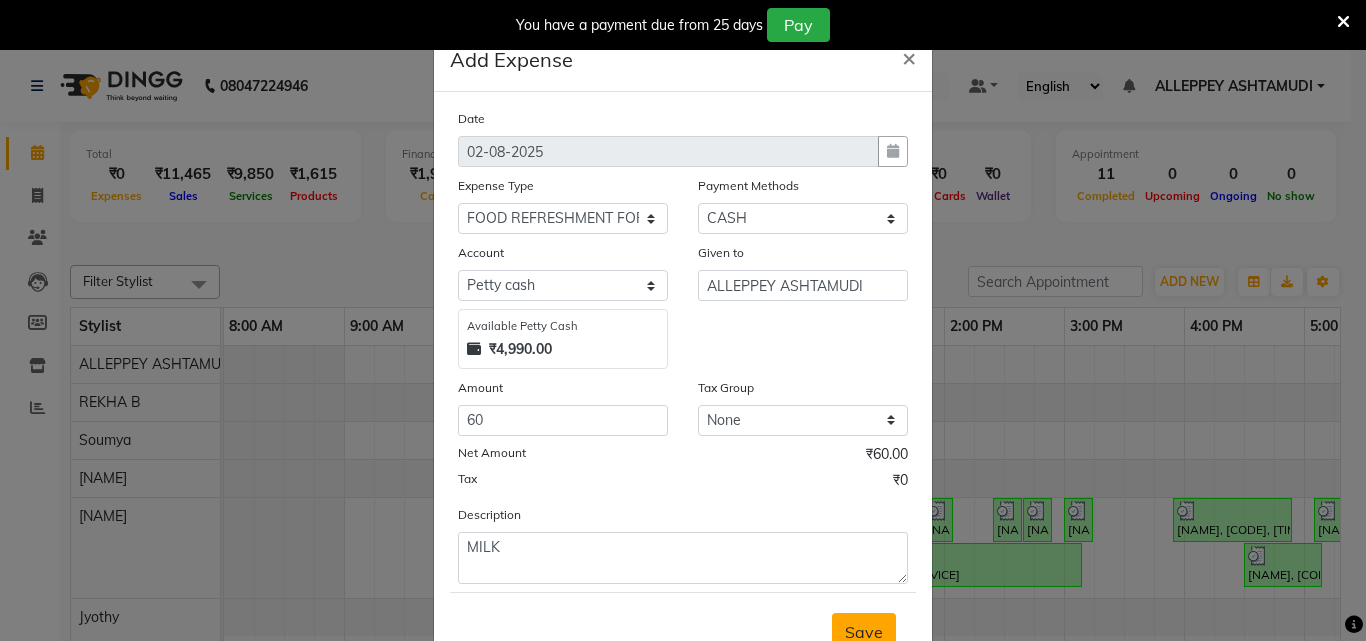 click on "Save" at bounding box center [864, 632] 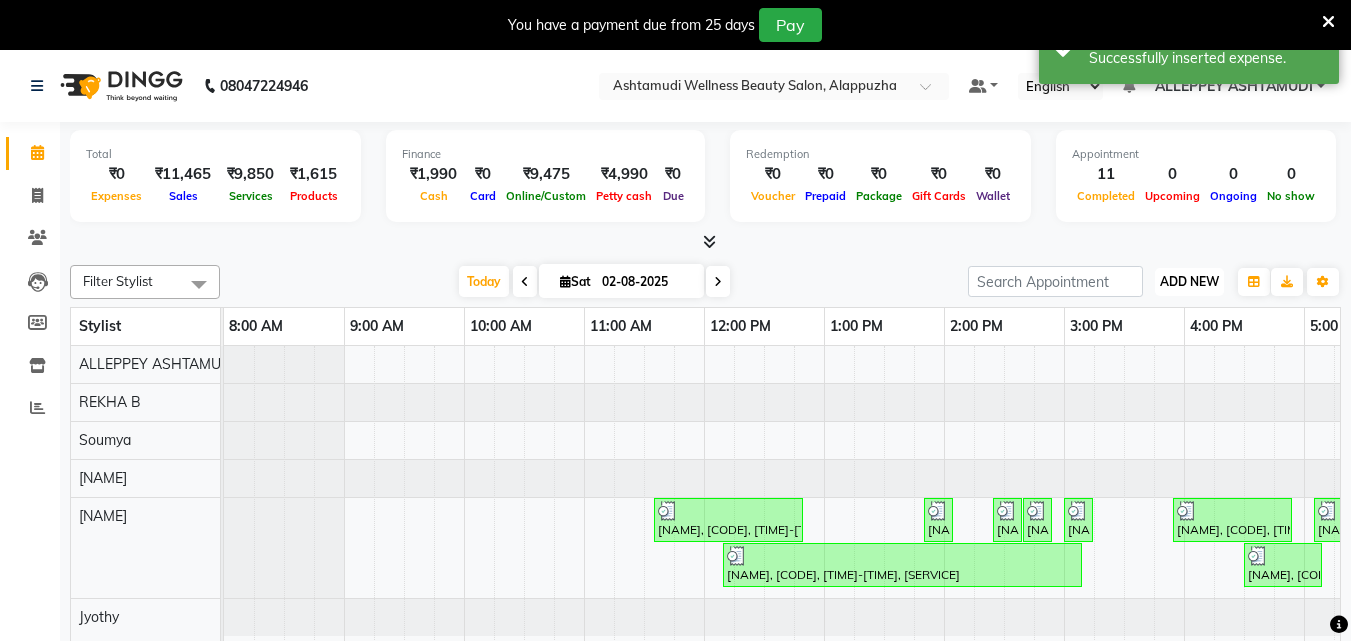 click on "ADD NEW" at bounding box center [1189, 281] 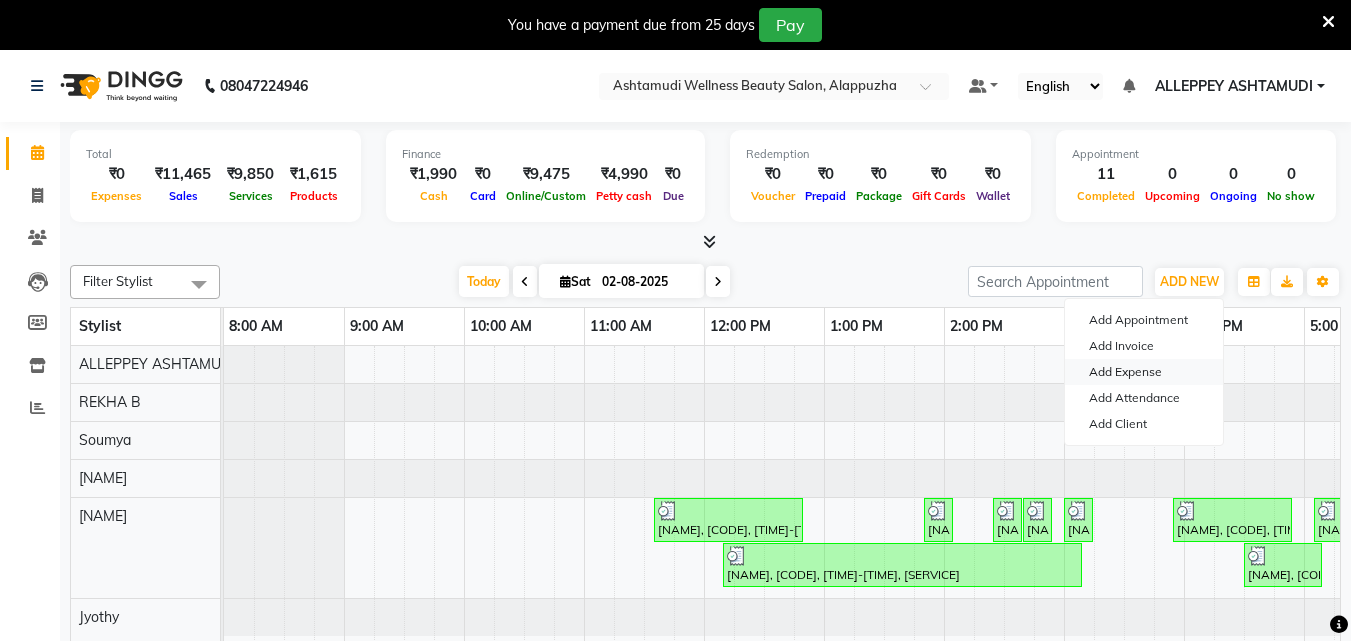 click on "Add Expense" at bounding box center (1144, 372) 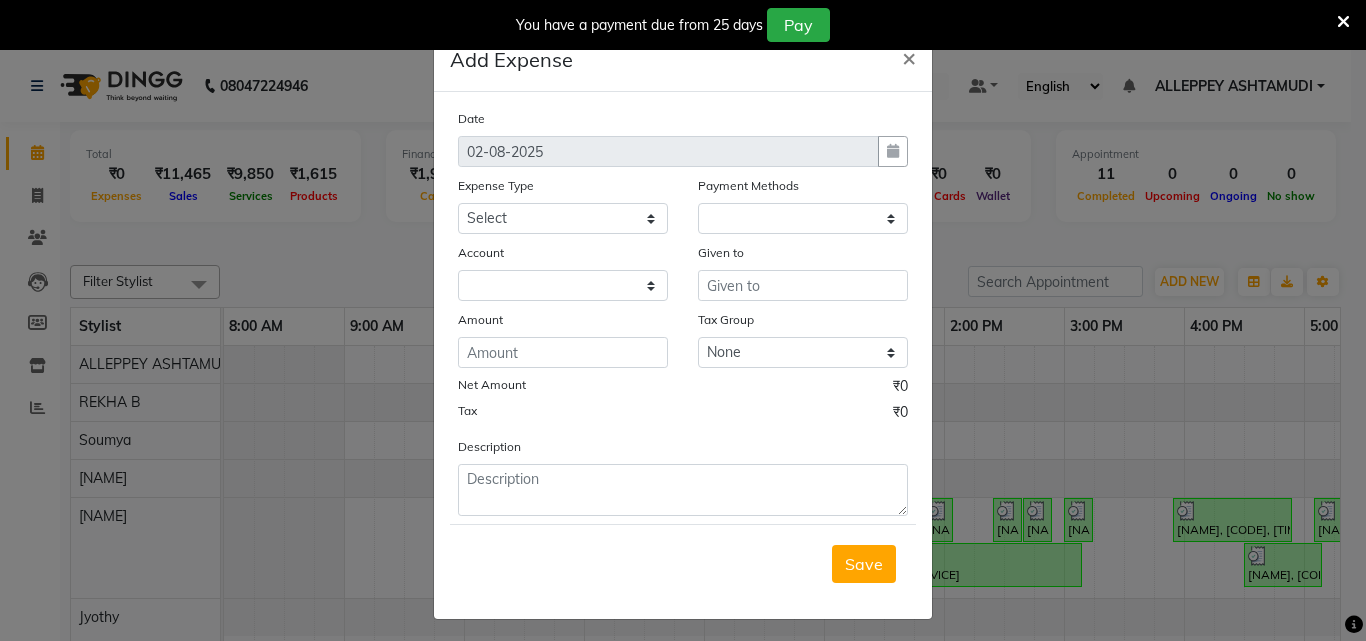 select on "1" 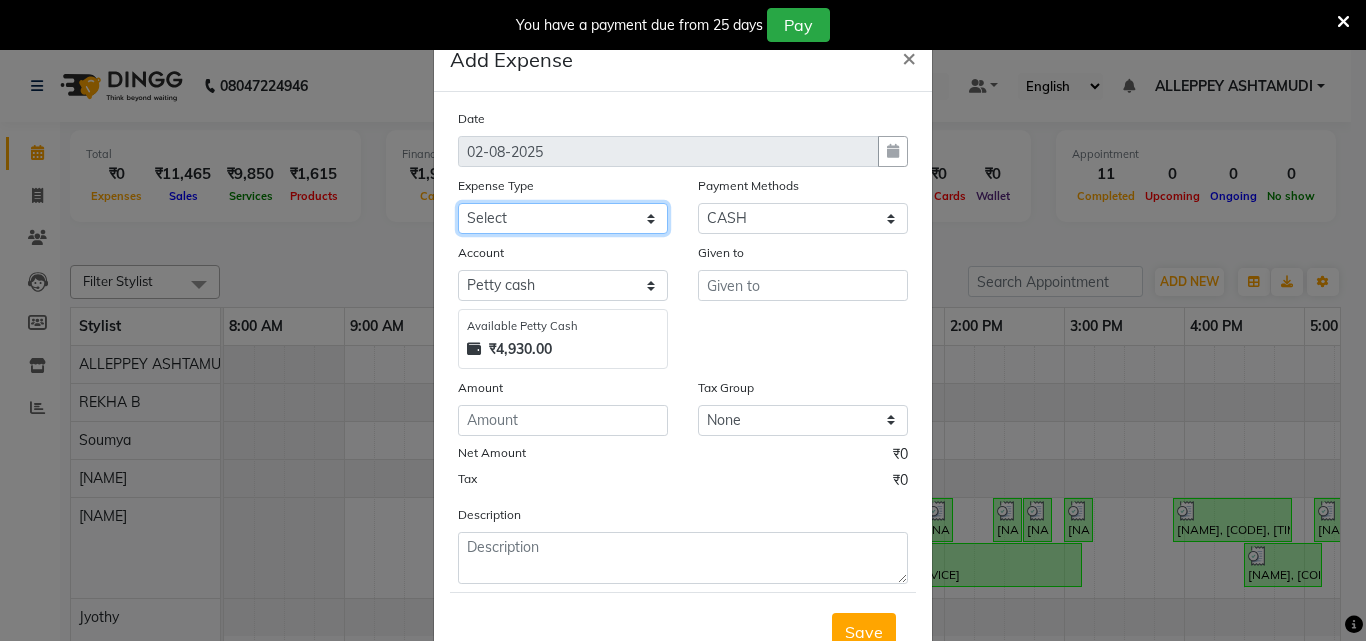 click on "Select ACCOMODATION EXPENSES ADVERTISEMENT SALES PROMOTIONAL EXPENSES Bonus BRIDAL ACCESSORIES REFUND BRIDAL COMMISSION BRIDAL FOOD BRIDAL INCENTIVES BRIDAL ORNAMENTS REFUND BRIDAL TA CASH DEPOSIT RAK BANK COMPUTER ACCESSORIES MOBILE PHONE Donation and Charity Expenses ELECTRICITY CHARGES ELECTRONICS FITTINGS Event Expense FISH FOOD EXPENSES FOOD REFRESHMENT FOR CLIENTS FOOD REFRESHMENT FOR STAFFS Freight And Forwarding Charges FUEL FOR GENERATOR FURNITURE AND EQUIPMENTS Gifts for Clients GIFTS FOR STAFFS GOKULAM CHITS HOSTEL RENT LAUNDRY EXPENSES LICENSE OTHER FEES LOADING UNLOADING CHARGES Medical Expenses MEHNDI PAYMENTS MISCELLANEOUS EXPENSES NEWSPAPER PERIODICALS Ornaments Maintenance Expense OVERTIME ALLOWANCES Payment For Pest Control Perfomance based incentives POSTAGE COURIER CHARGES Printing PRINTING STATIONERY EXPENSES PROFESSIONAL TAX REPAIRS MAINTENANCE ROUND OFF Salary SALARY ADVANCE Sales Incentives Membership Card SALES INCENTIVES PRODUCT SALES INCENTIVES SERVICES SALON ESSENTIALS SALON RENT" 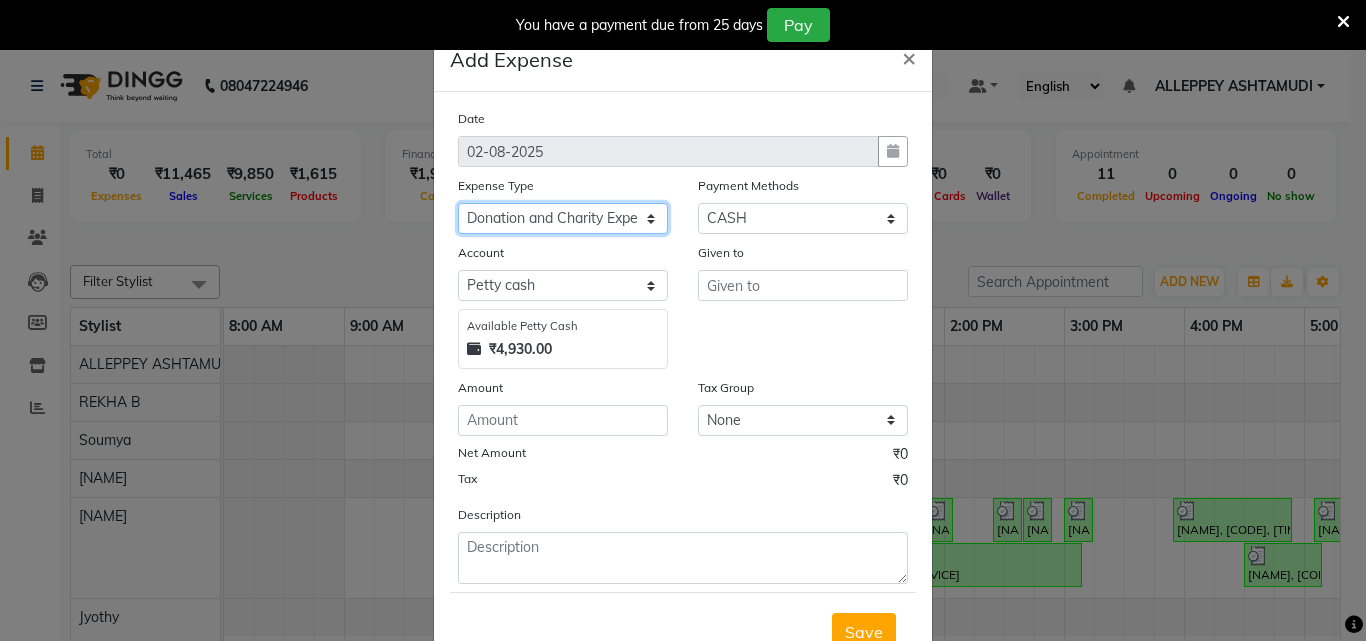 click on "Select ACCOMODATION EXPENSES ADVERTISEMENT SALES PROMOTIONAL EXPENSES Bonus BRIDAL ACCESSORIES REFUND BRIDAL COMMISSION BRIDAL FOOD BRIDAL INCENTIVES BRIDAL ORNAMENTS REFUND BRIDAL TA CASH DEPOSIT RAK BANK COMPUTER ACCESSORIES MOBILE PHONE Donation and Charity Expenses ELECTRICITY CHARGES ELECTRONICS FITTINGS Event Expense FISH FOOD EXPENSES FOOD REFRESHMENT FOR CLIENTS FOOD REFRESHMENT FOR STAFFS Freight And Forwarding Charges FUEL FOR GENERATOR FURNITURE AND EQUIPMENTS Gifts for Clients GIFTS FOR STAFFS GOKULAM CHITS HOSTEL RENT LAUNDRY EXPENSES LICENSE OTHER FEES LOADING UNLOADING CHARGES Medical Expenses MEHNDI PAYMENTS MISCELLANEOUS EXPENSES NEWSPAPER PERIODICALS Ornaments Maintenance Expense OVERTIME ALLOWANCES Payment For Pest Control Perfomance based incentives POSTAGE COURIER CHARGES Printing PRINTING STATIONERY EXPENSES PROFESSIONAL TAX REPAIRS MAINTENANCE ROUND OFF Salary SALARY ADVANCE Sales Incentives Membership Card SALES INCENTIVES PRODUCT SALES INCENTIVES SERVICES SALON ESSENTIALS SALON RENT" 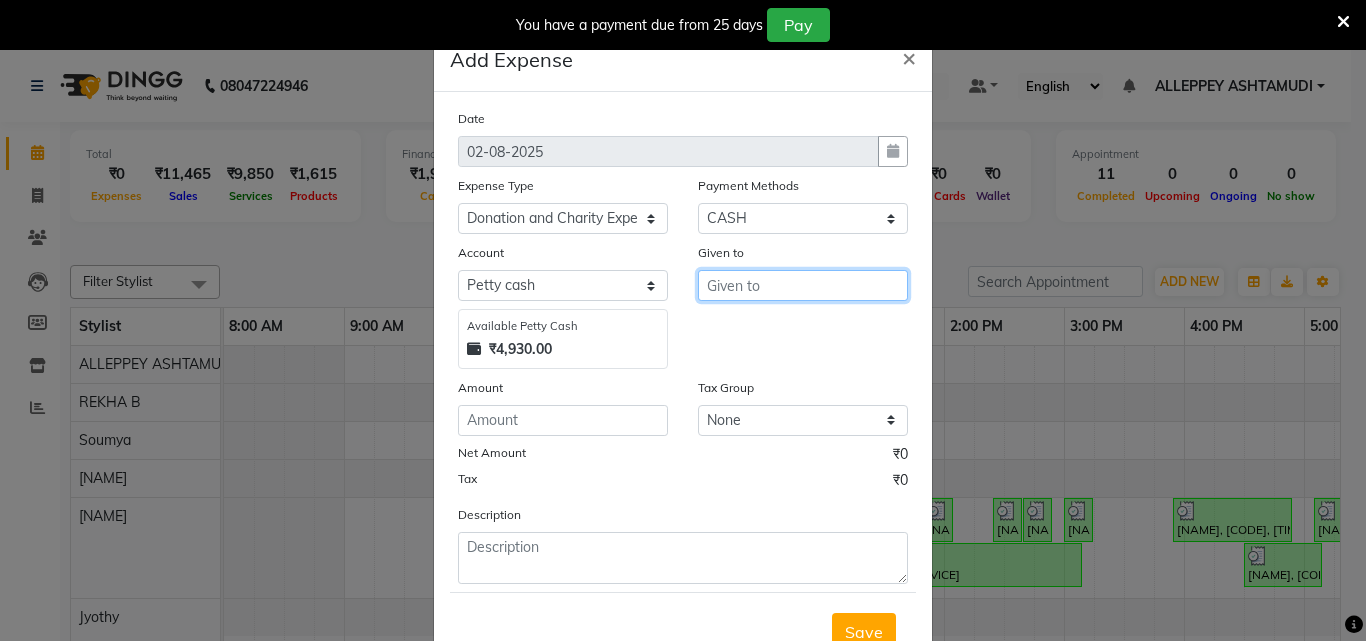 click at bounding box center (803, 285) 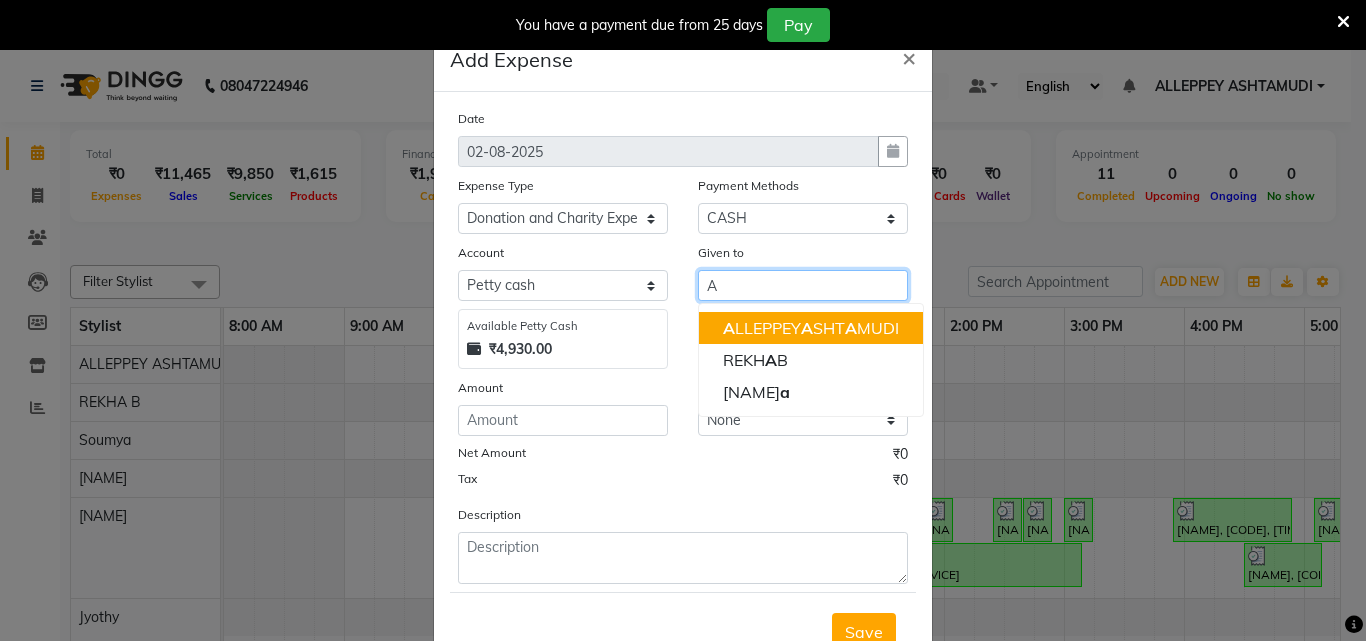 click on "A LLEPPEY  A SHT A MUDI" at bounding box center (811, 328) 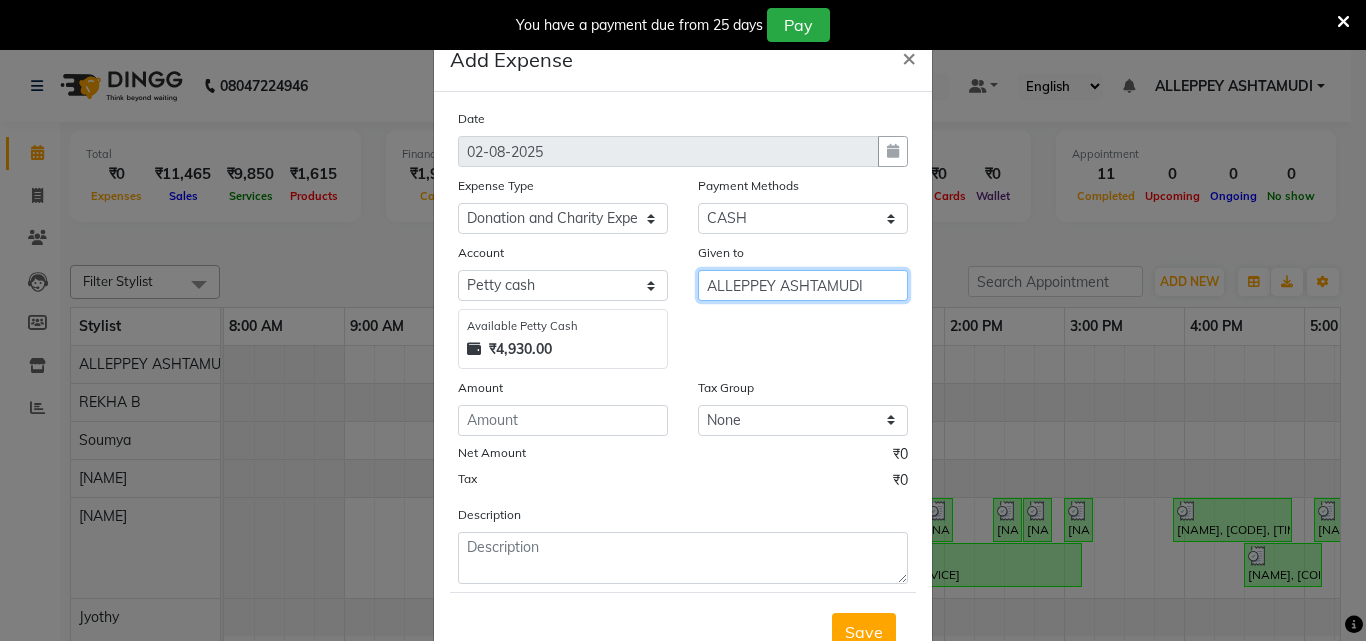 type on "ALLEPPEY ASHTAMUDI" 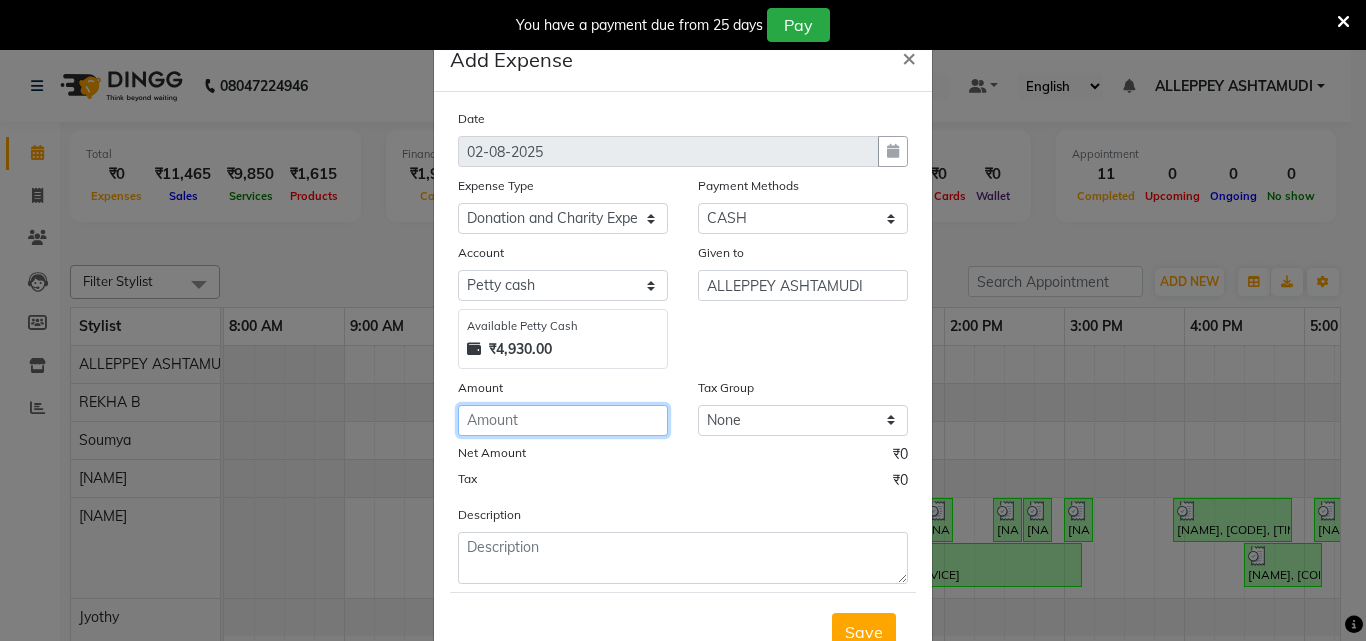 click 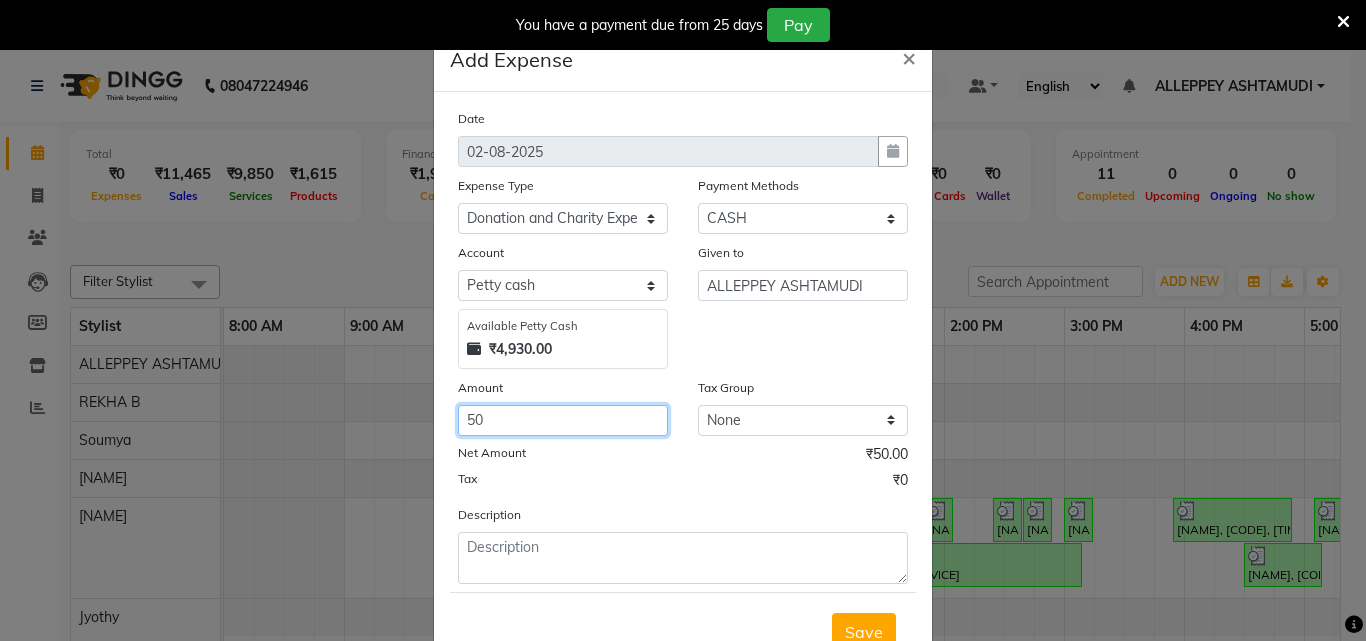 type on "50" 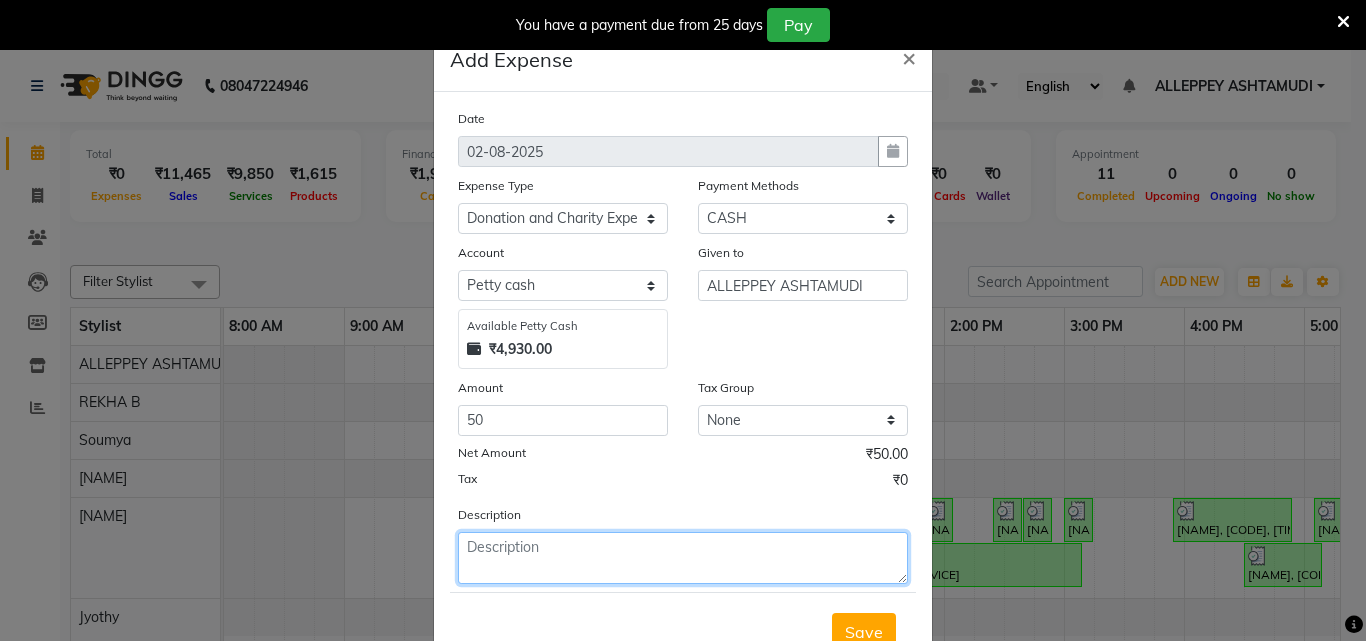 click 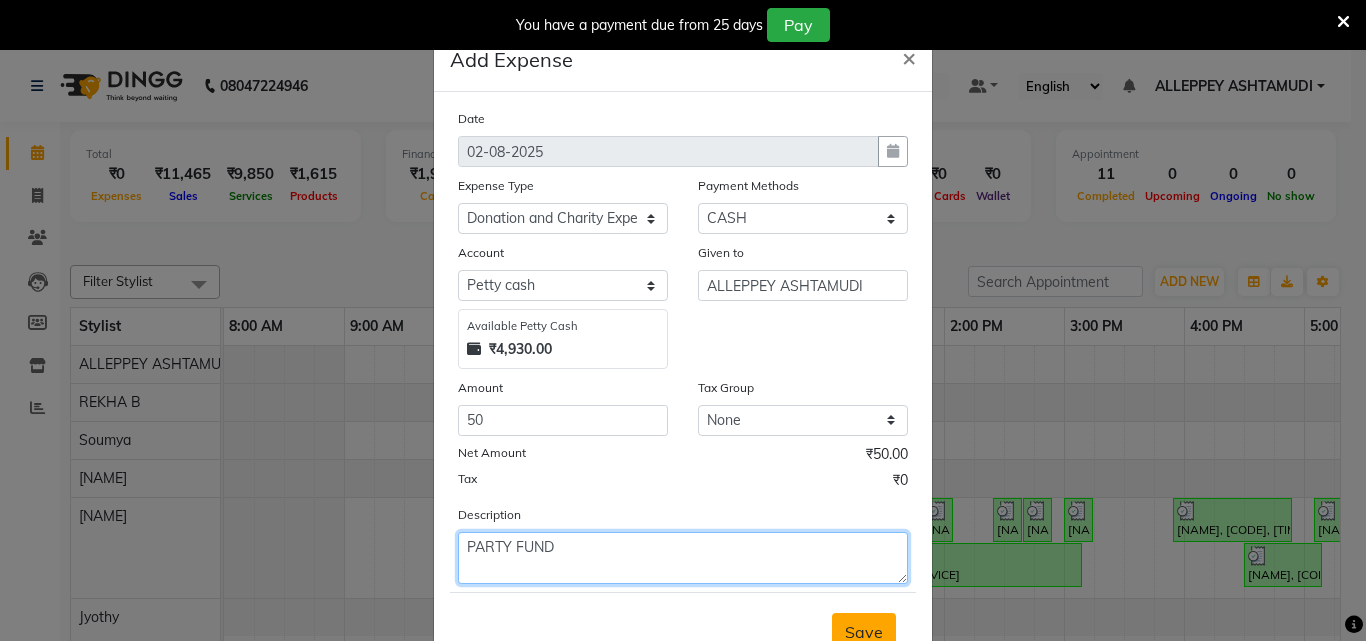 type on "PARTY FUND" 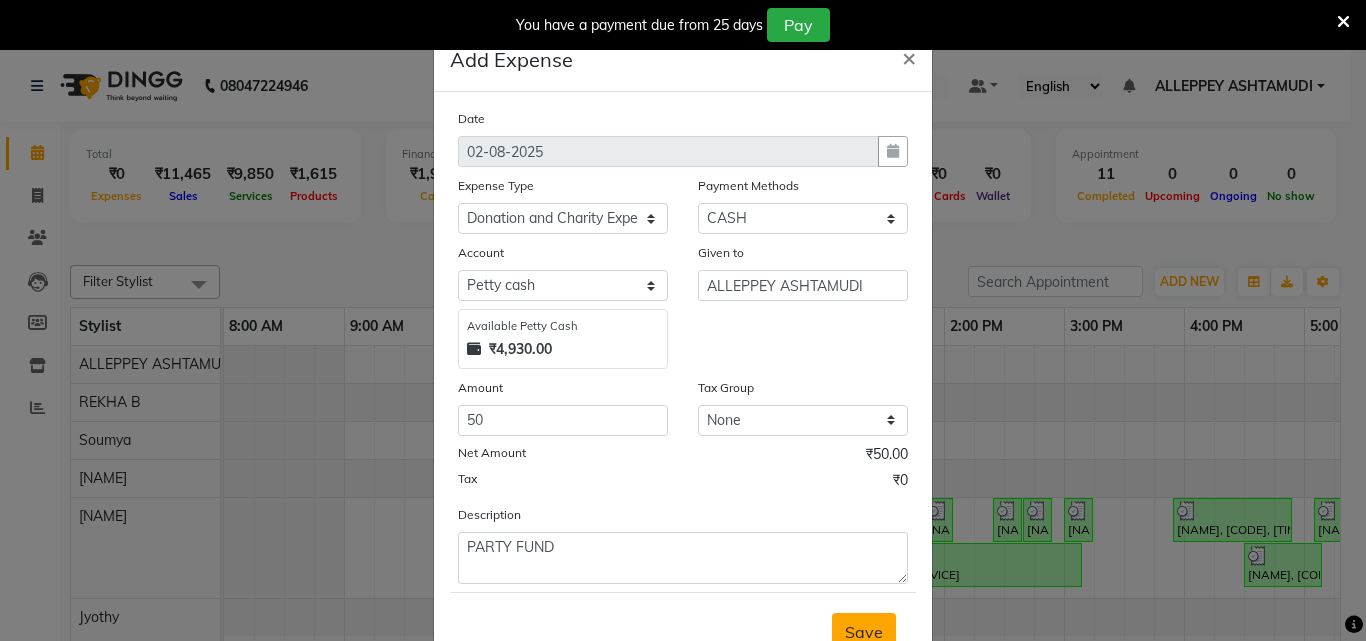 click on "Save" at bounding box center (864, 632) 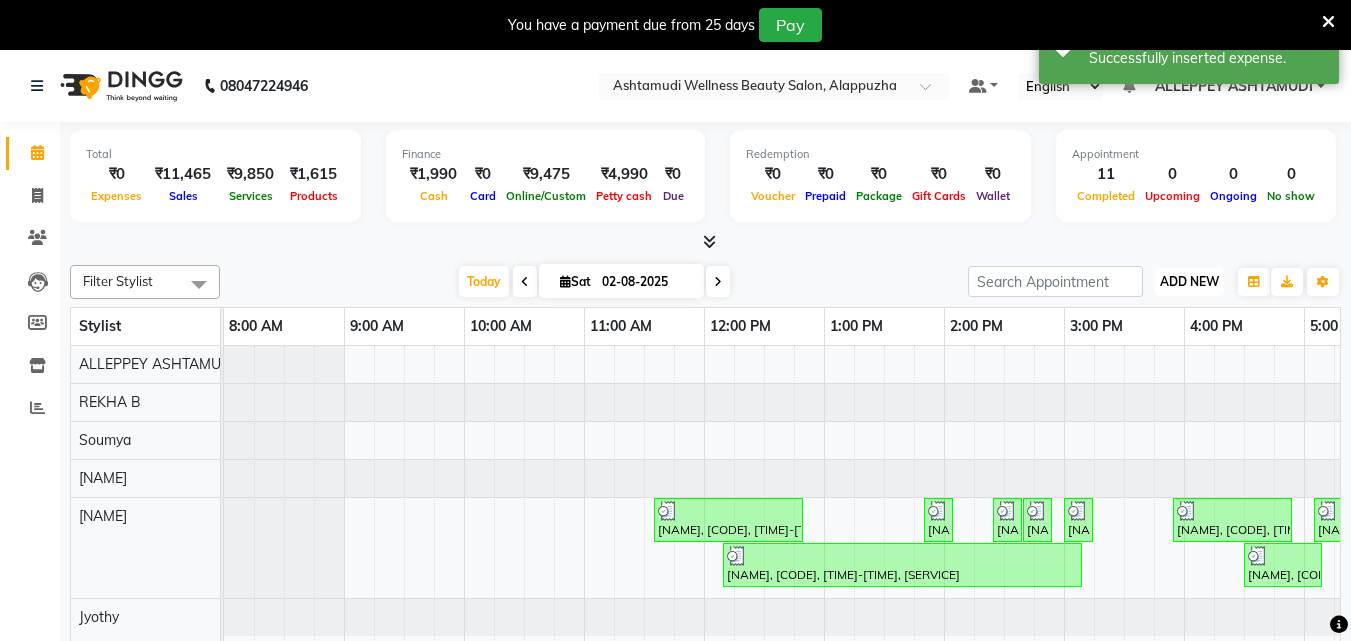 click on "ADD NEW" at bounding box center [1189, 281] 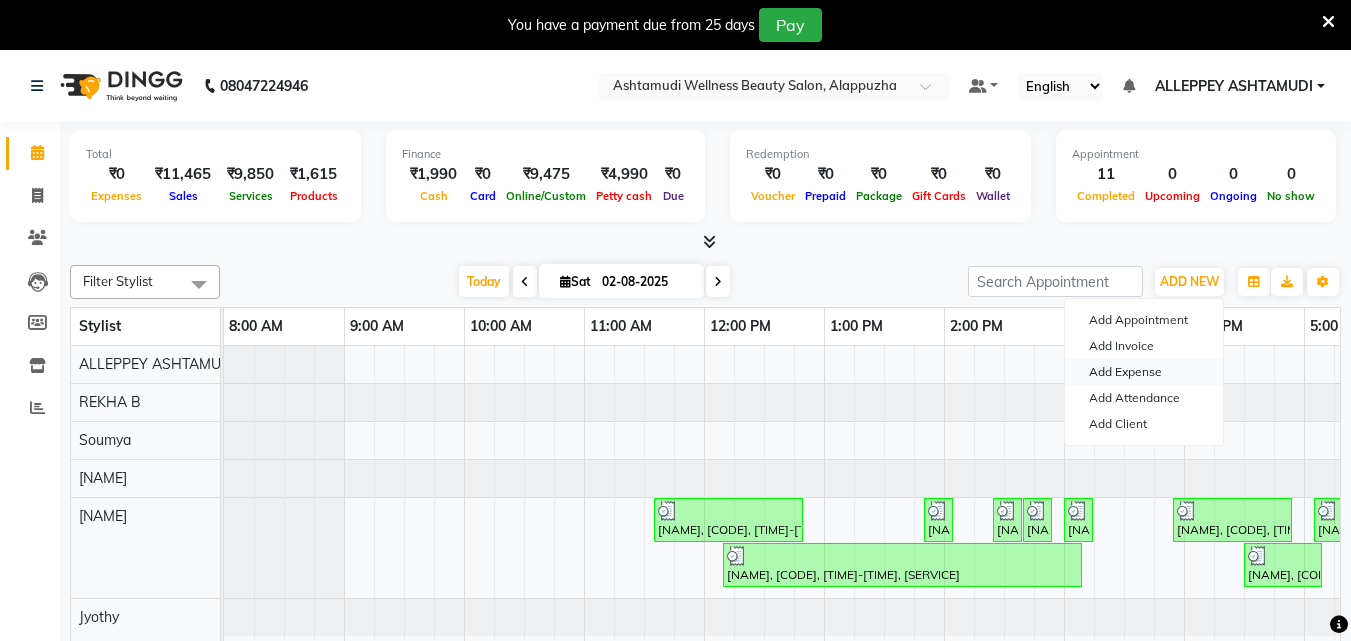 click on "Add Expense" at bounding box center [1144, 372] 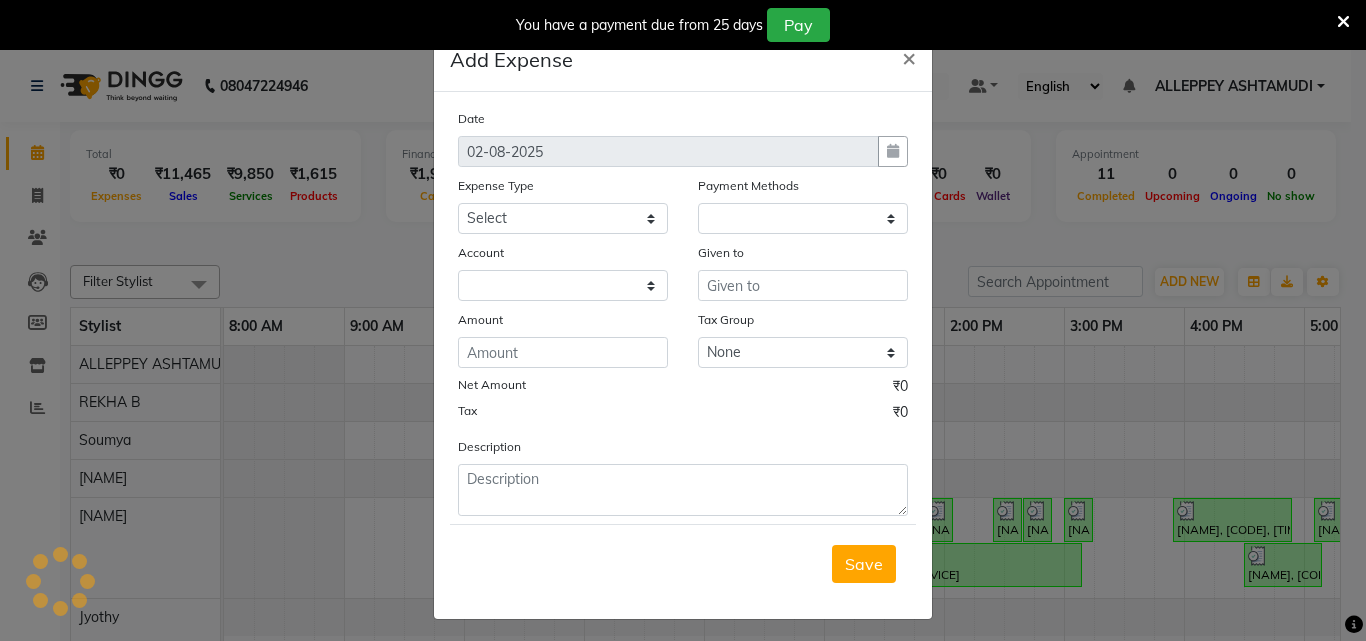 select on "1" 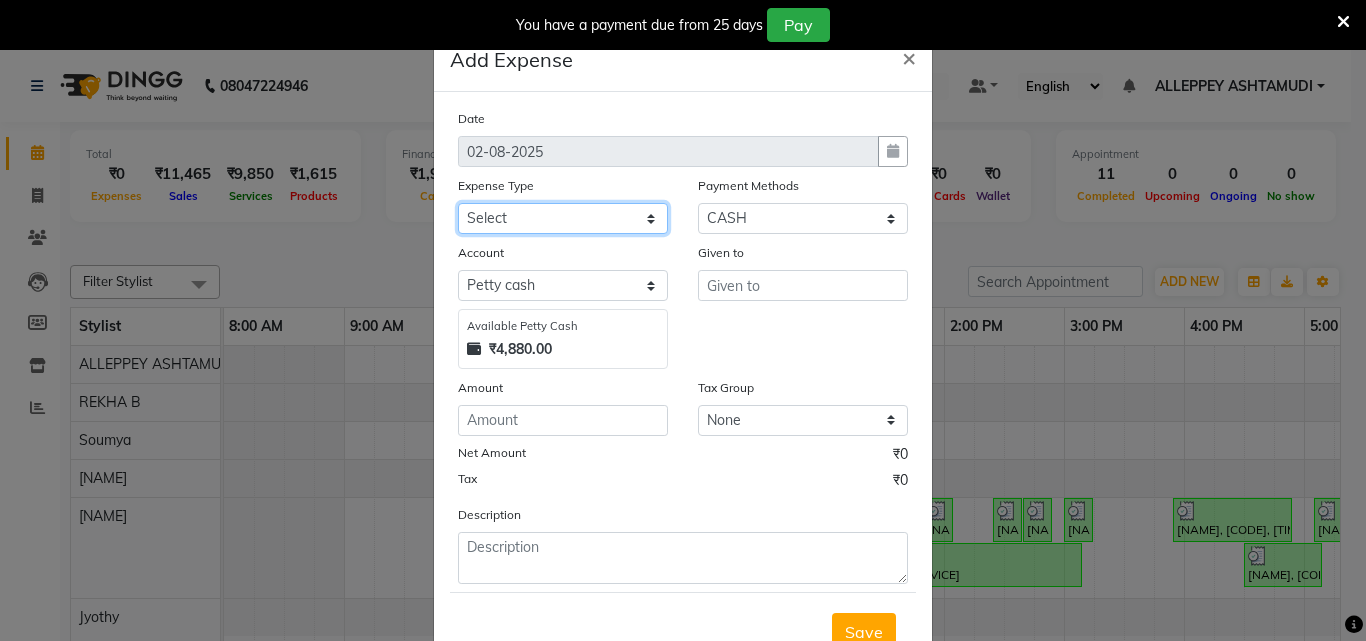 drag, startPoint x: 523, startPoint y: 217, endPoint x: 505, endPoint y: 216, distance: 18.027756 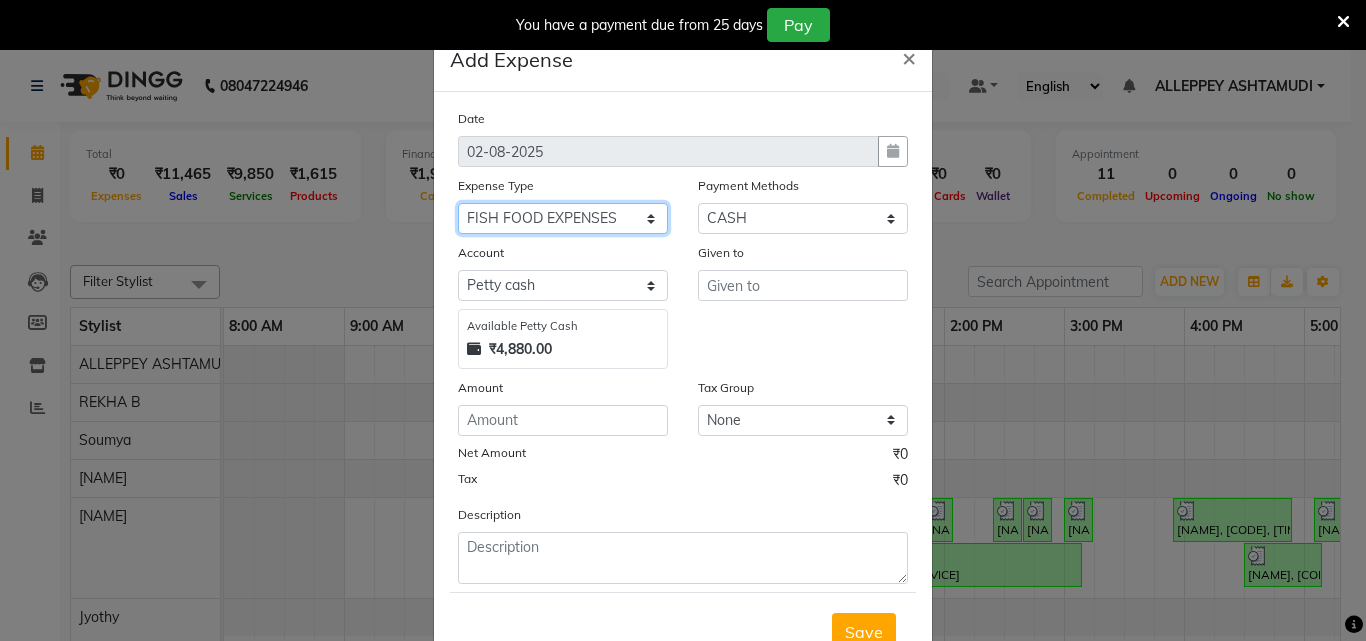 select on "6225" 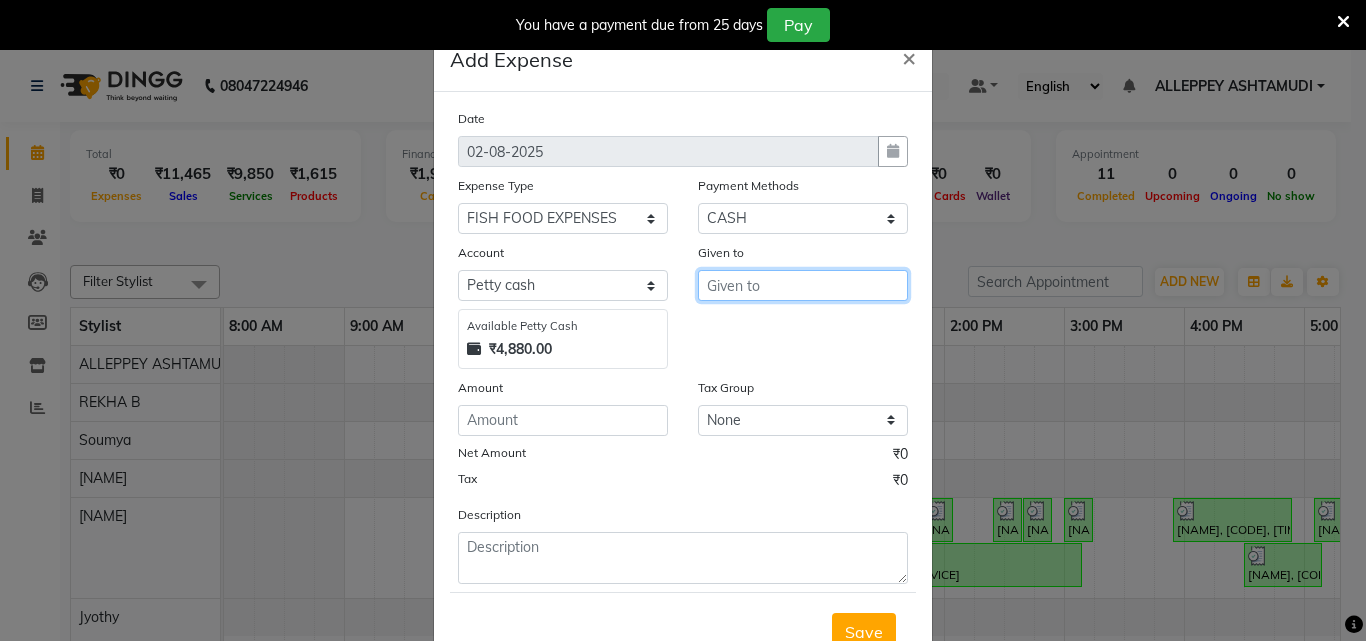 click at bounding box center [803, 285] 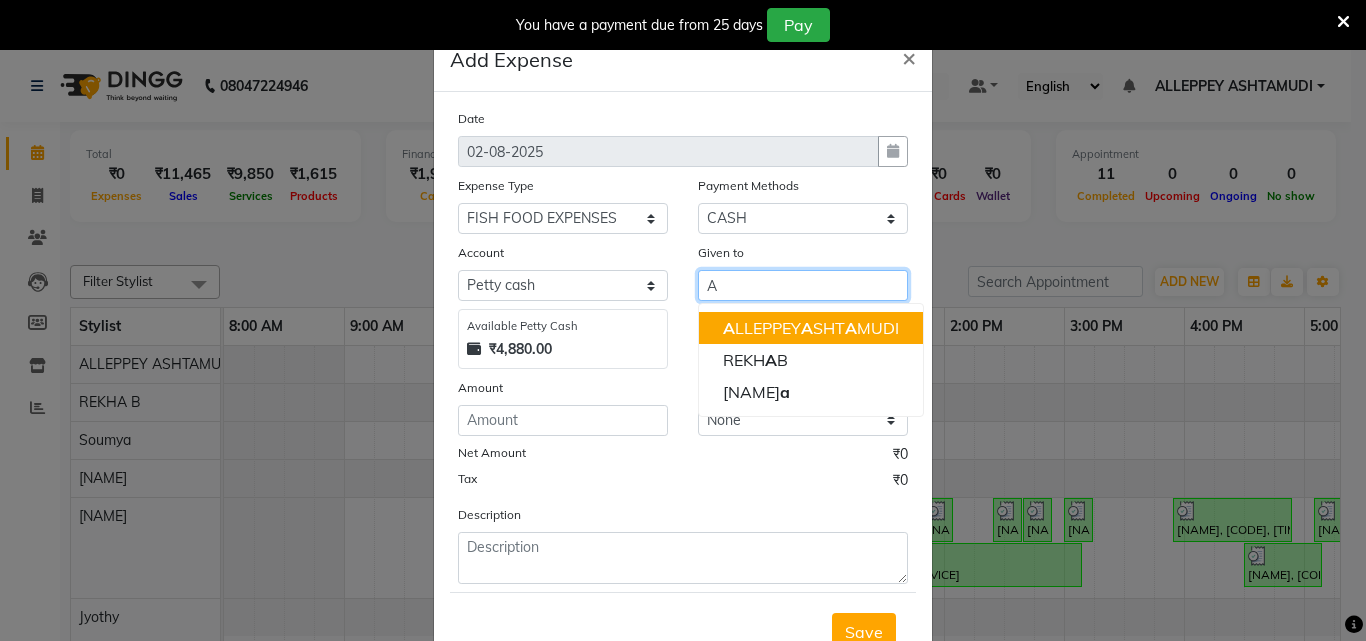 click on "A" 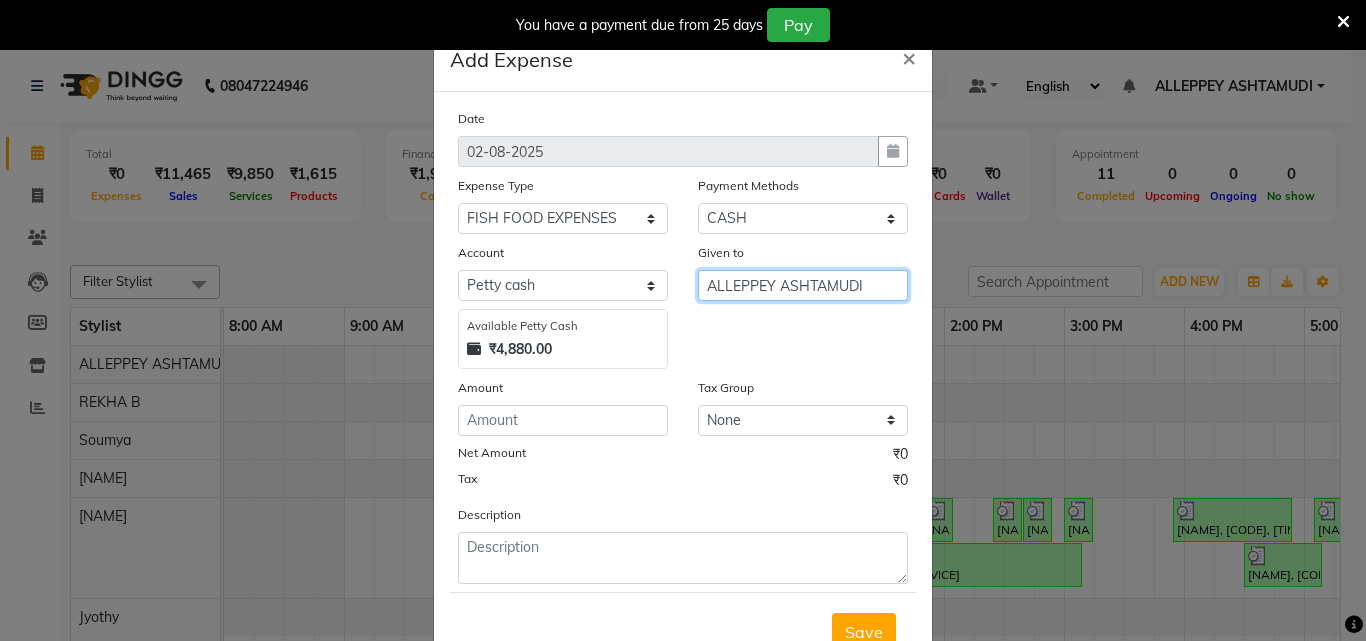 type on "ALLEPPEY ASHTAMUDI" 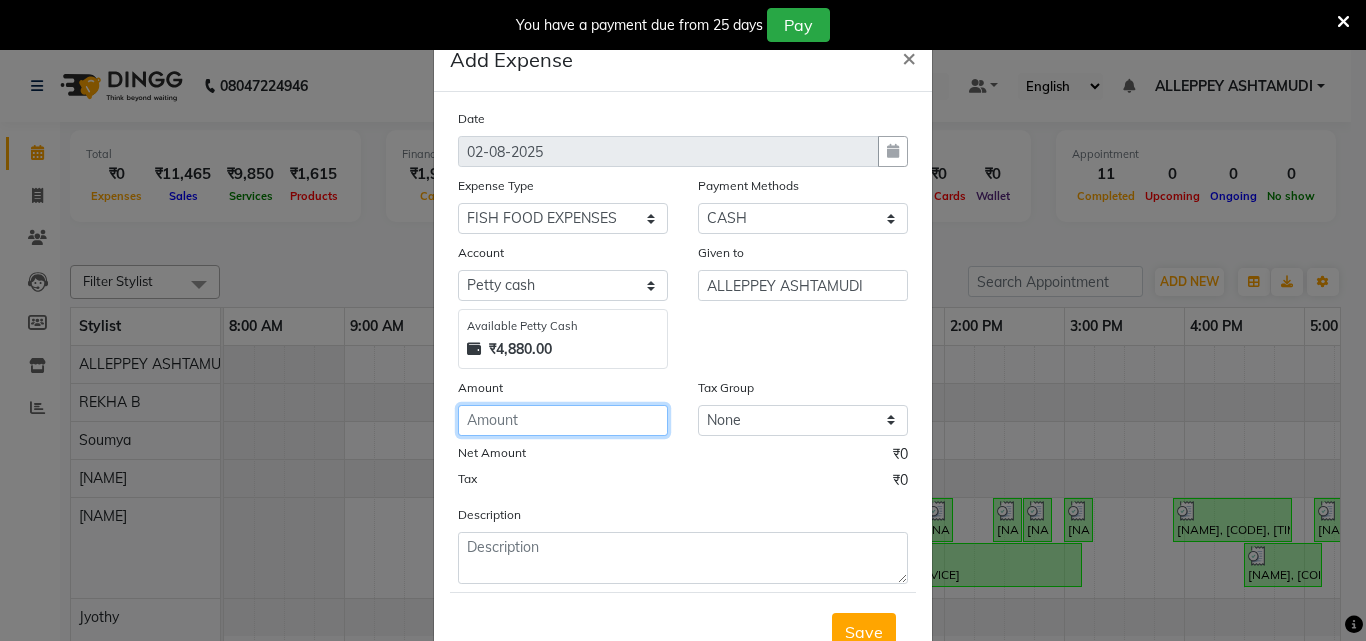 click 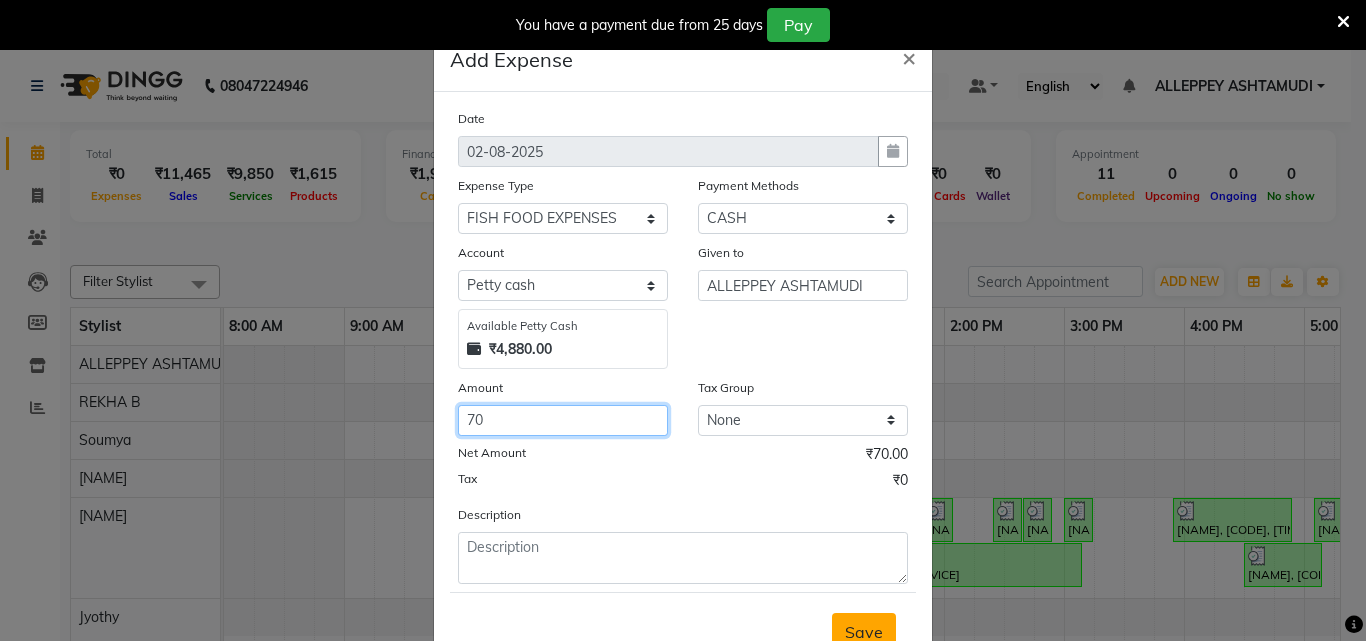 type on "70" 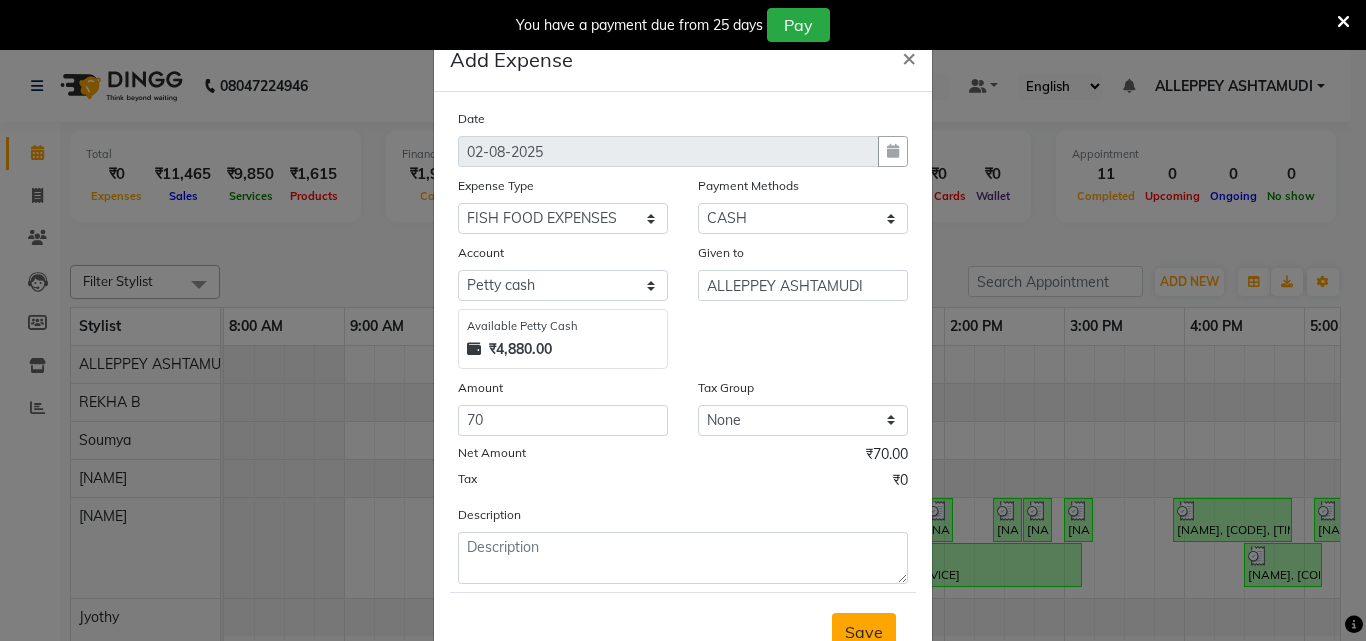 click on "Save" at bounding box center (864, 632) 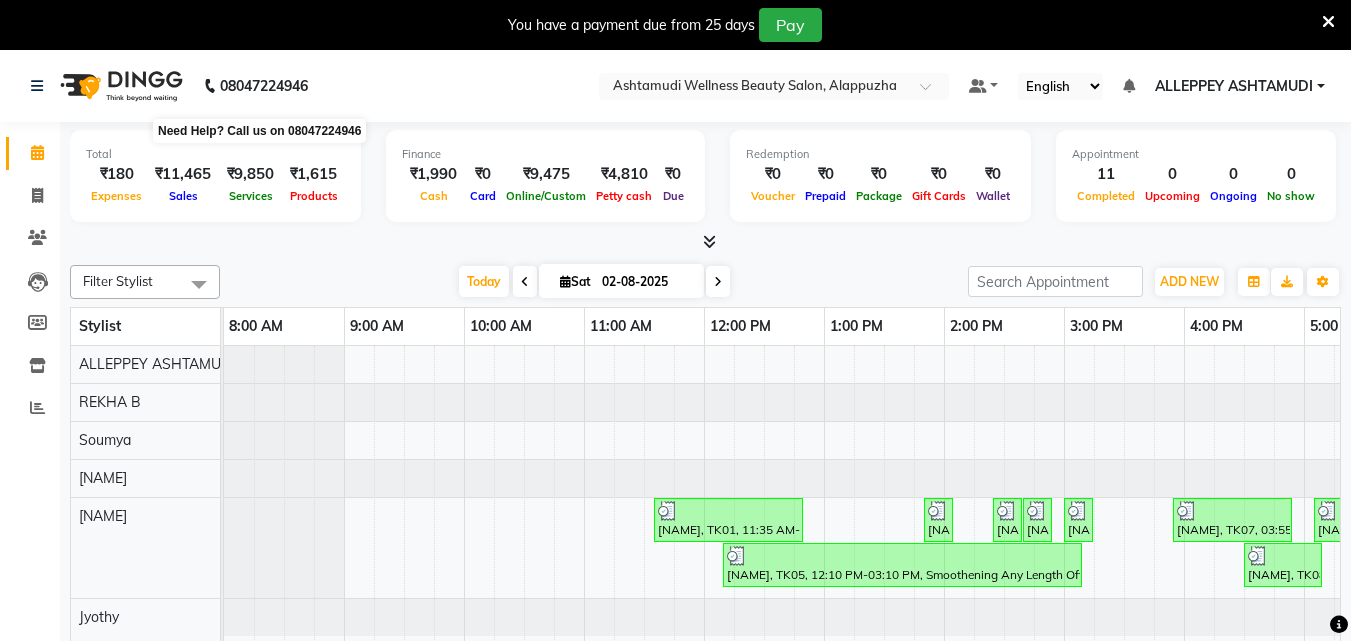 scroll, scrollTop: 0, scrollLeft: 0, axis: both 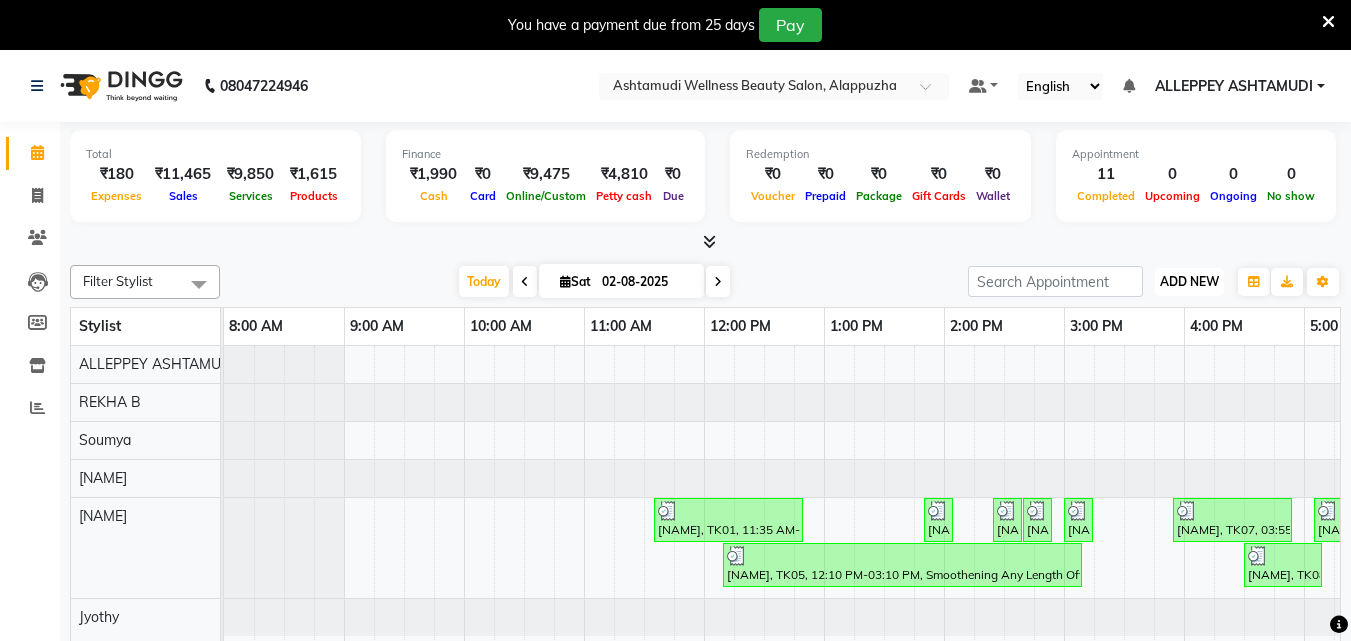 click on "ADD NEW Toggle Dropdown" at bounding box center (1189, 282) 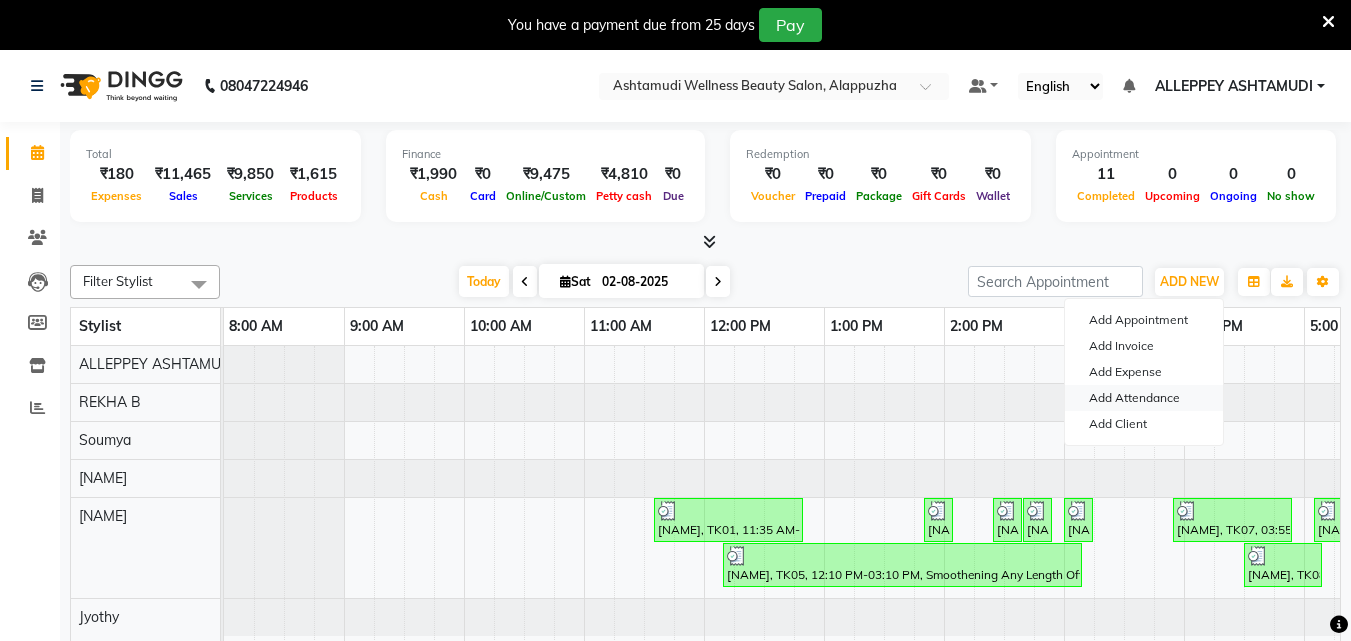 click on "Add Attendance" at bounding box center [1144, 398] 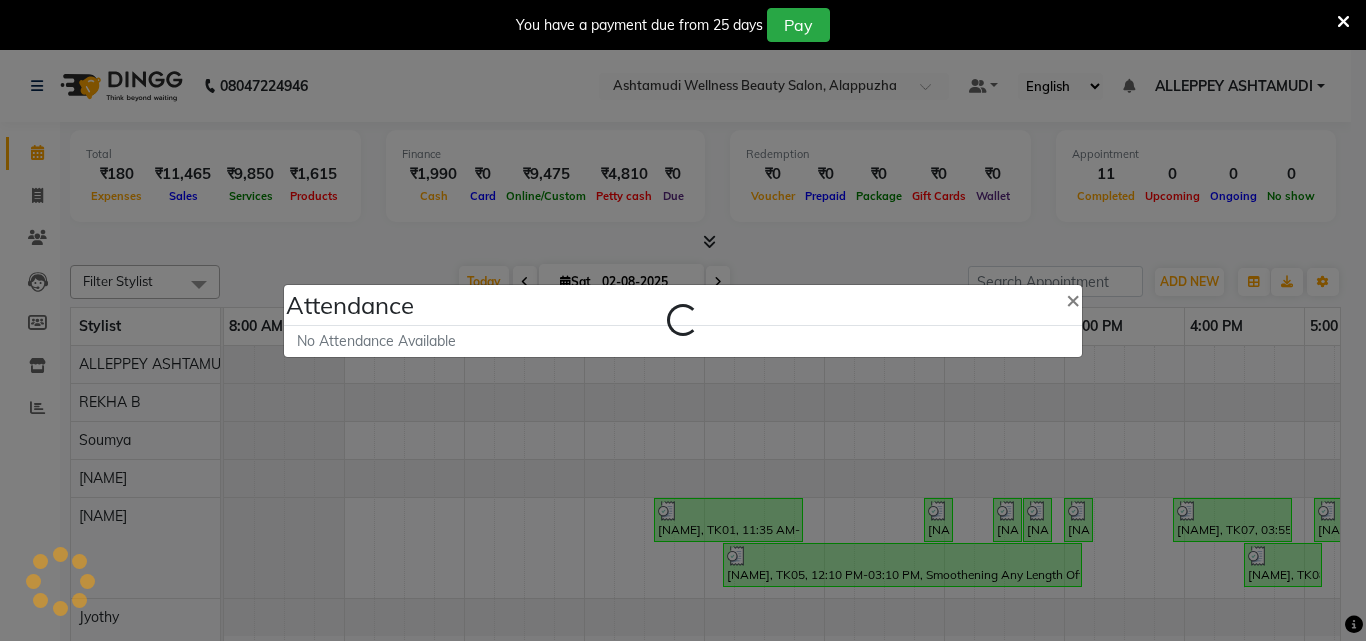 select on "A" 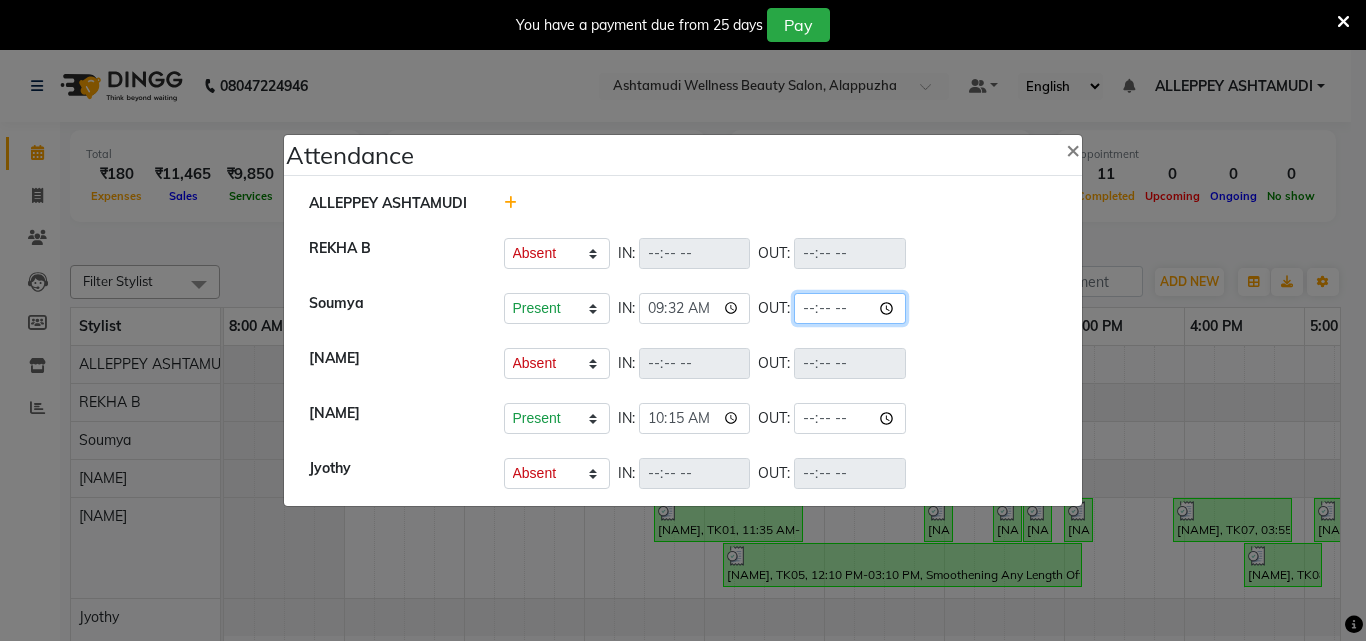 click 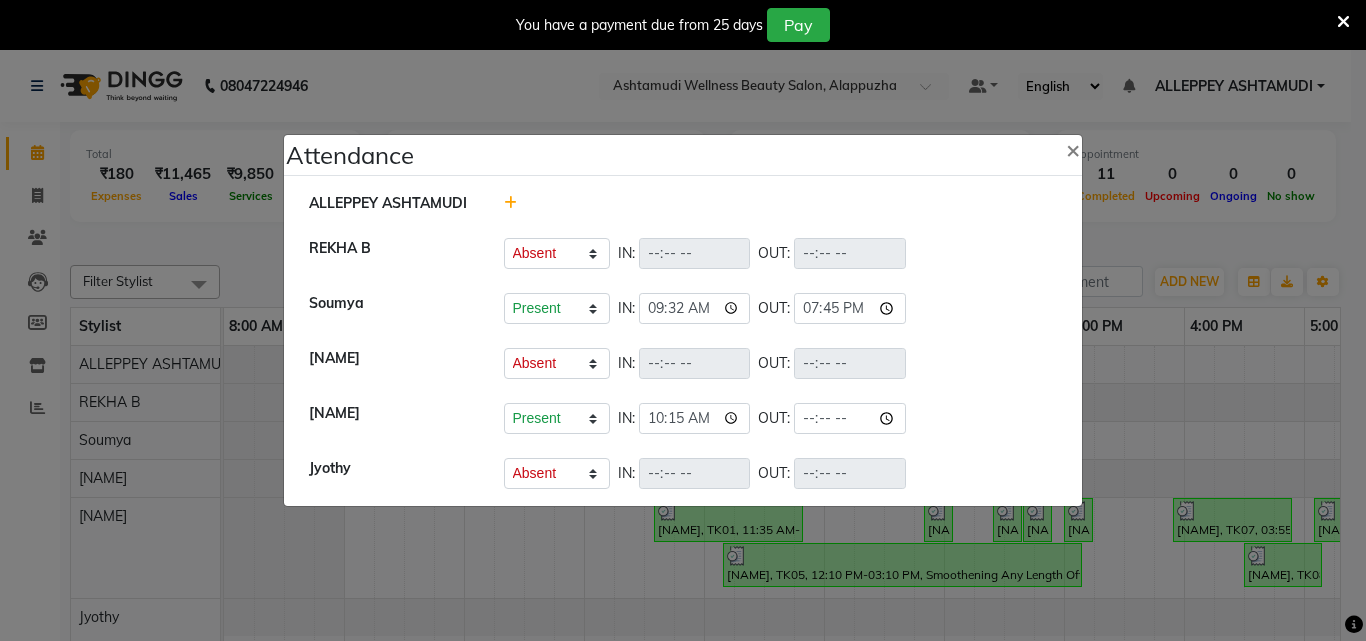 type on "19:45" 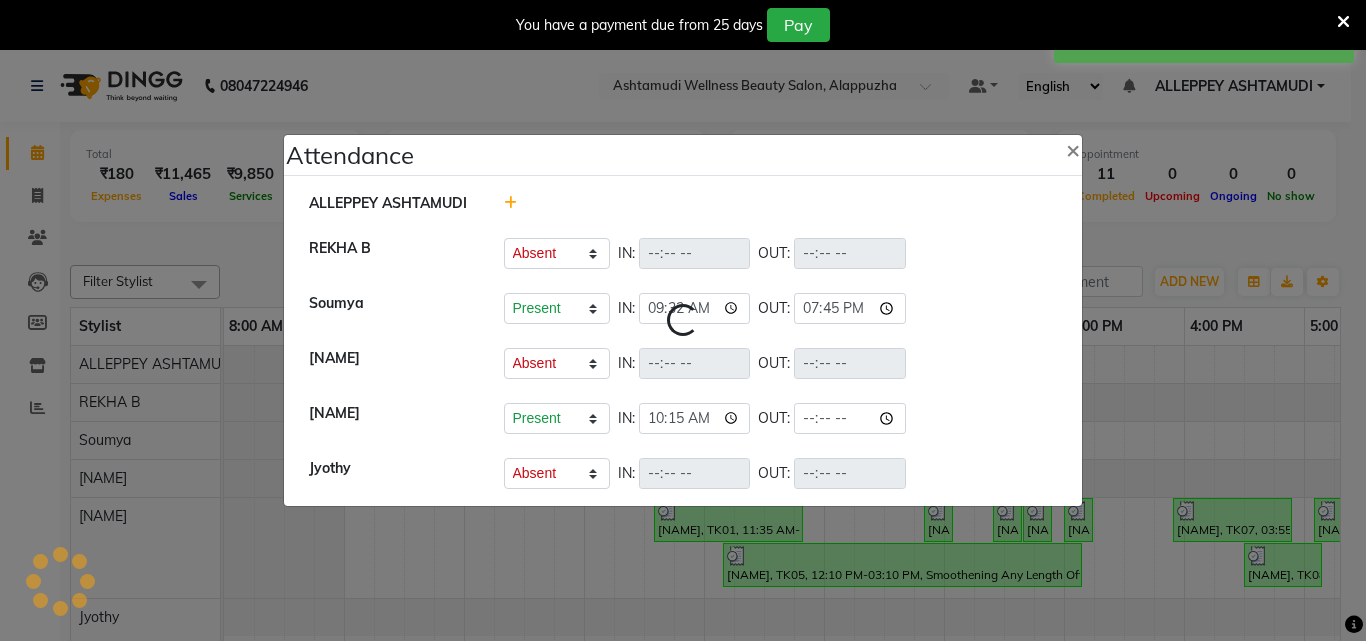 select on "A" 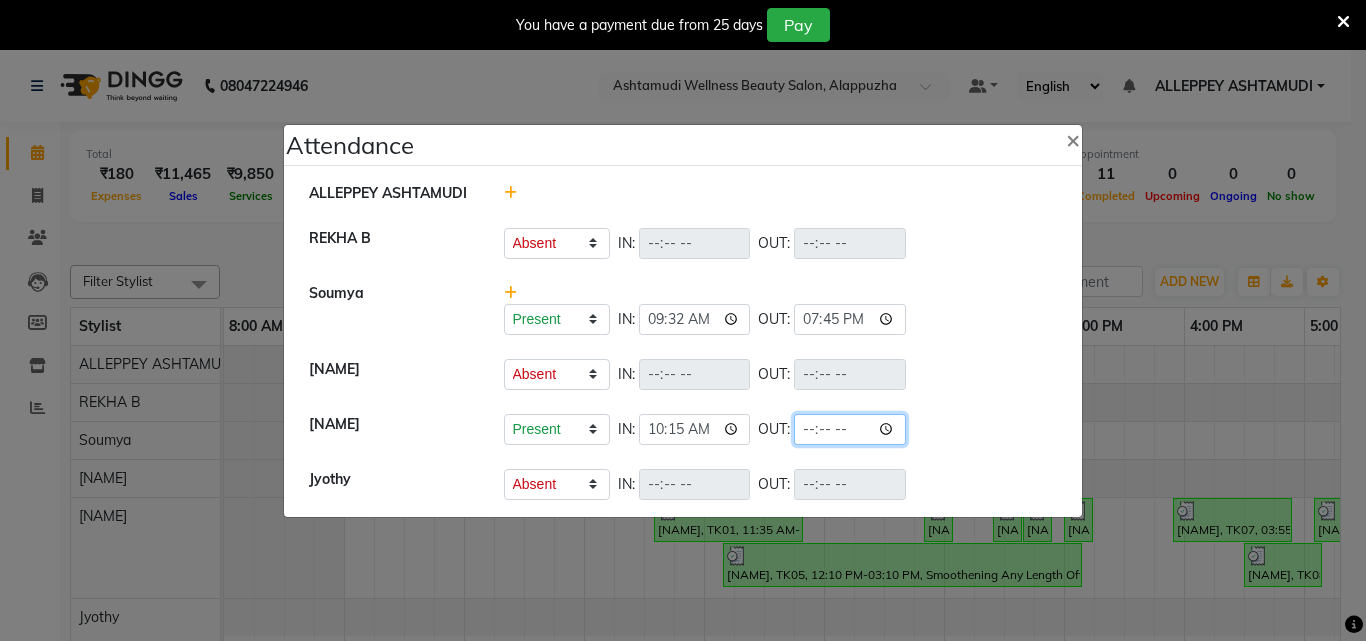 click 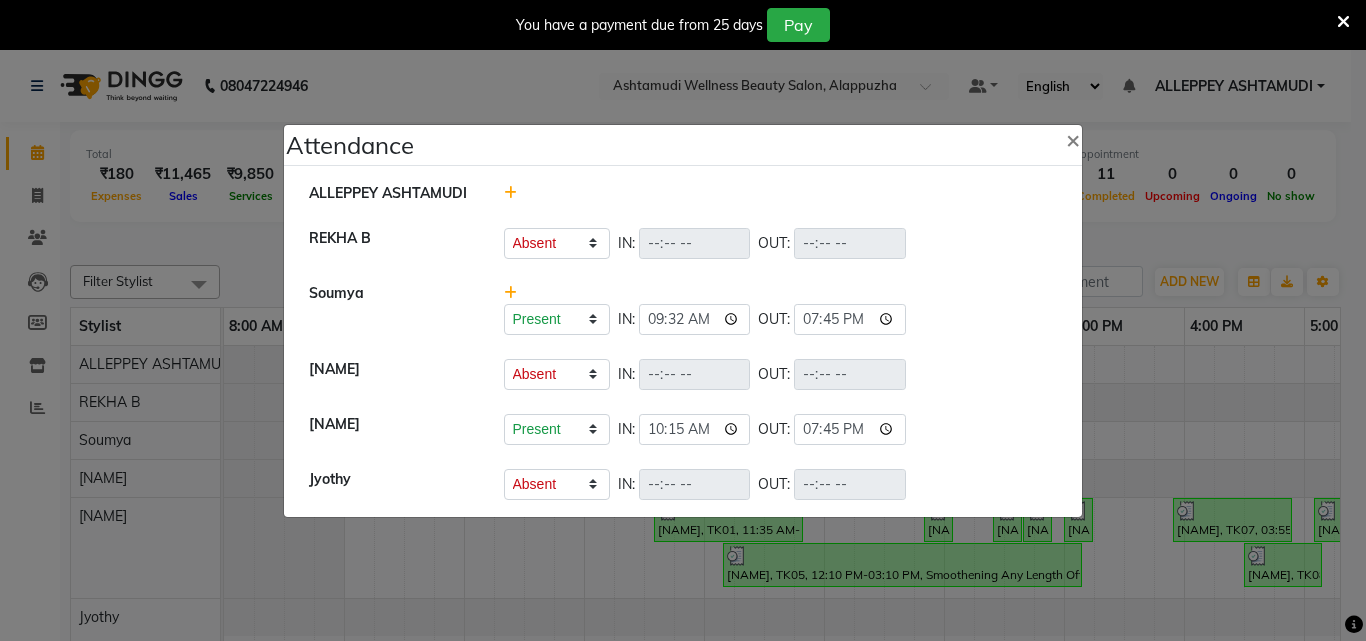 type on "19:45" 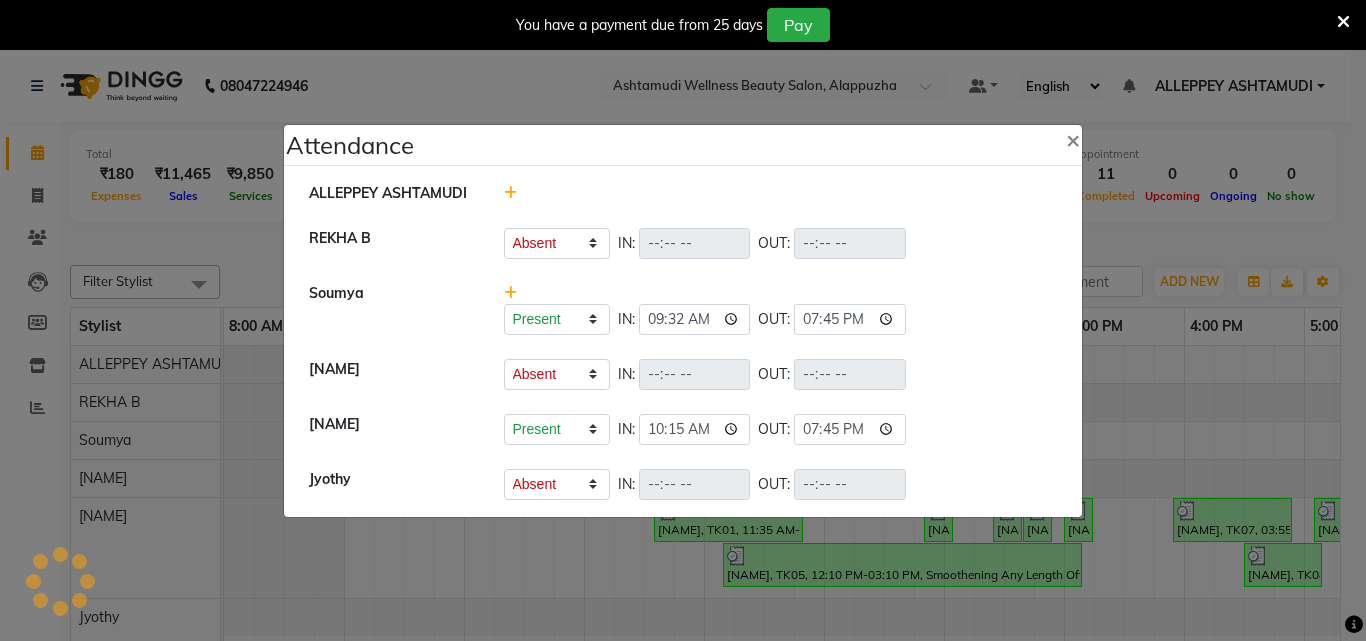 select on "A" 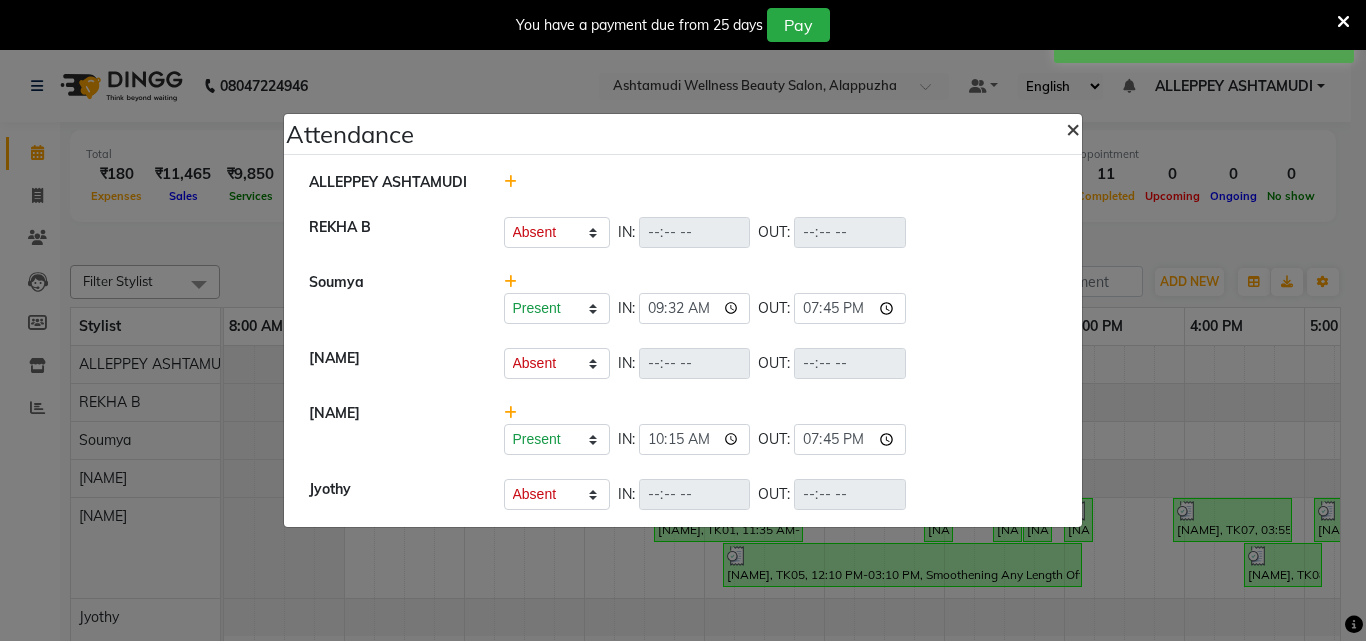 click on "×" 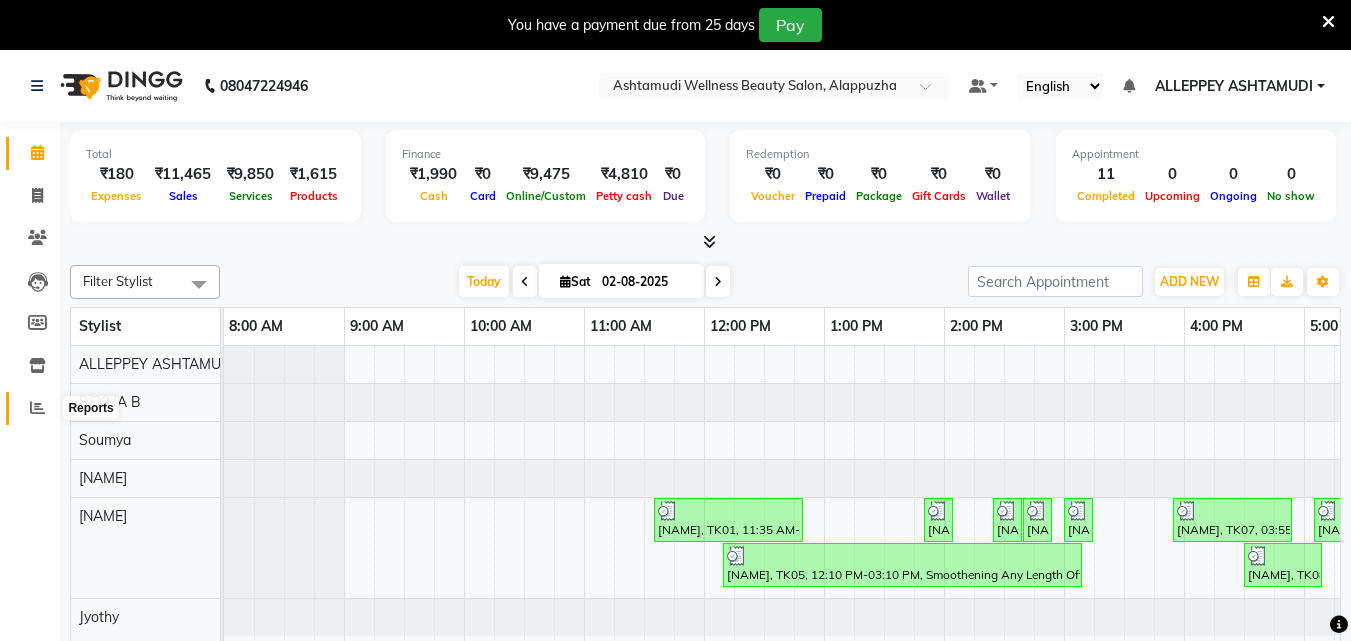 click 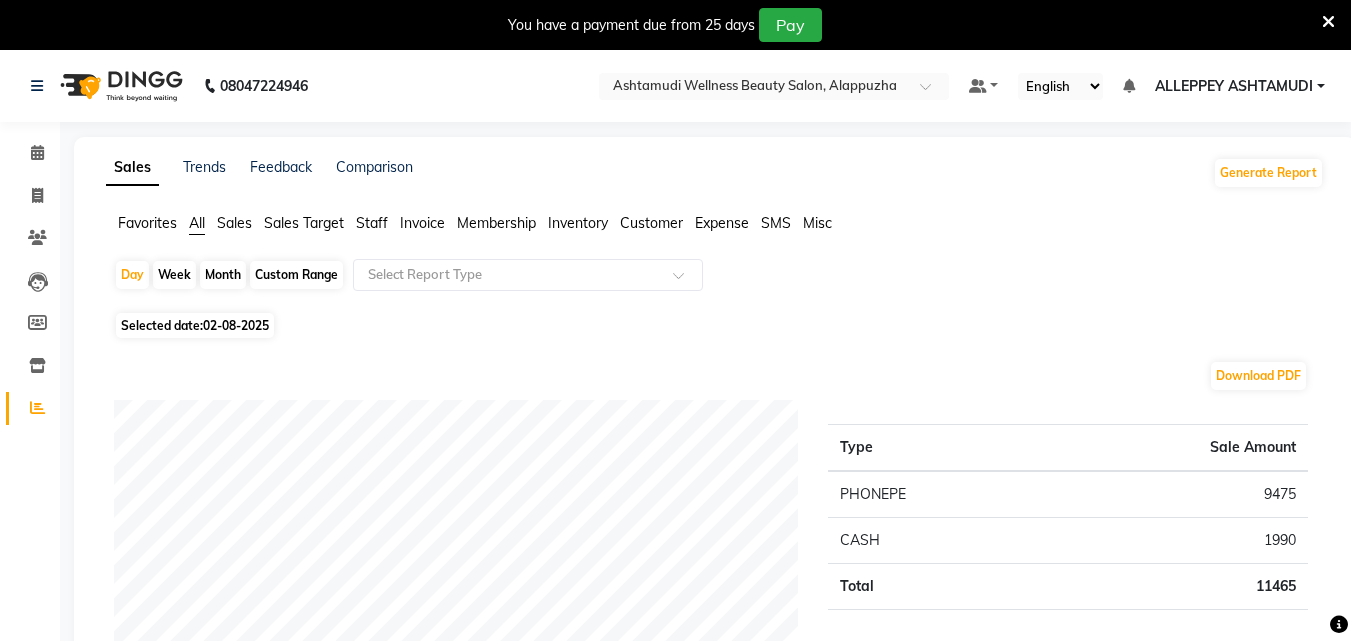 click on "Customer" 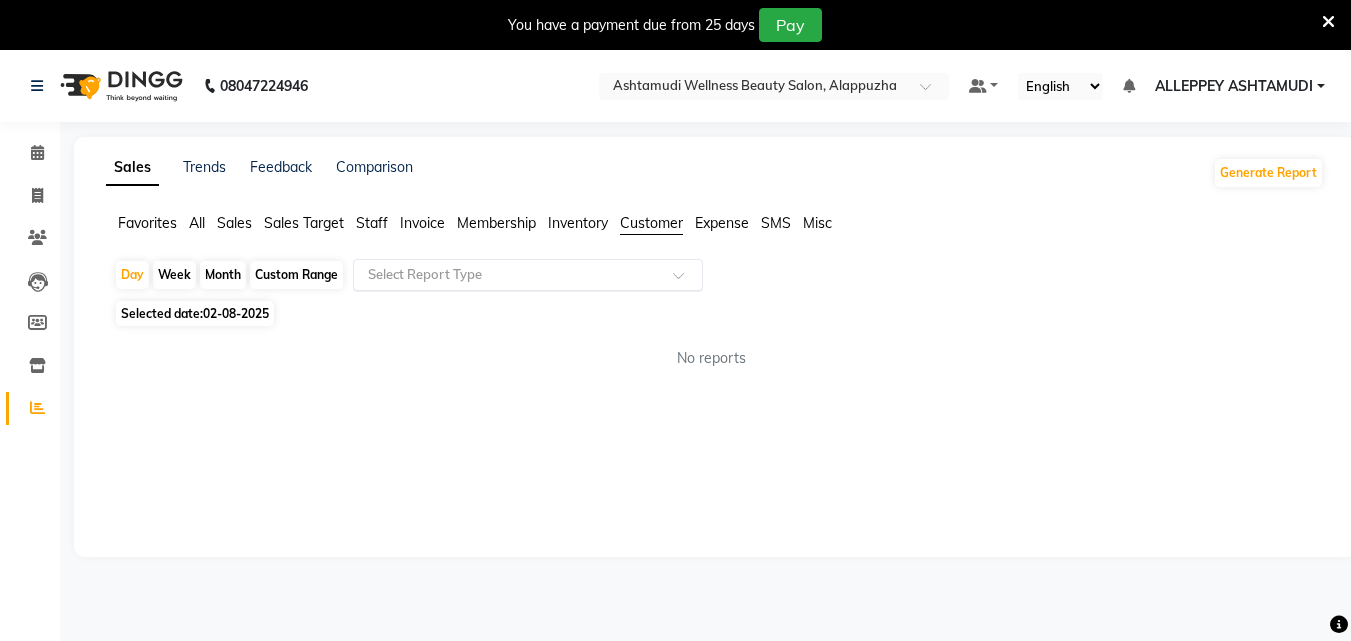 click 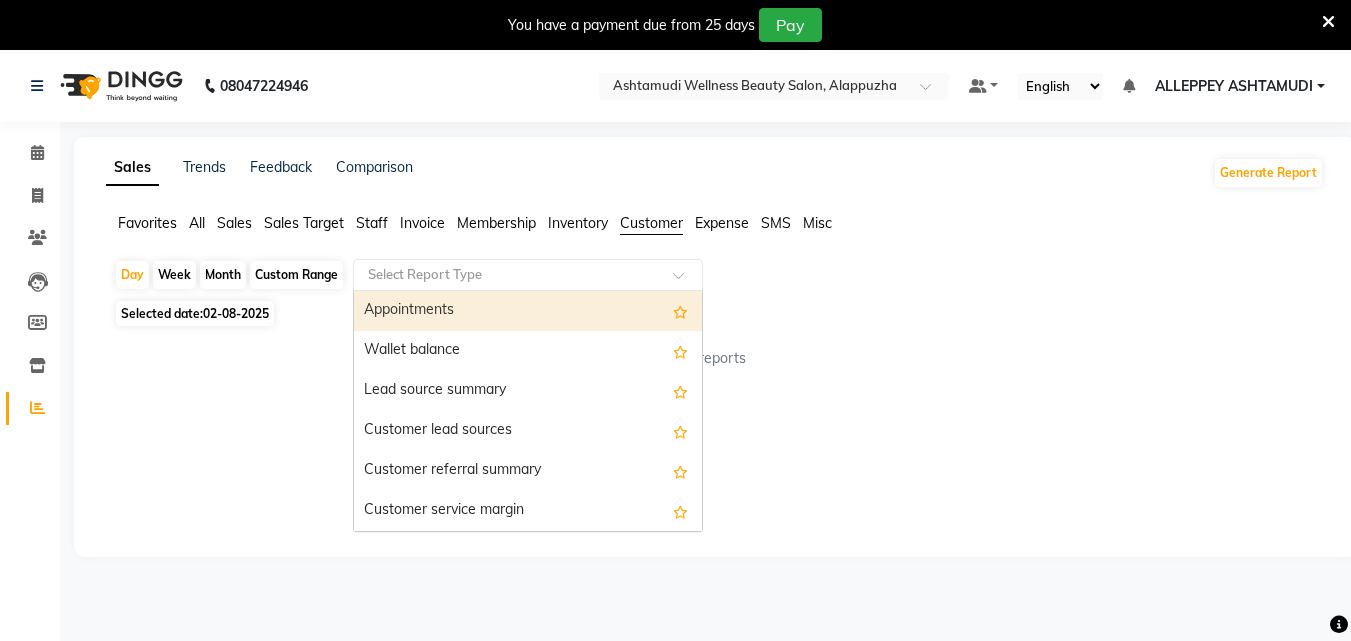 click on "Appointments" at bounding box center (528, 311) 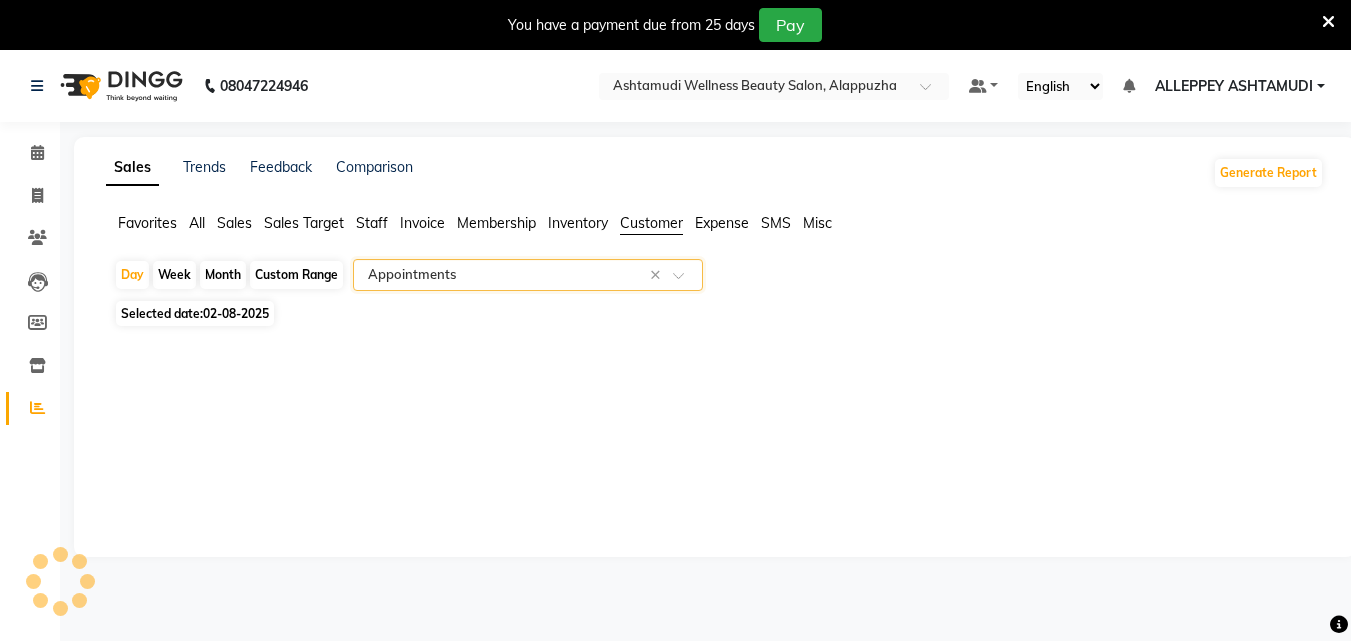 select on "full_report" 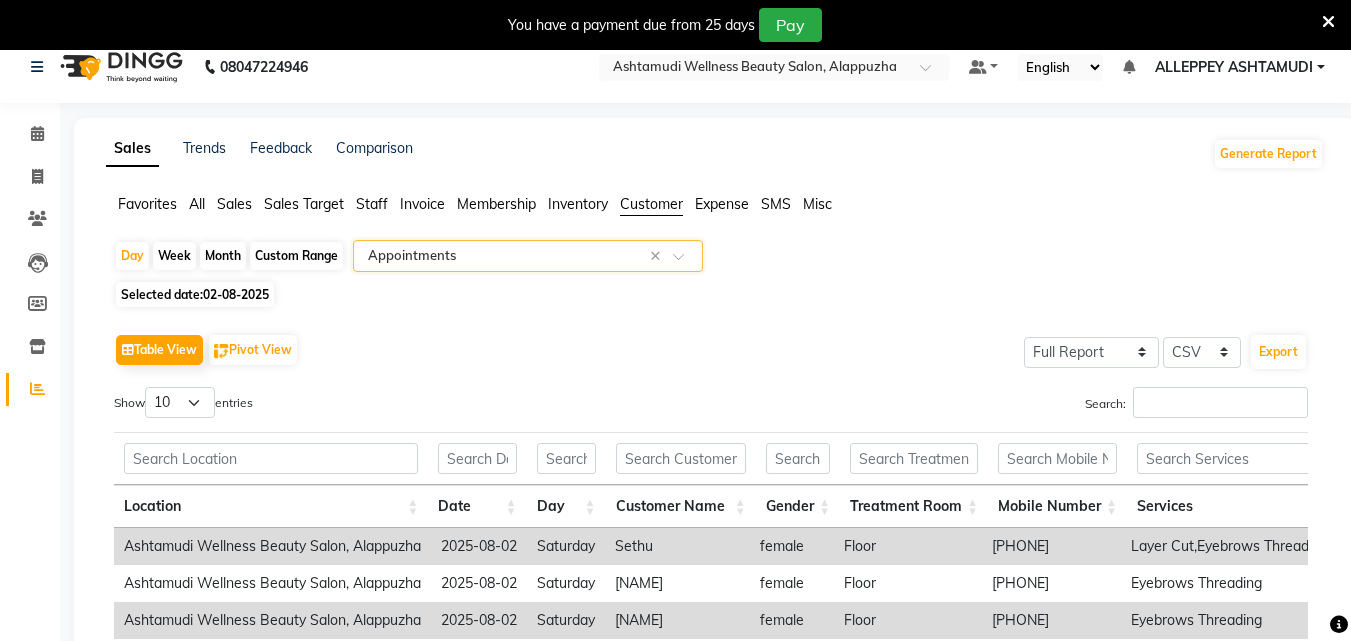 scroll, scrollTop: 0, scrollLeft: 0, axis: both 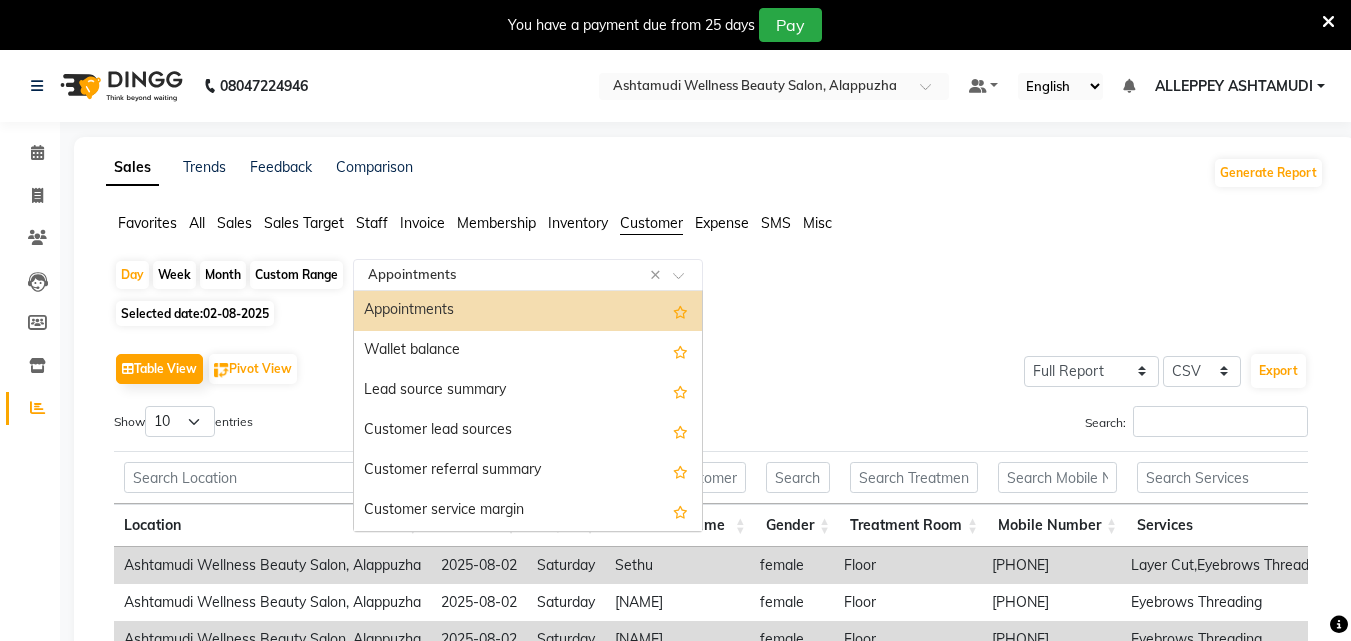 click 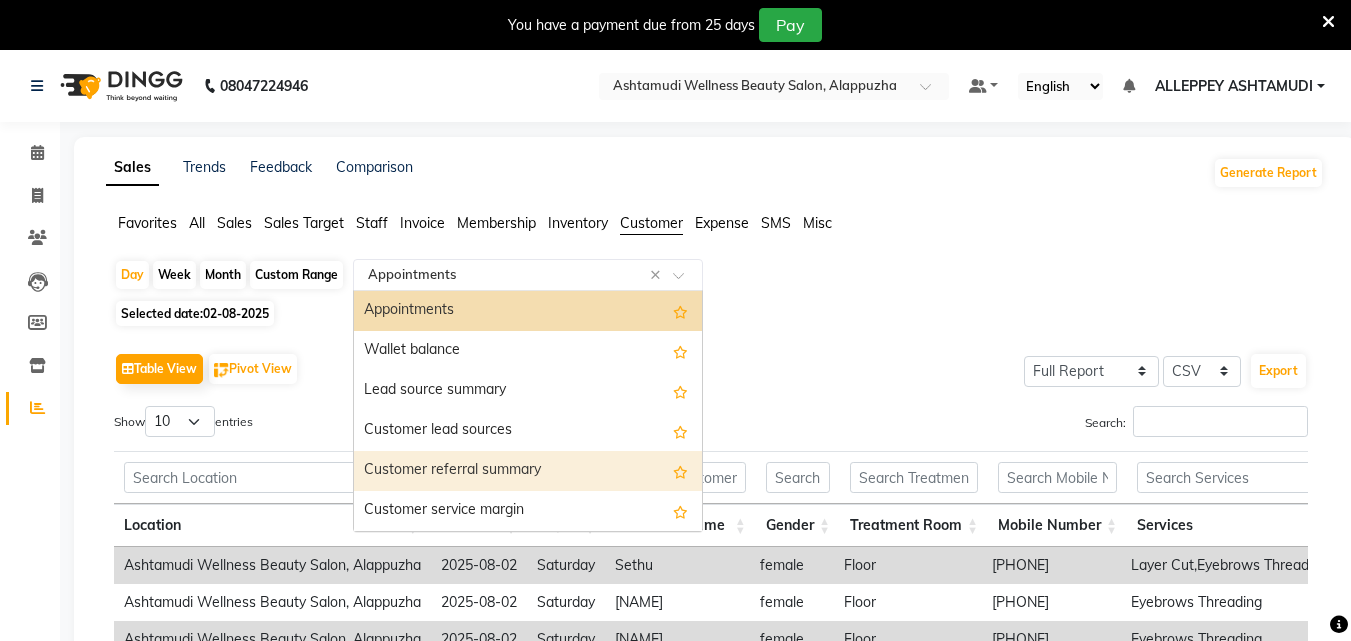 scroll, scrollTop: 160, scrollLeft: 0, axis: vertical 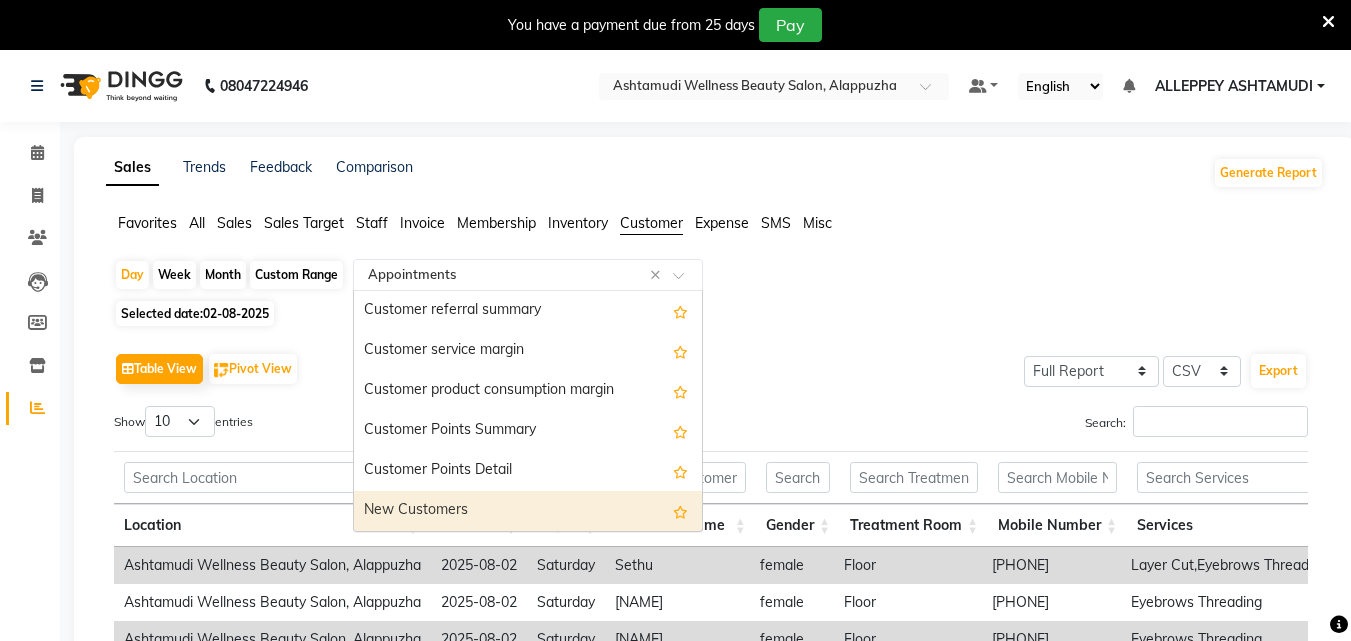 click on "New Customers" at bounding box center (528, 511) 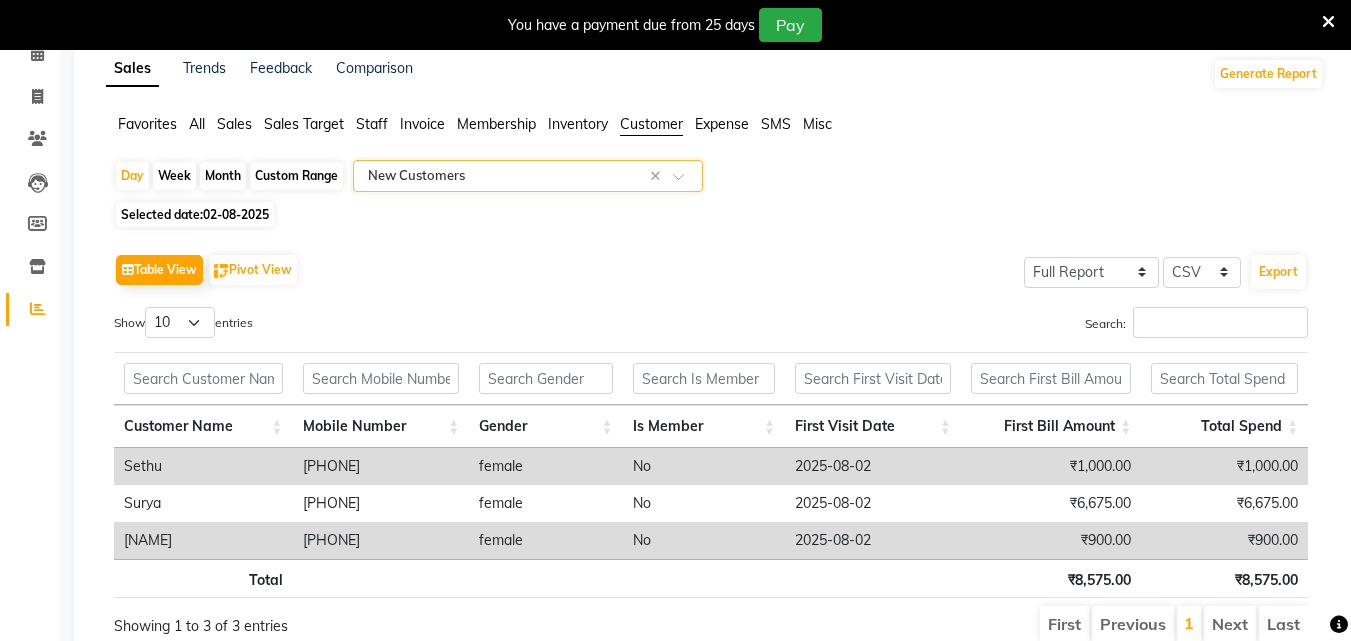 scroll, scrollTop: 183, scrollLeft: 0, axis: vertical 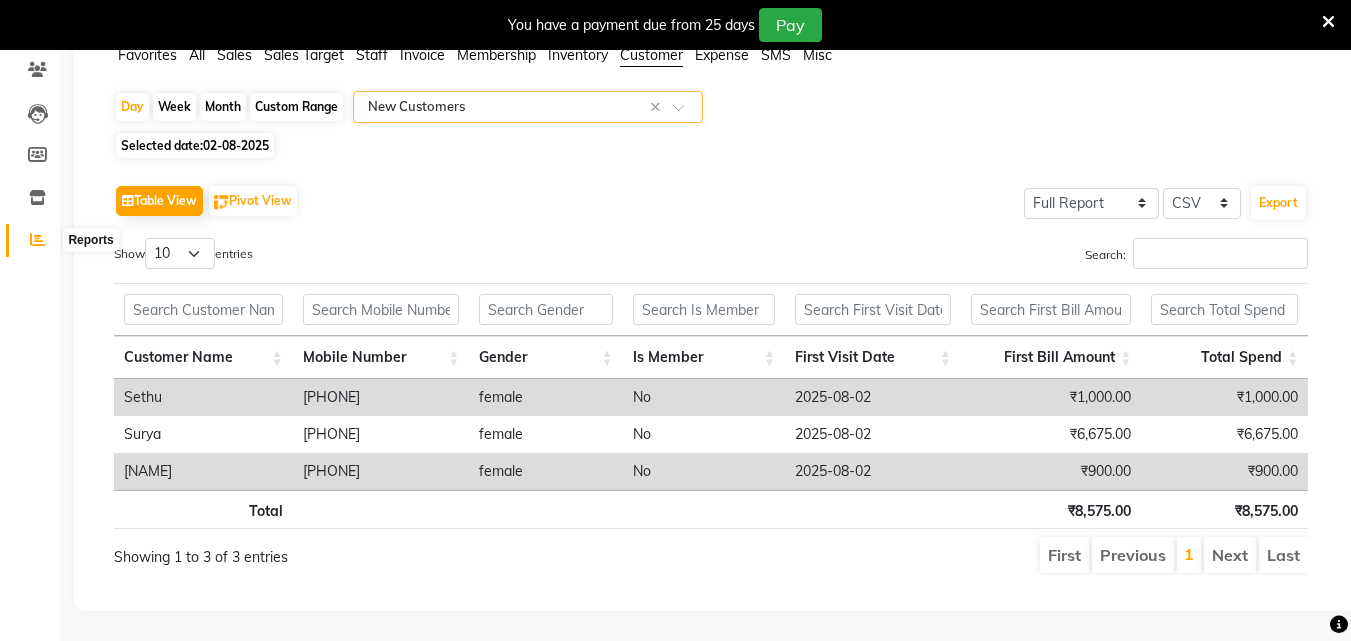 click 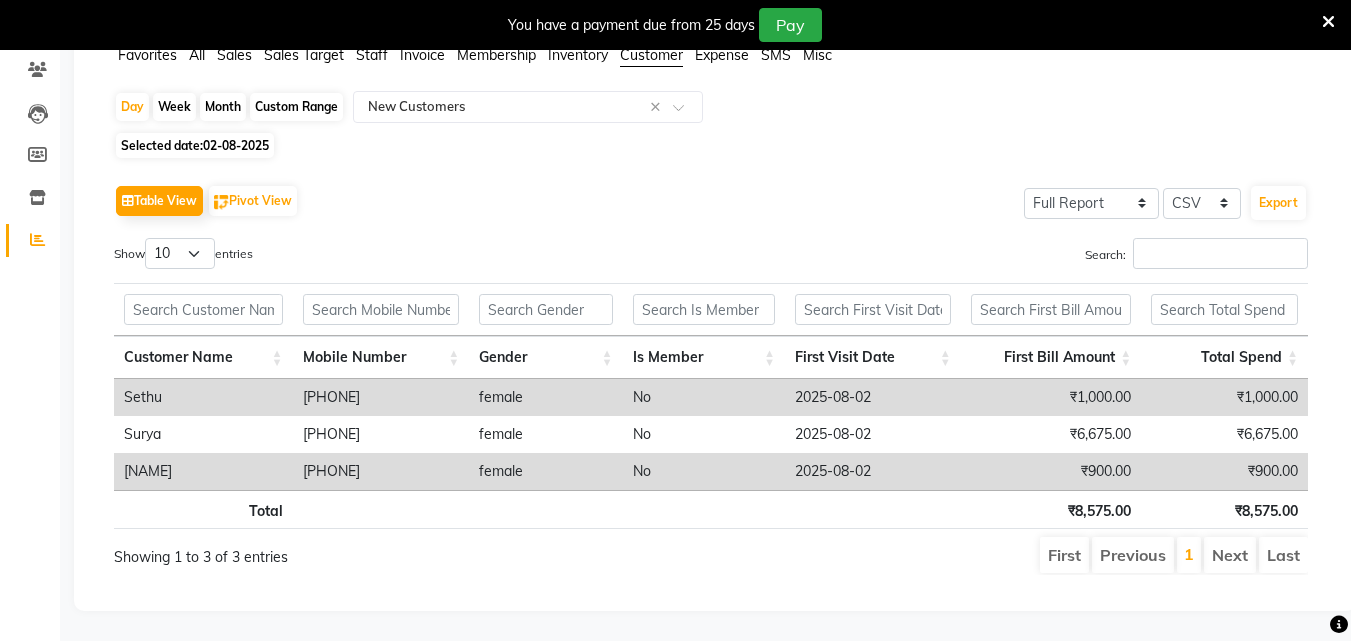 click 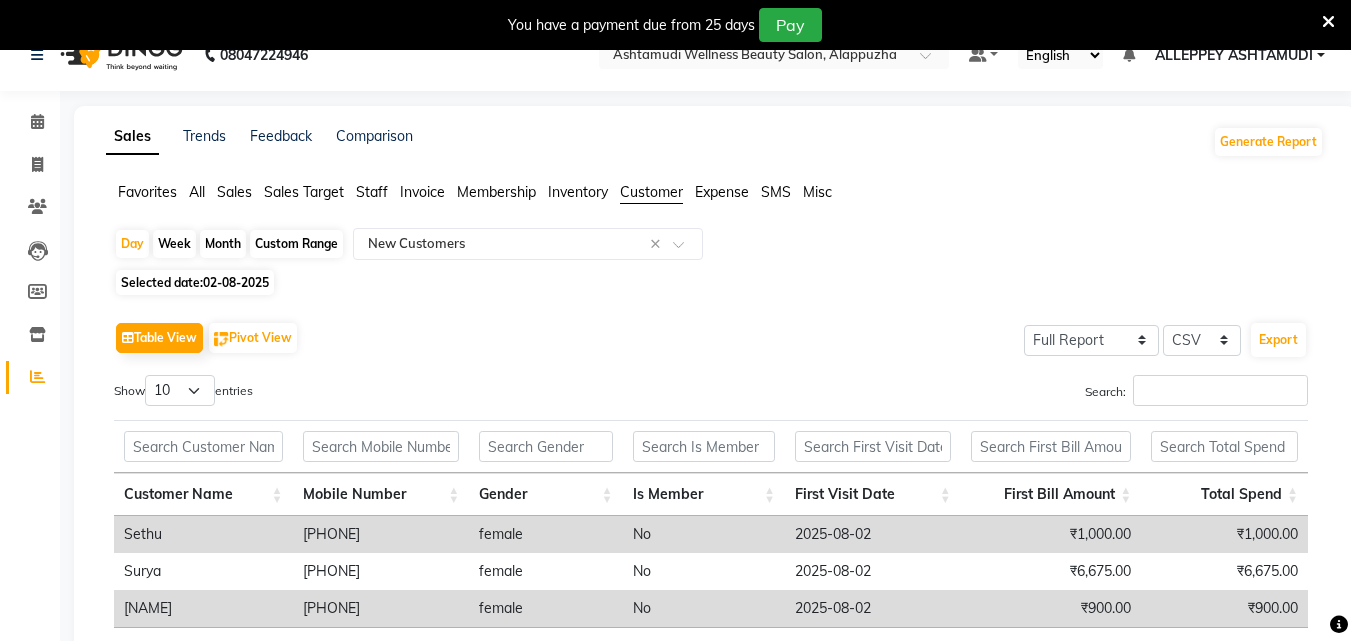 scroll, scrollTop: 0, scrollLeft: 0, axis: both 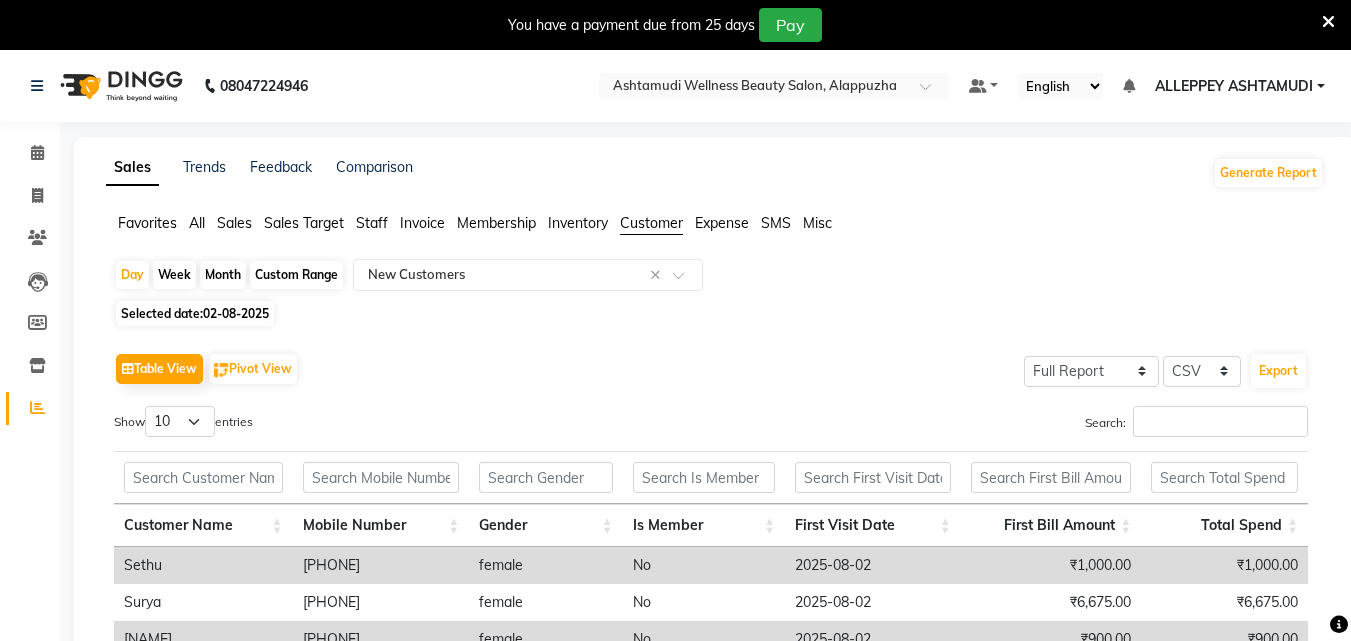 click on "All" 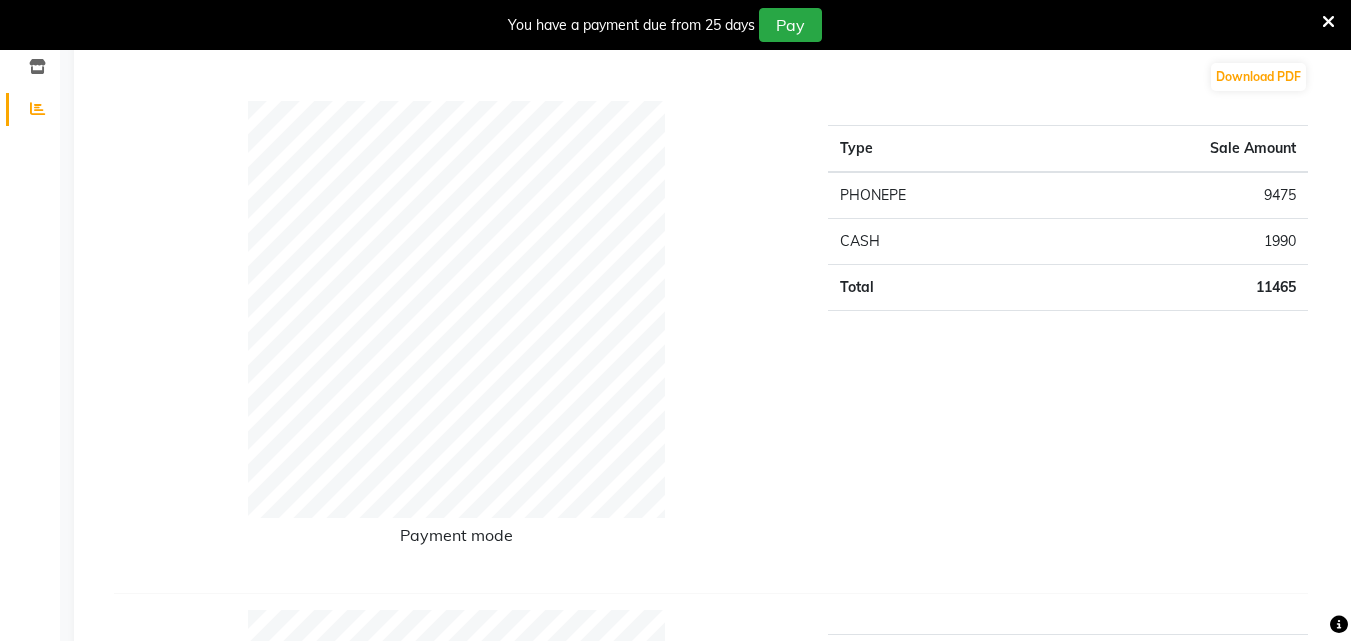 scroll, scrollTop: 0, scrollLeft: 0, axis: both 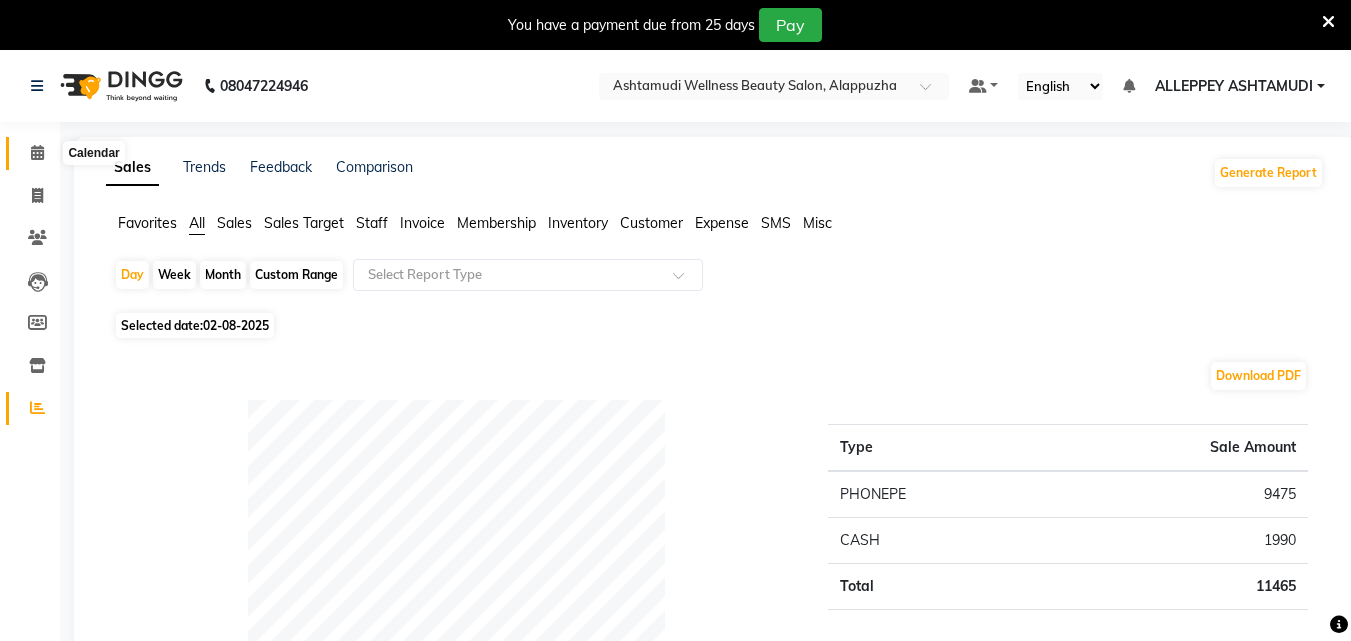 click 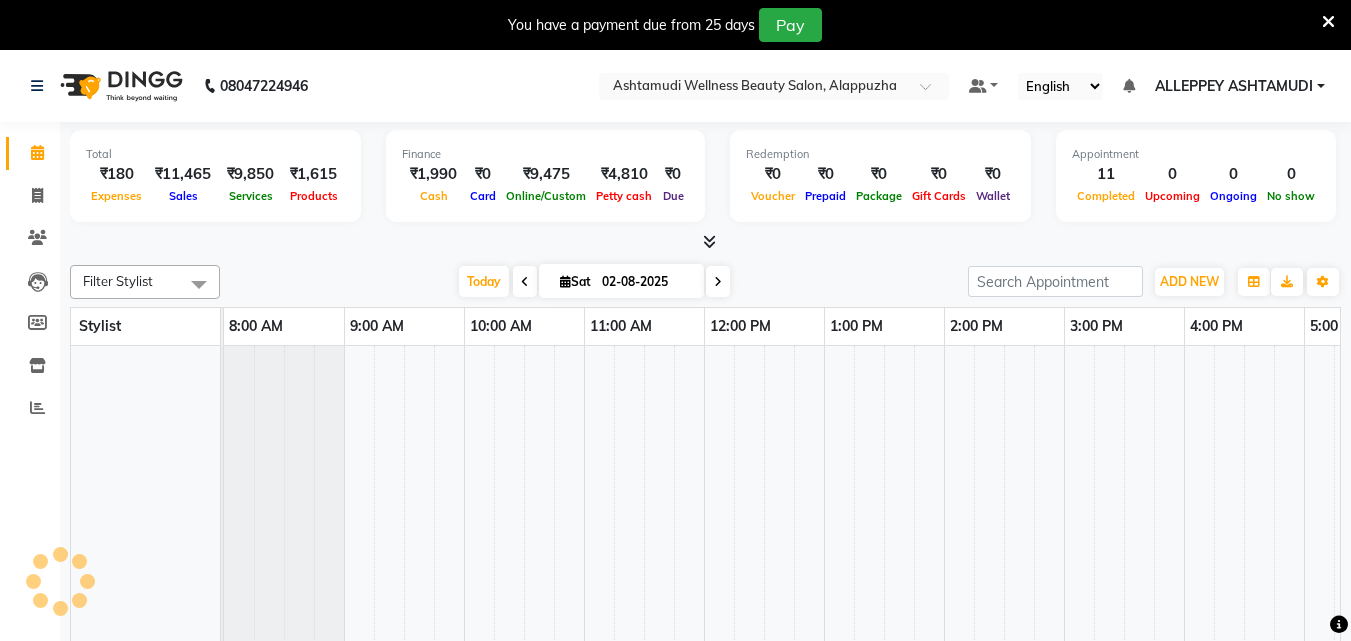 scroll, scrollTop: 0, scrollLeft: 444, axis: horizontal 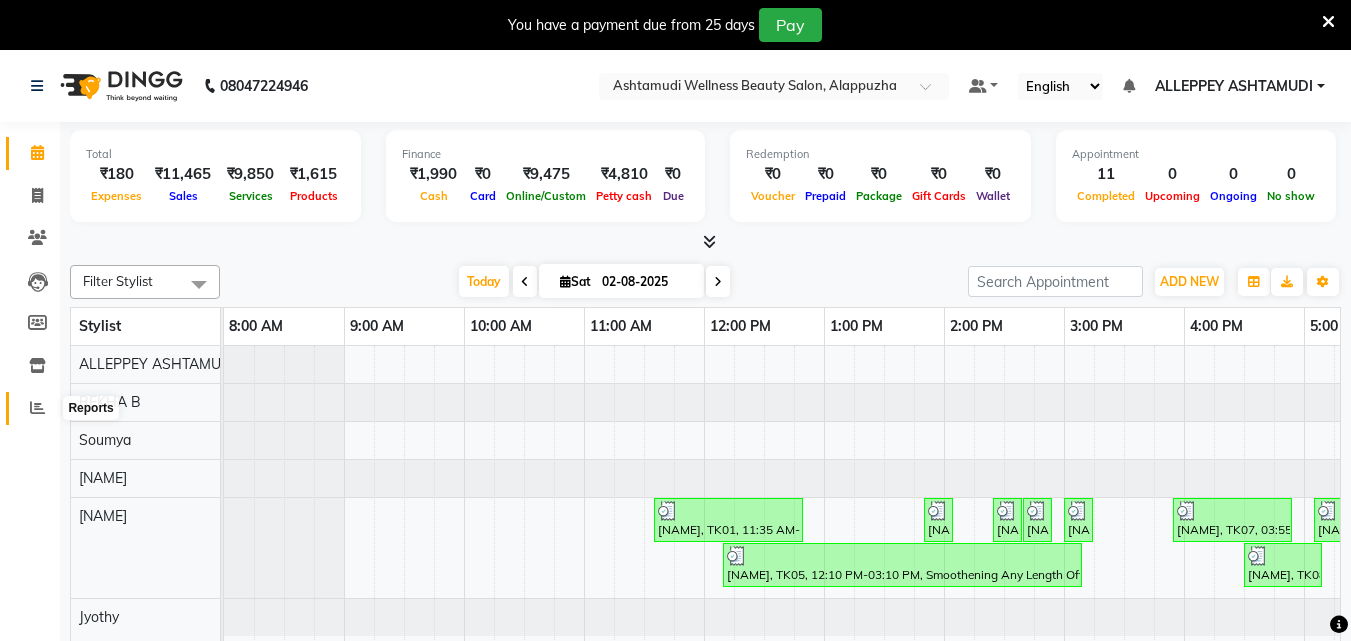 click 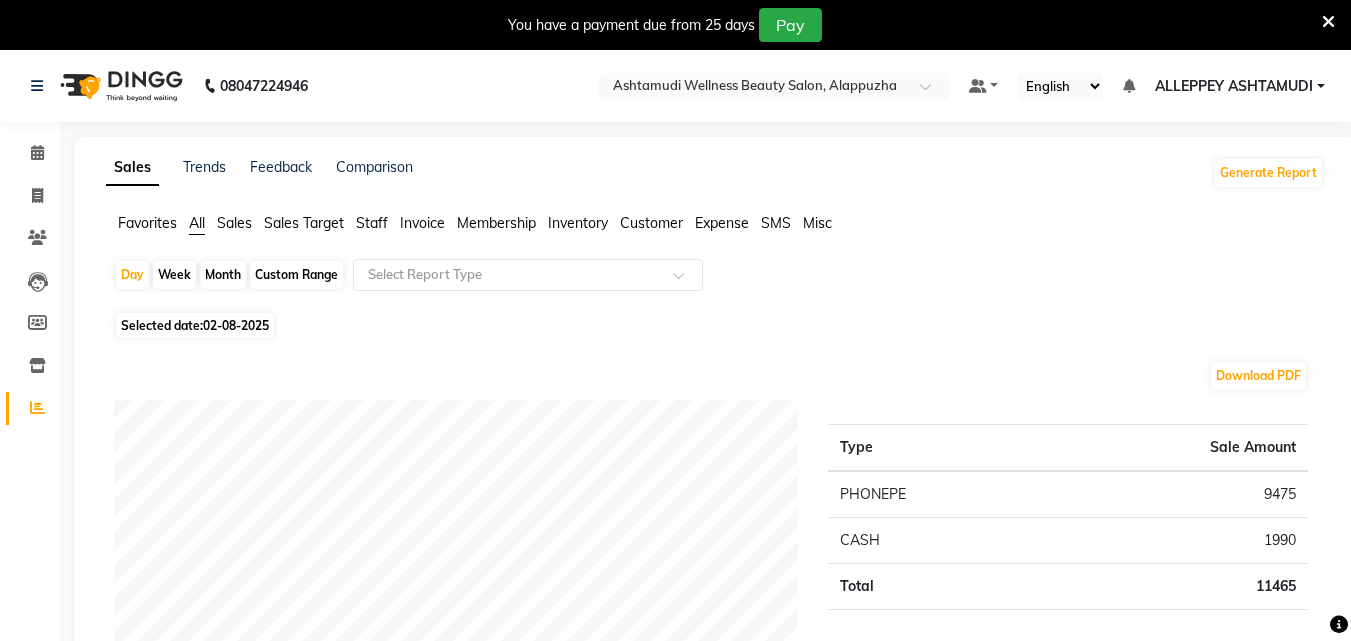 click on "Customer" 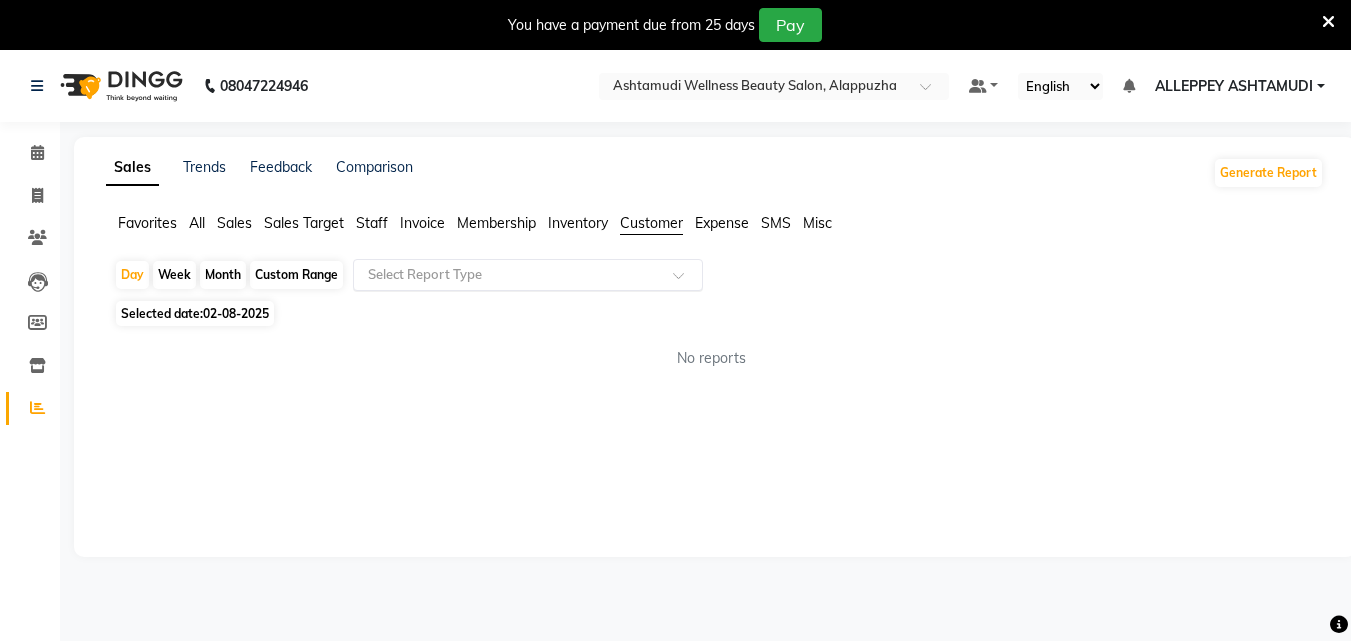 click 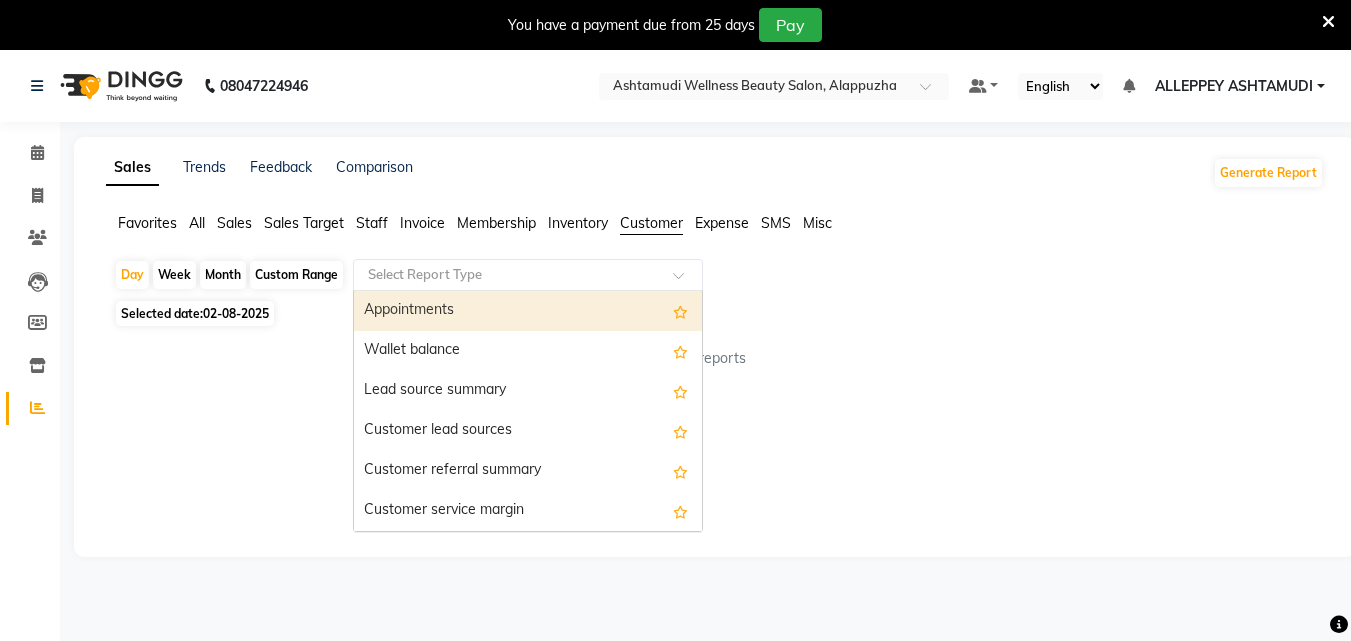 click on "Appointments" at bounding box center (528, 311) 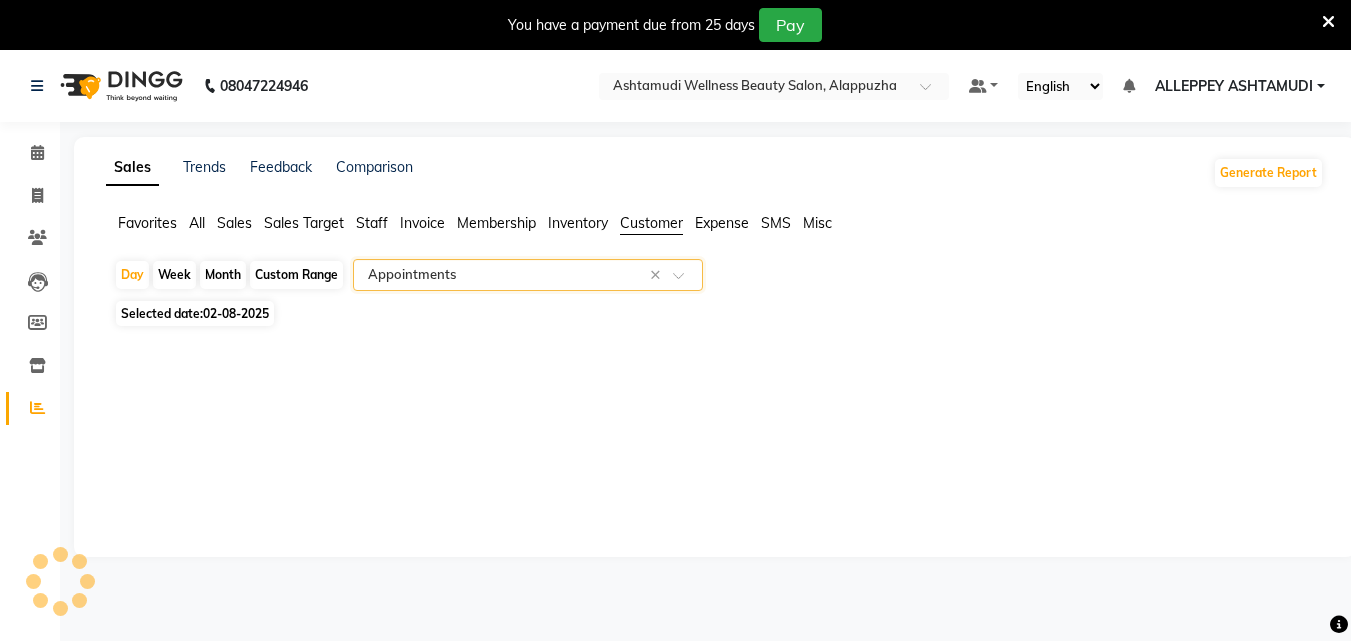 select on "full_report" 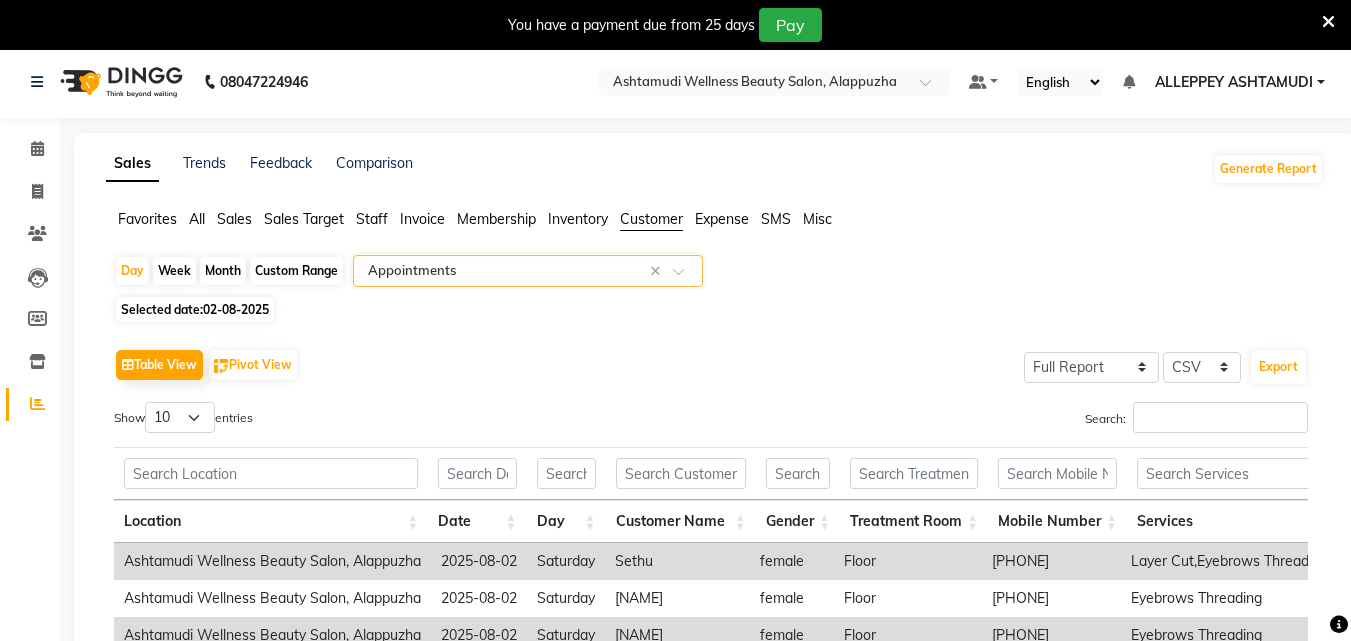 scroll, scrollTop: 0, scrollLeft: 0, axis: both 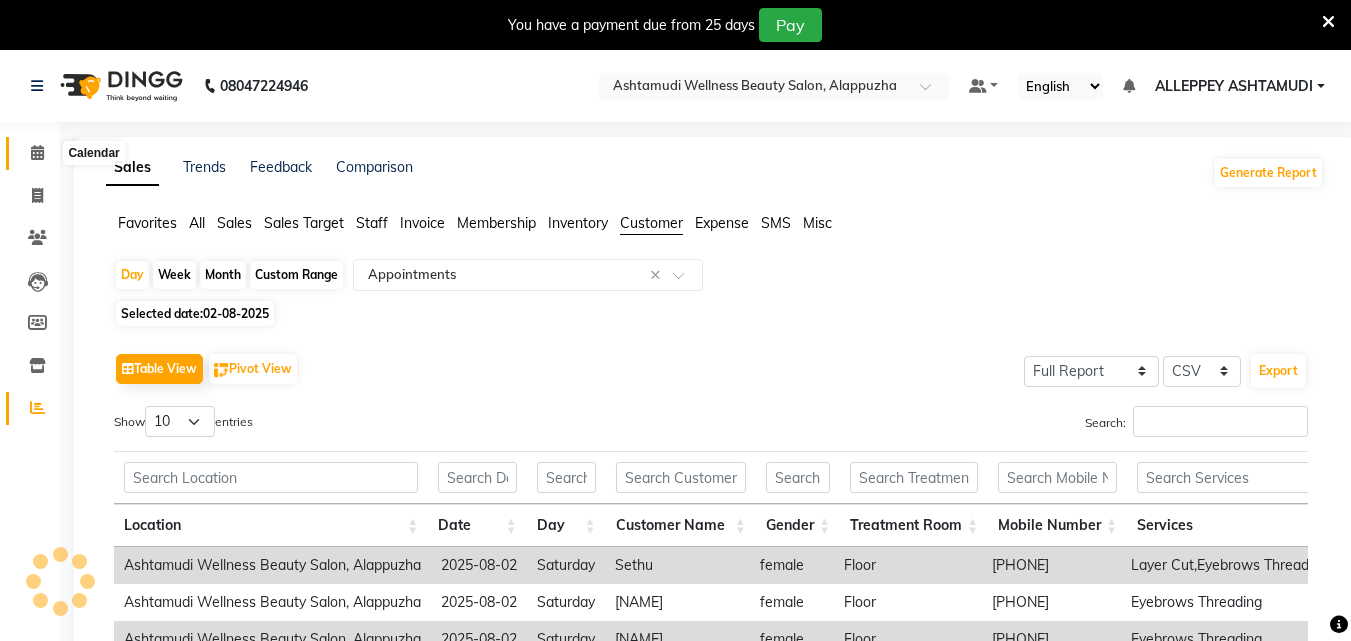 click 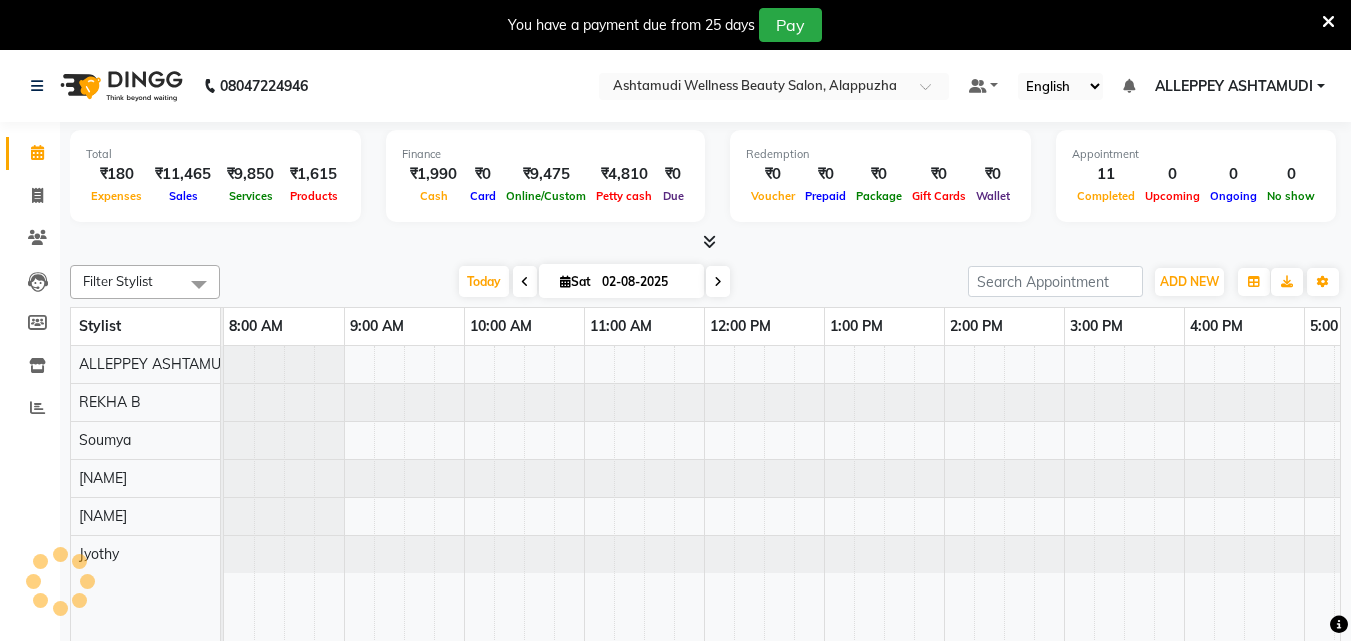 scroll, scrollTop: 0, scrollLeft: 0, axis: both 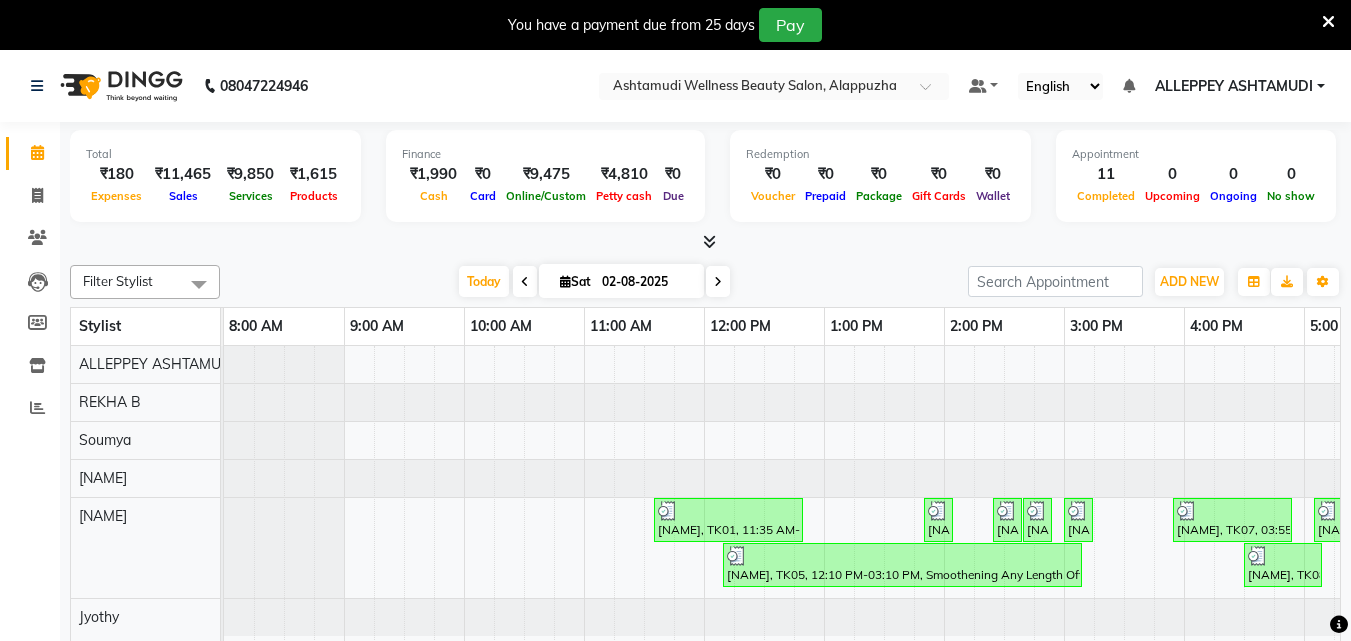 click at bounding box center [709, 241] 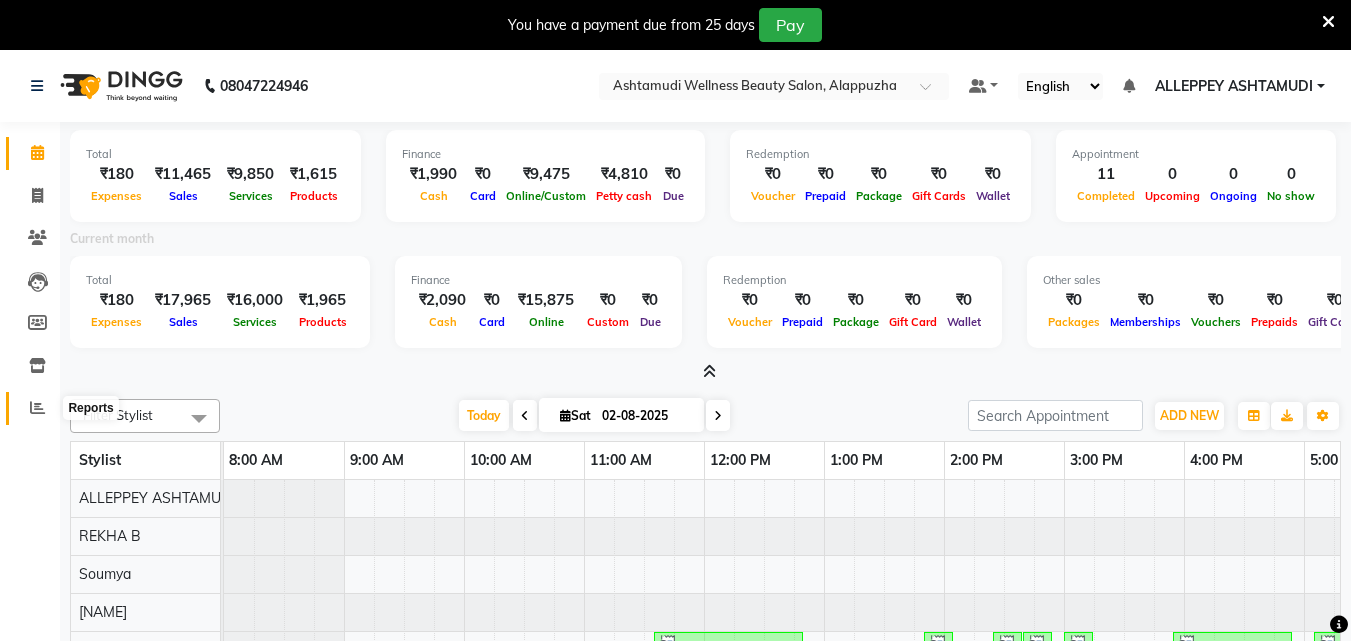 click 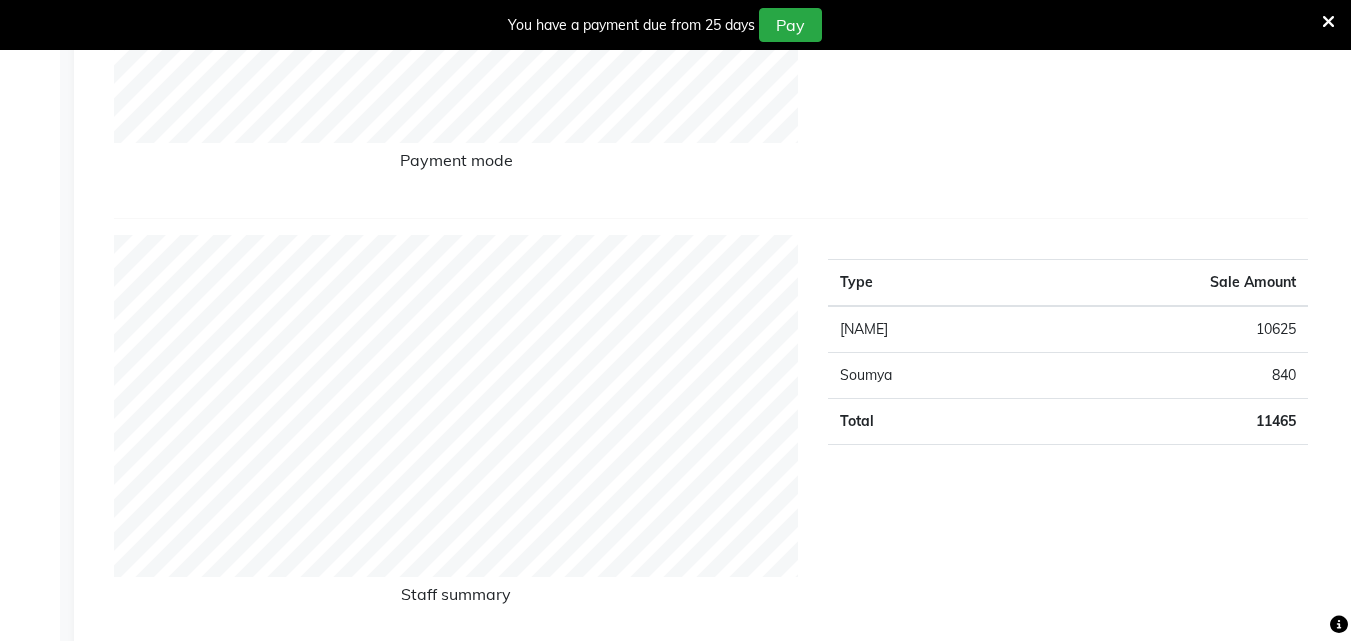 scroll, scrollTop: 600, scrollLeft: 0, axis: vertical 